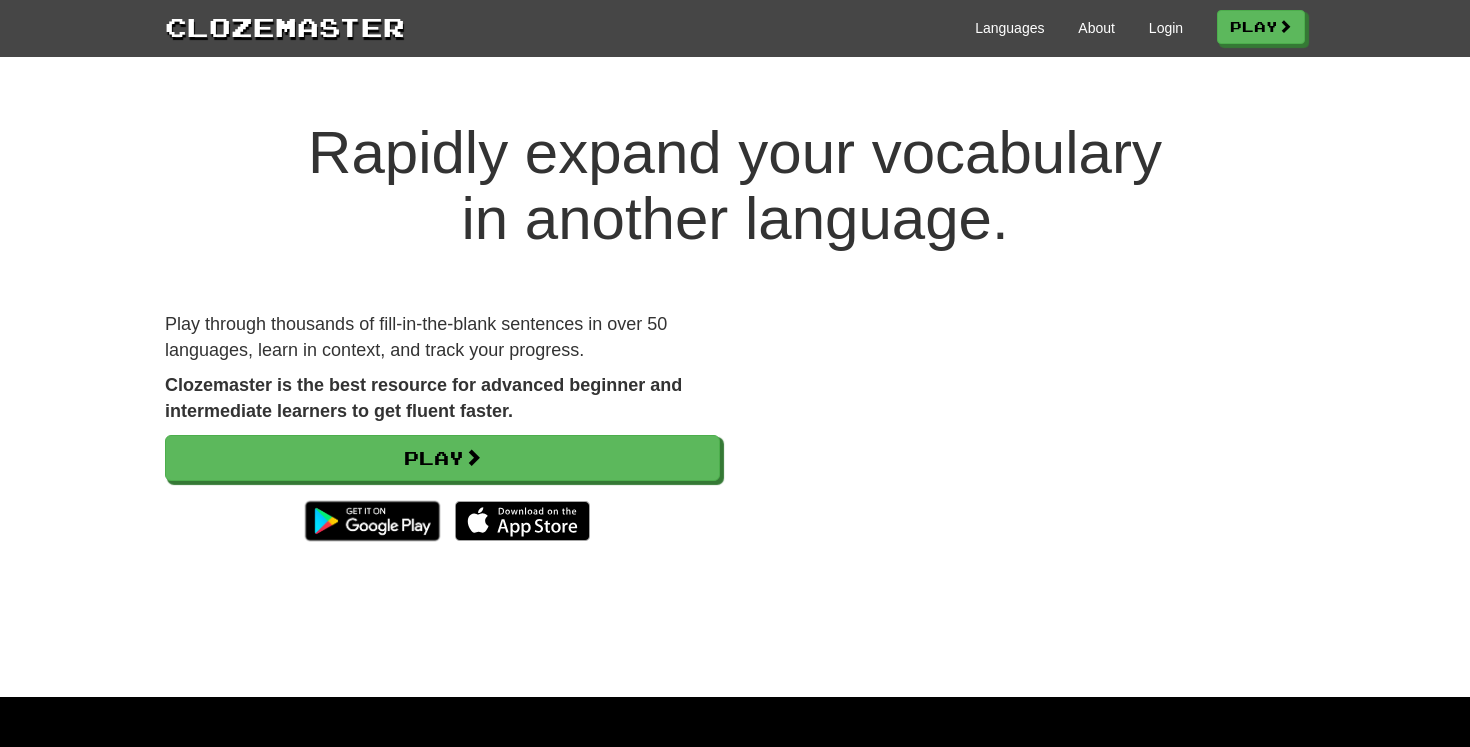 scroll, scrollTop: 0, scrollLeft: 0, axis: both 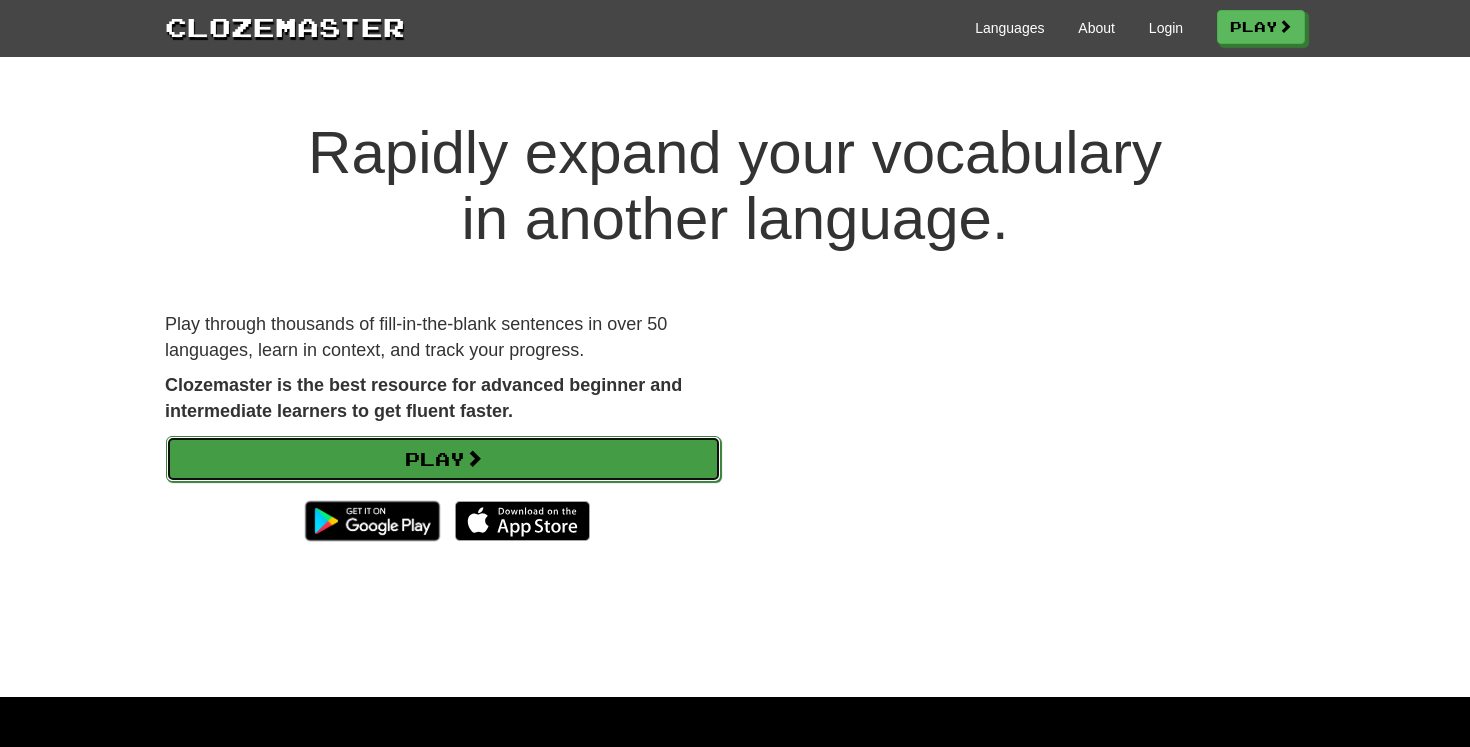 click on "Play" at bounding box center (443, 459) 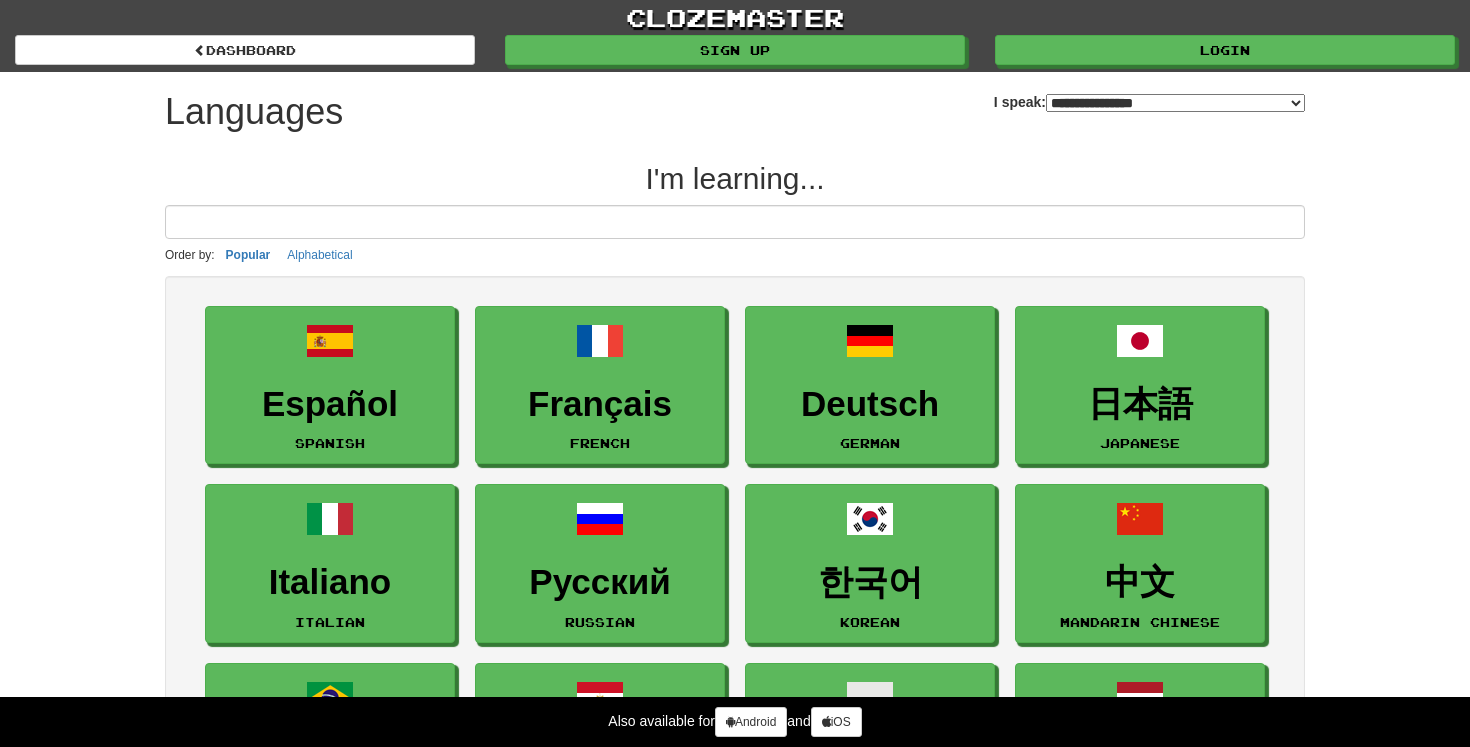 select on "*******" 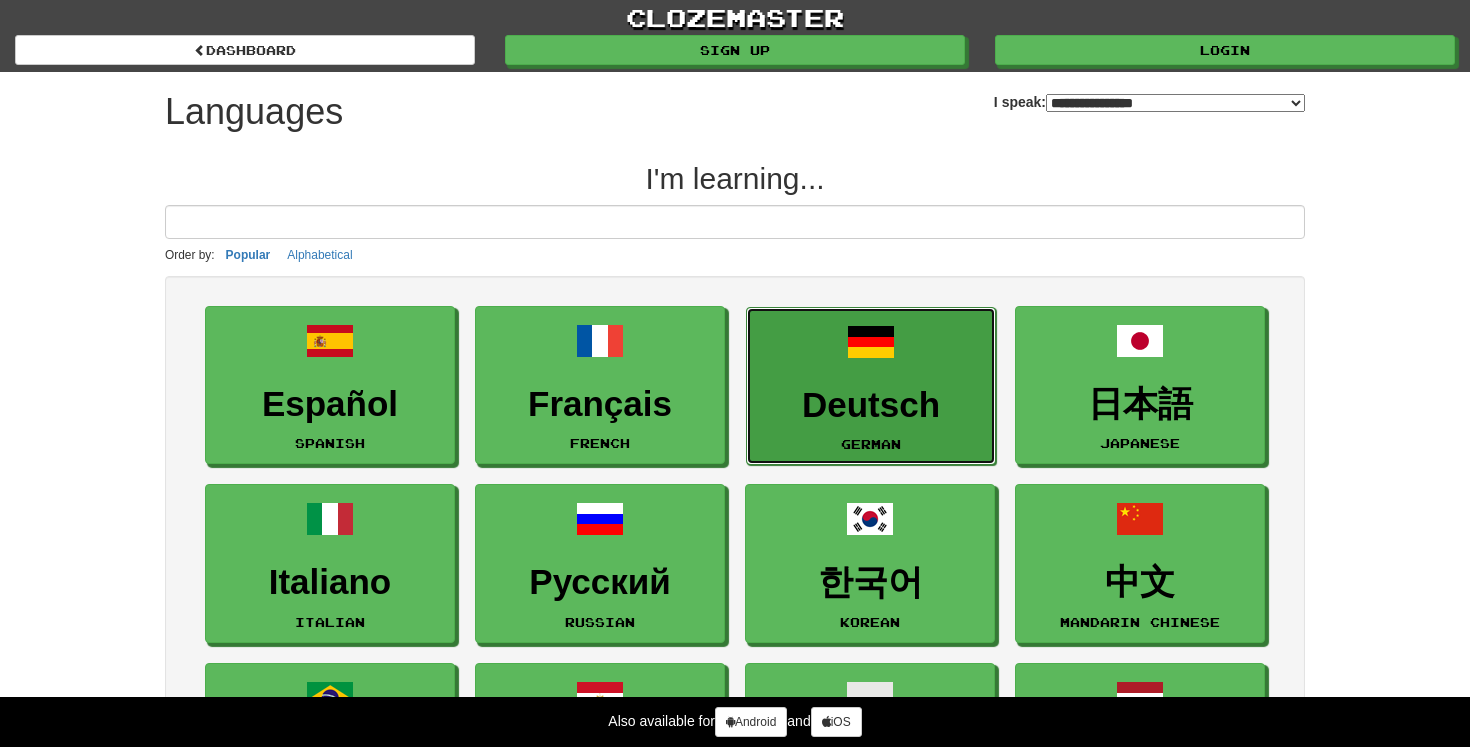 click on "Deutsch German" at bounding box center (871, 386) 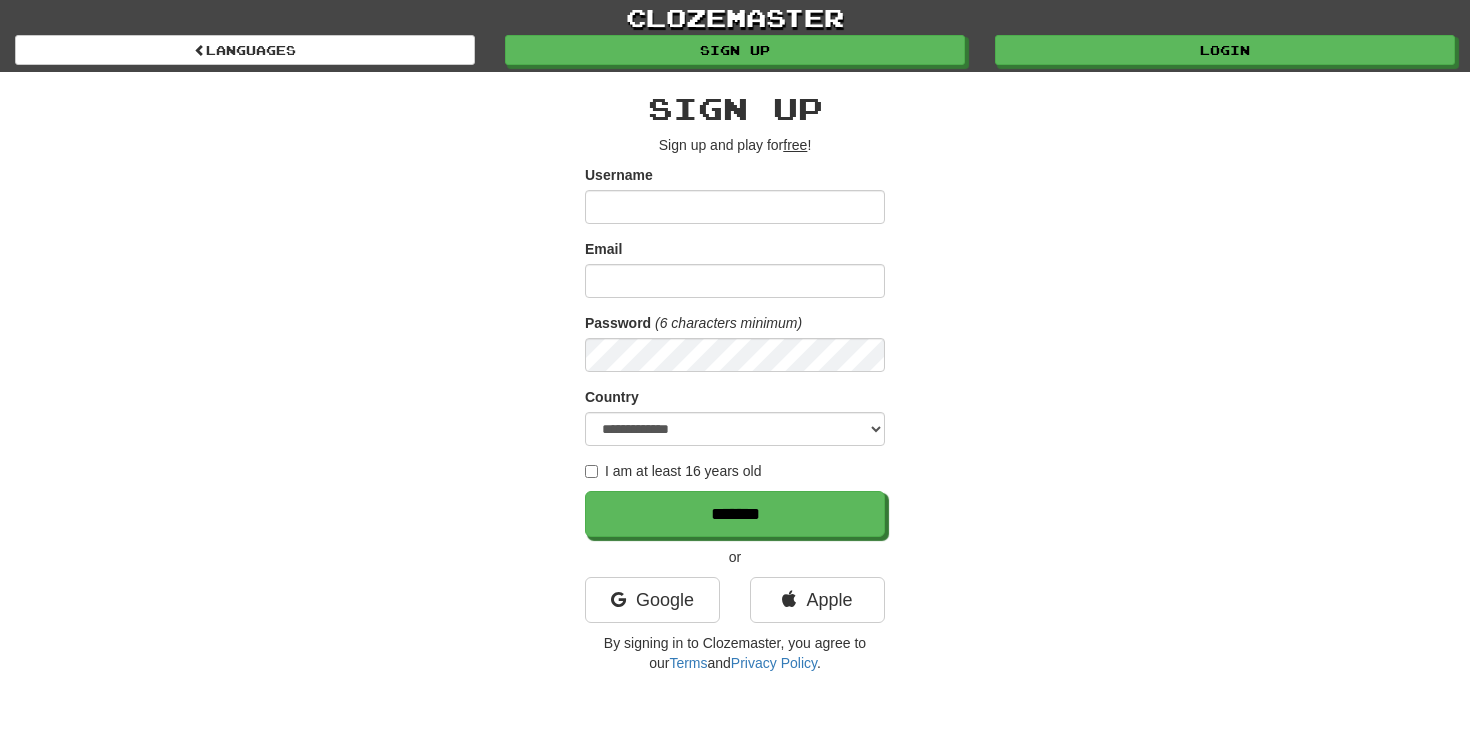 scroll, scrollTop: 0, scrollLeft: 0, axis: both 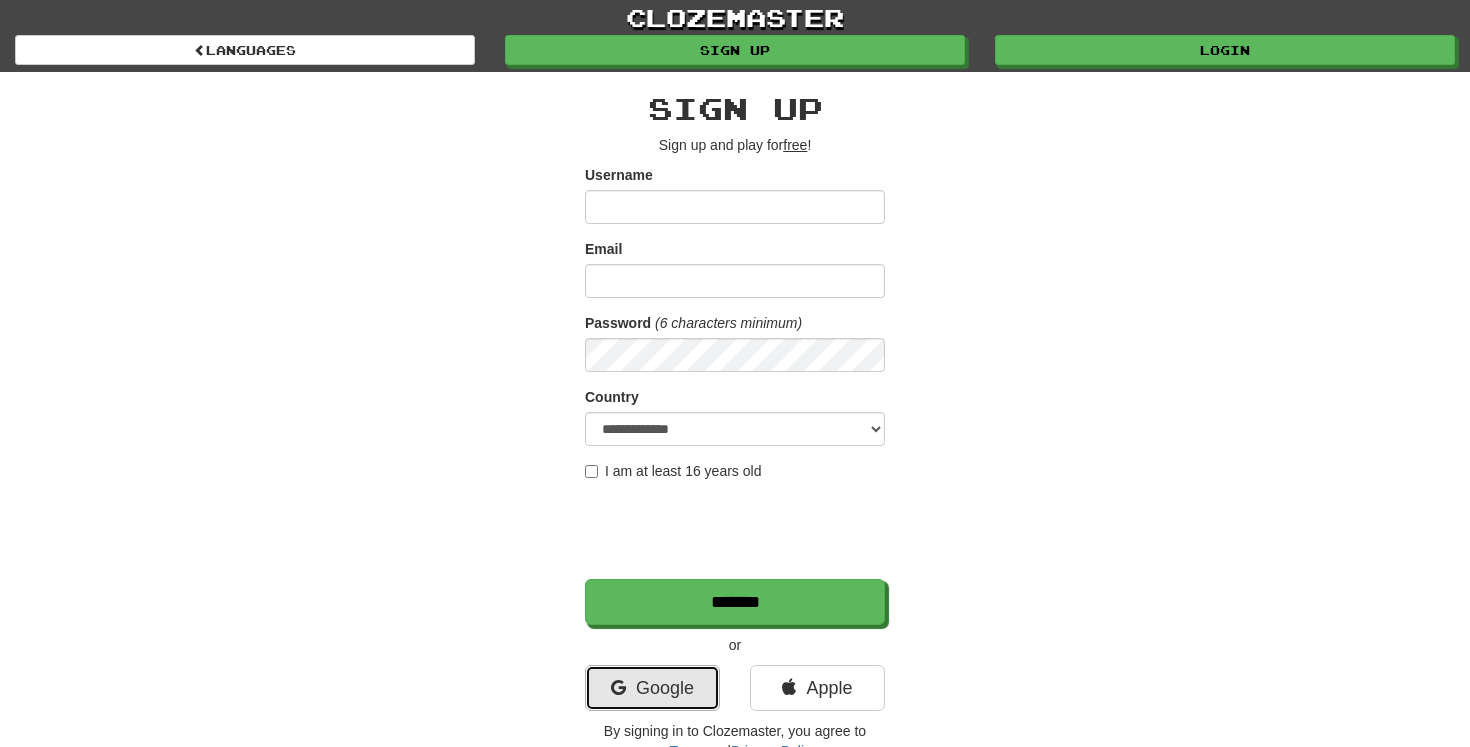 click on "Google" at bounding box center [652, 688] 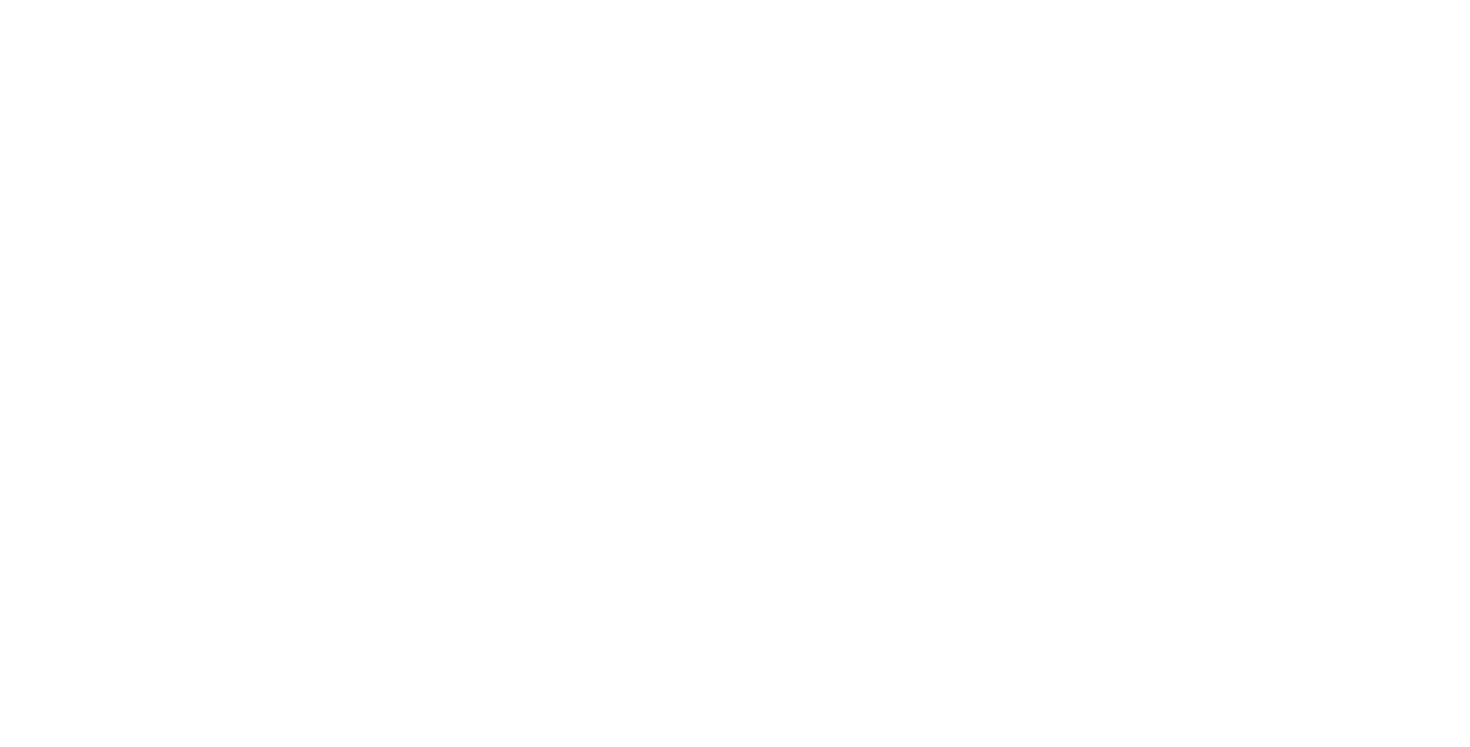 scroll, scrollTop: 0, scrollLeft: 0, axis: both 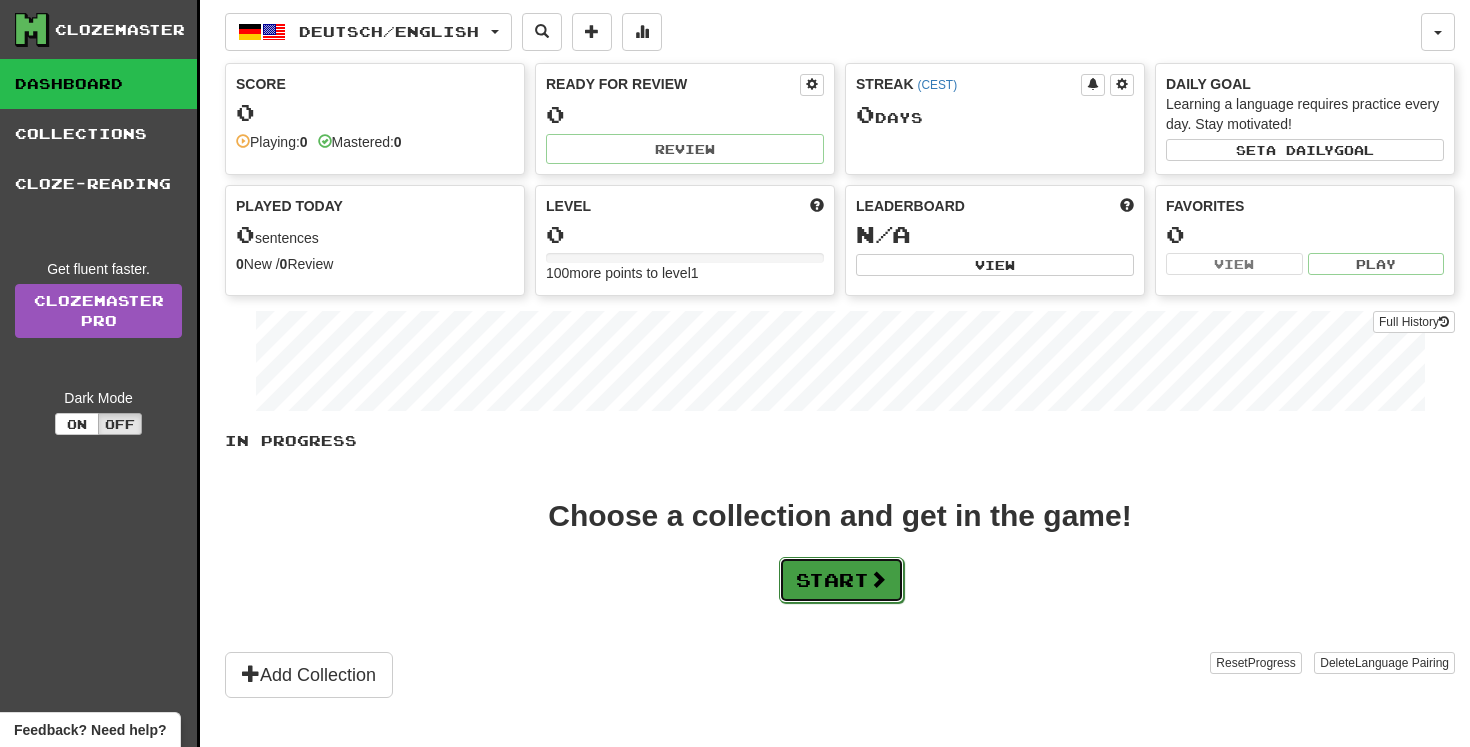 click on "Start" at bounding box center [841, 580] 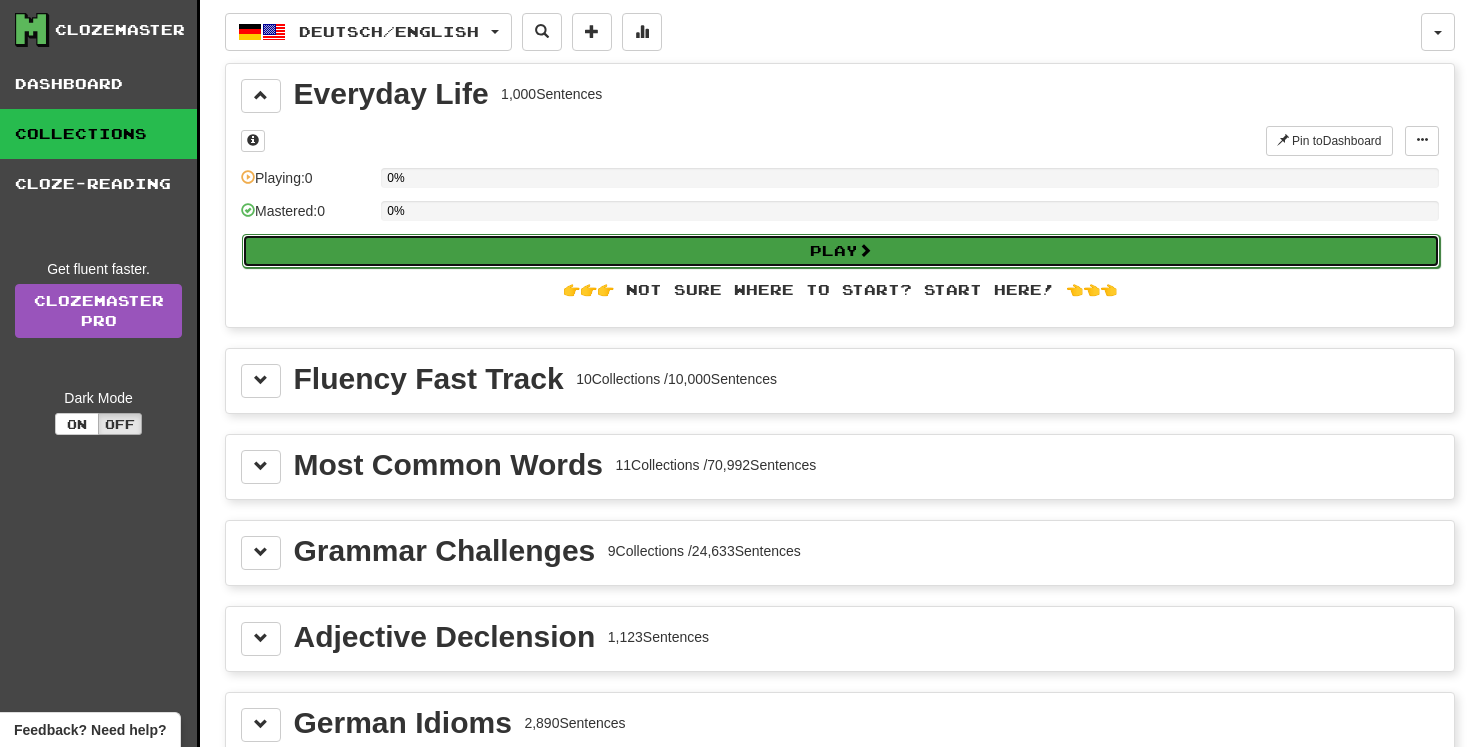 click on "Play" at bounding box center (841, 251) 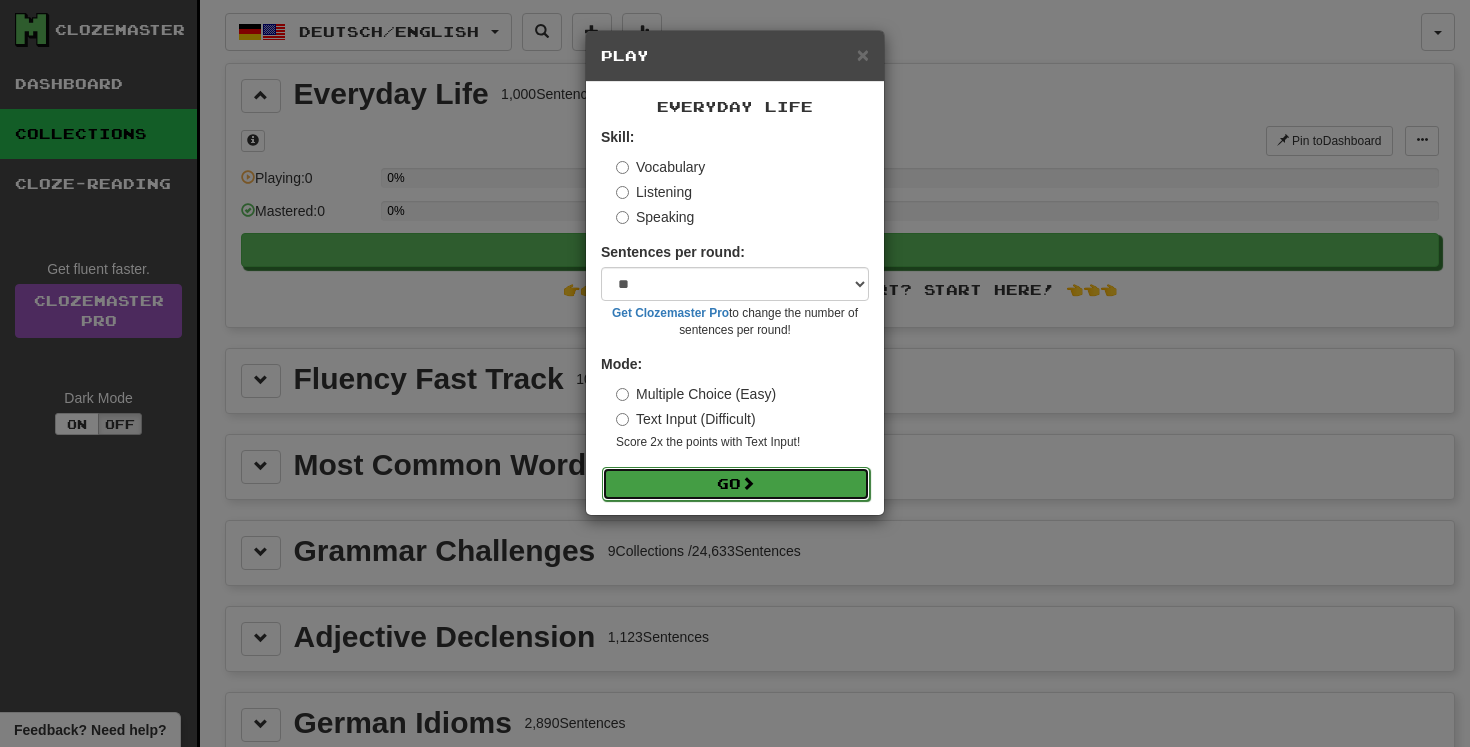click on "Go" at bounding box center (736, 484) 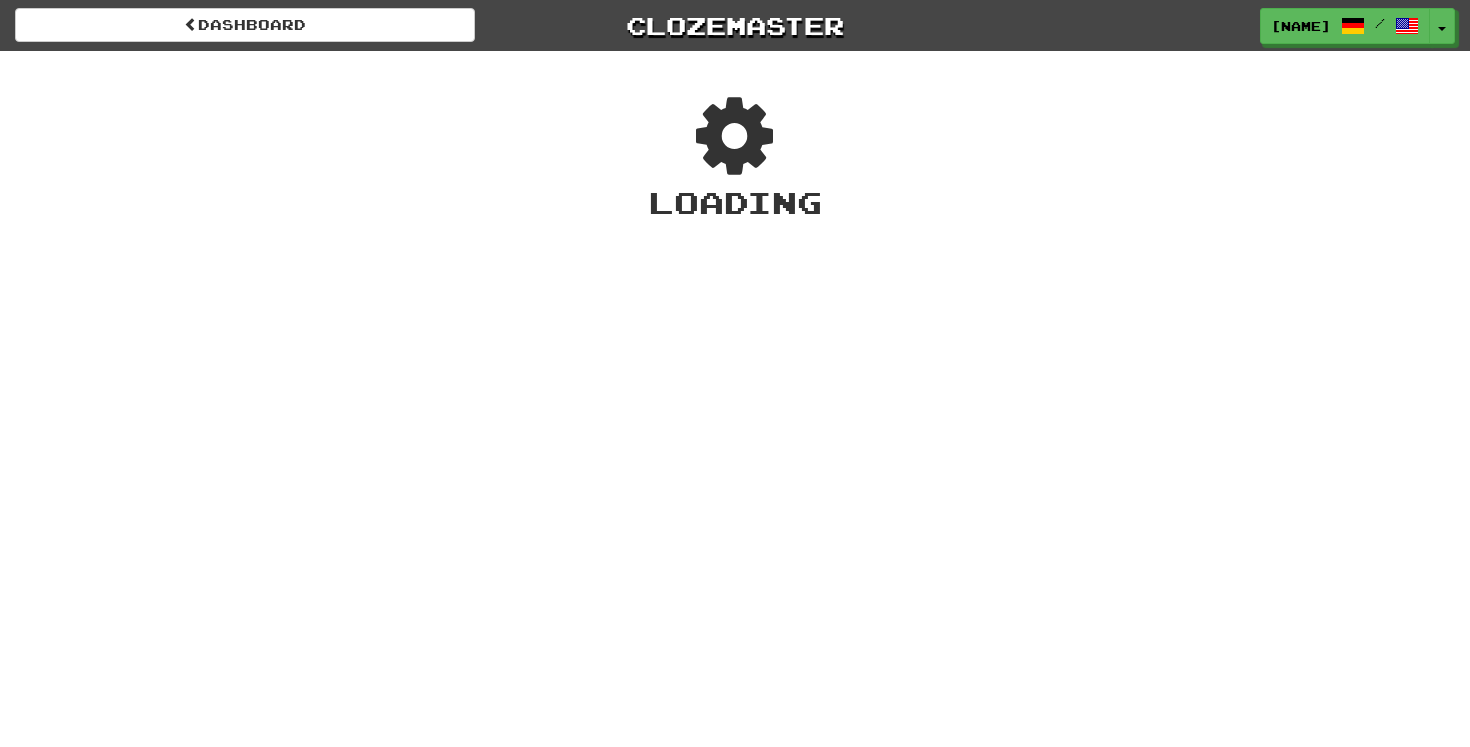 scroll, scrollTop: 0, scrollLeft: 0, axis: both 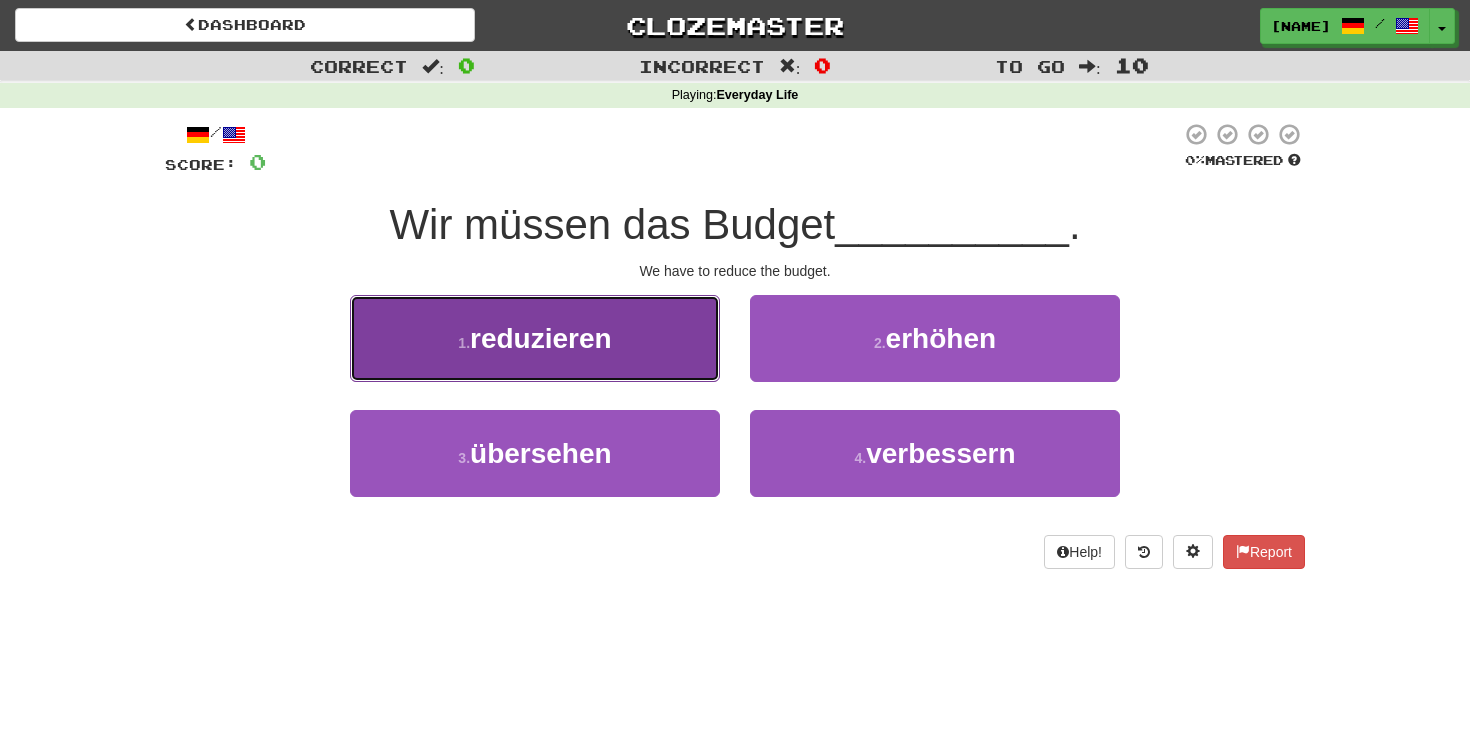 click on "1 .  reduzieren" at bounding box center [535, 338] 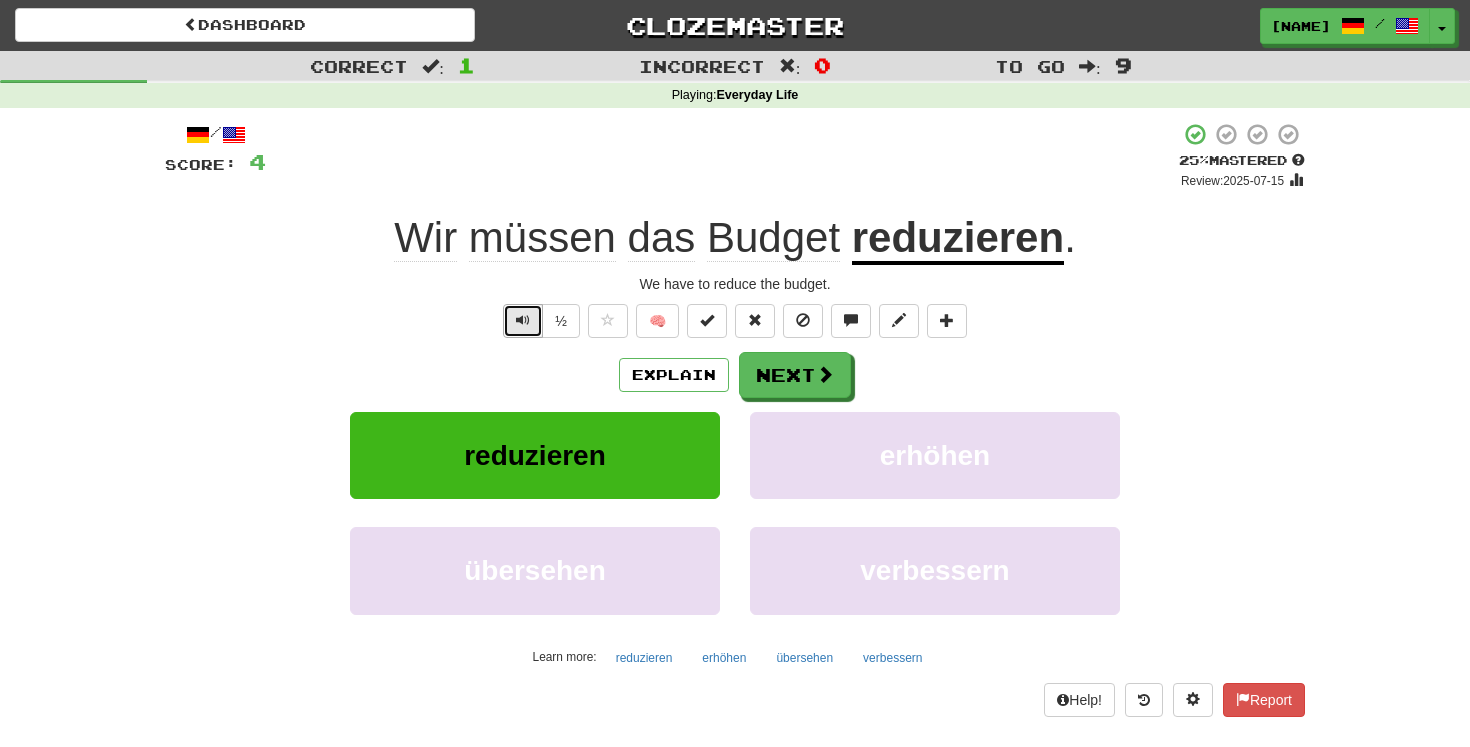 click at bounding box center [523, 320] 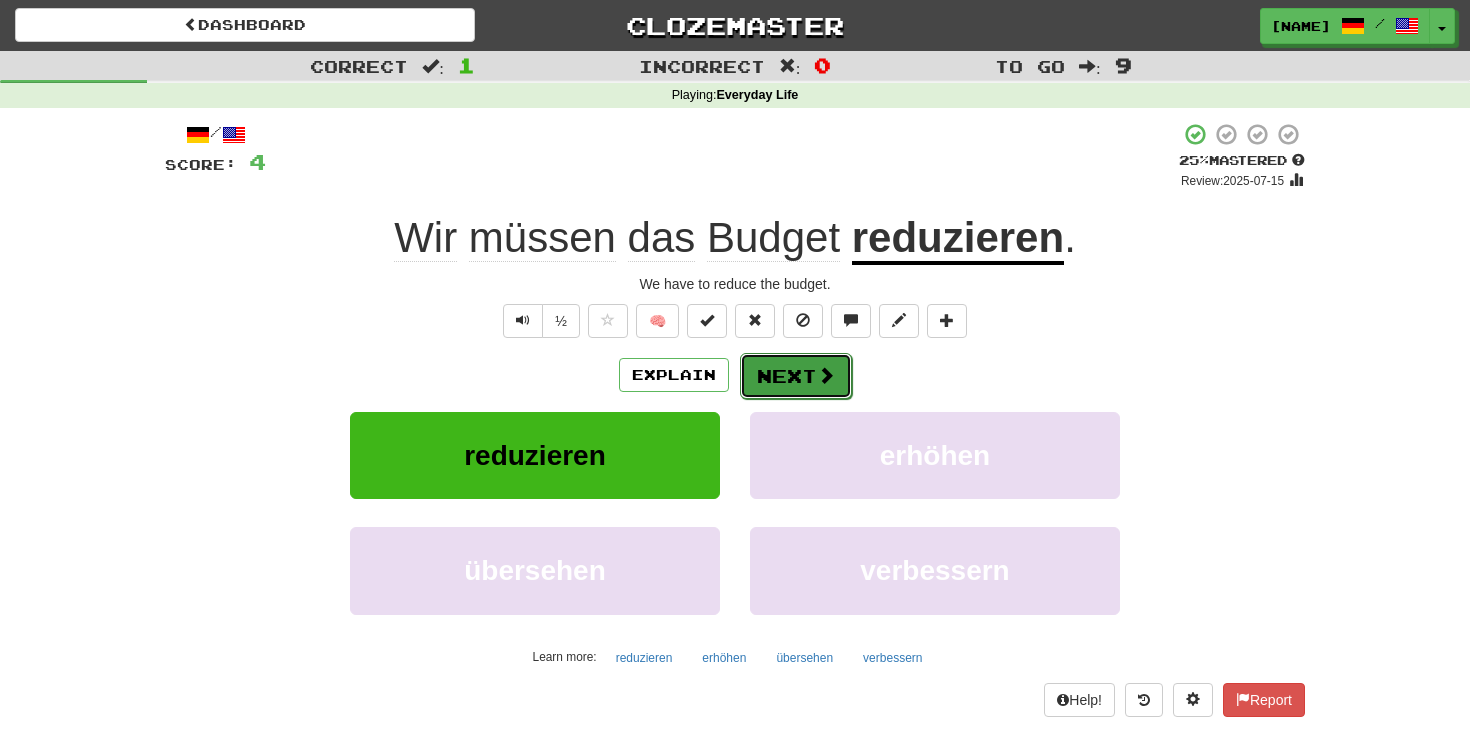 click on "Next" at bounding box center (796, 376) 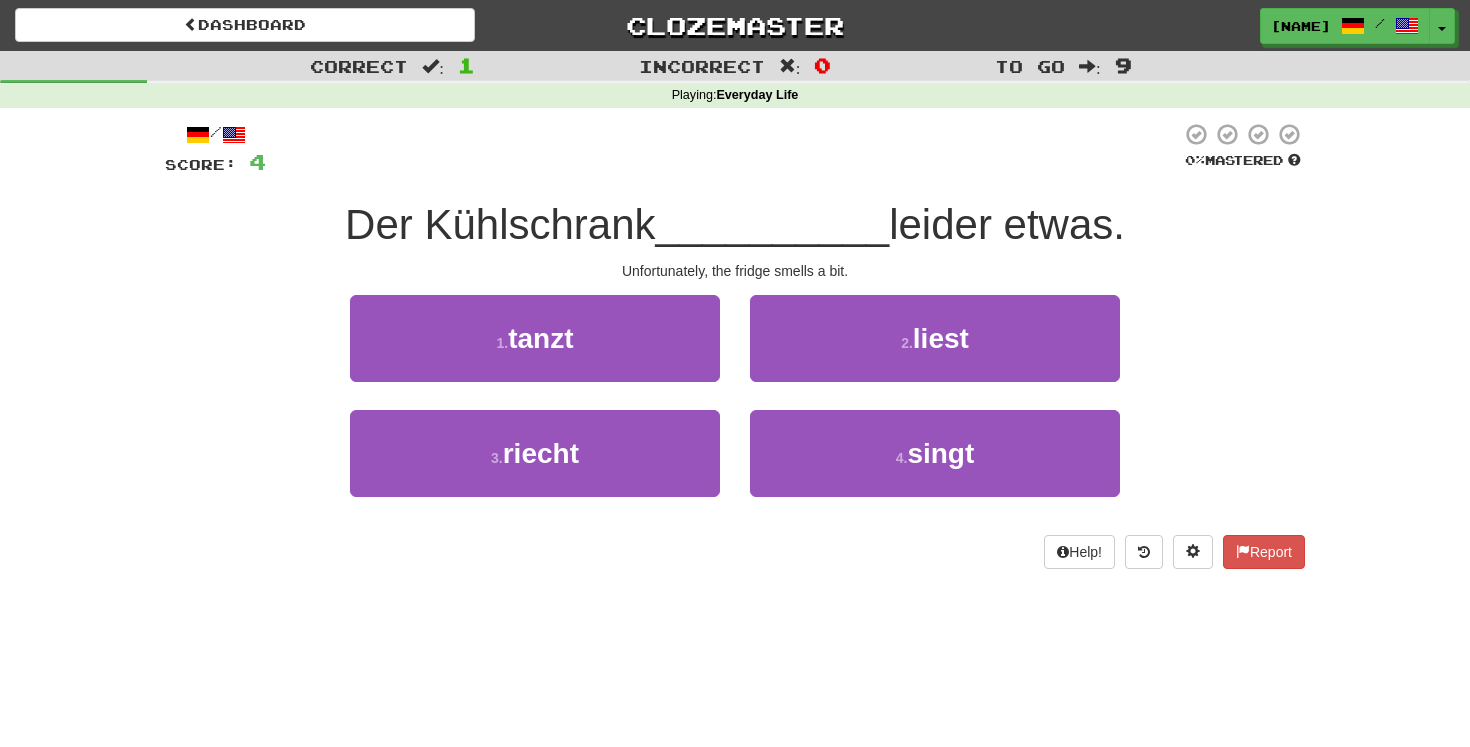 click on "1 .  tanzt 2 .  liest" at bounding box center (735, 352) 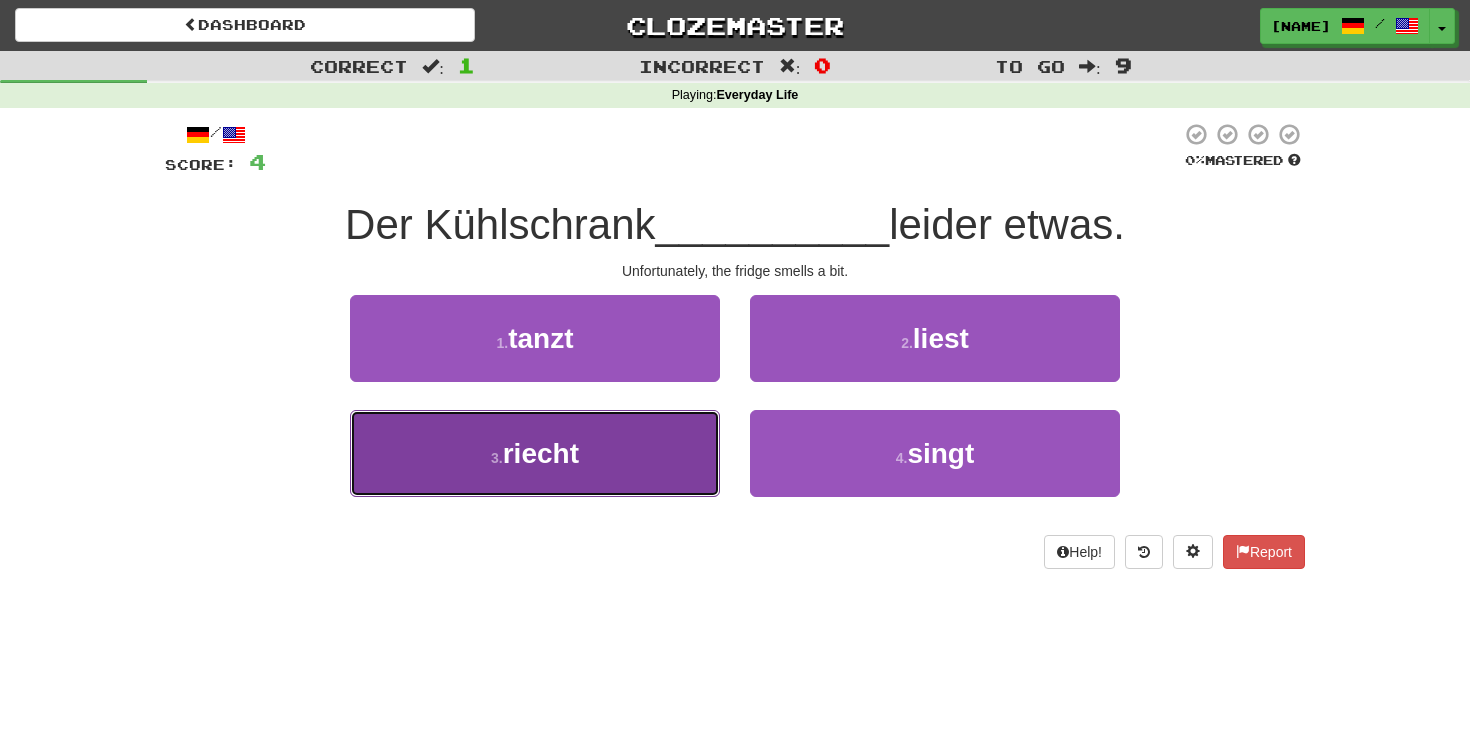 click on "3 .  riecht" at bounding box center [535, 453] 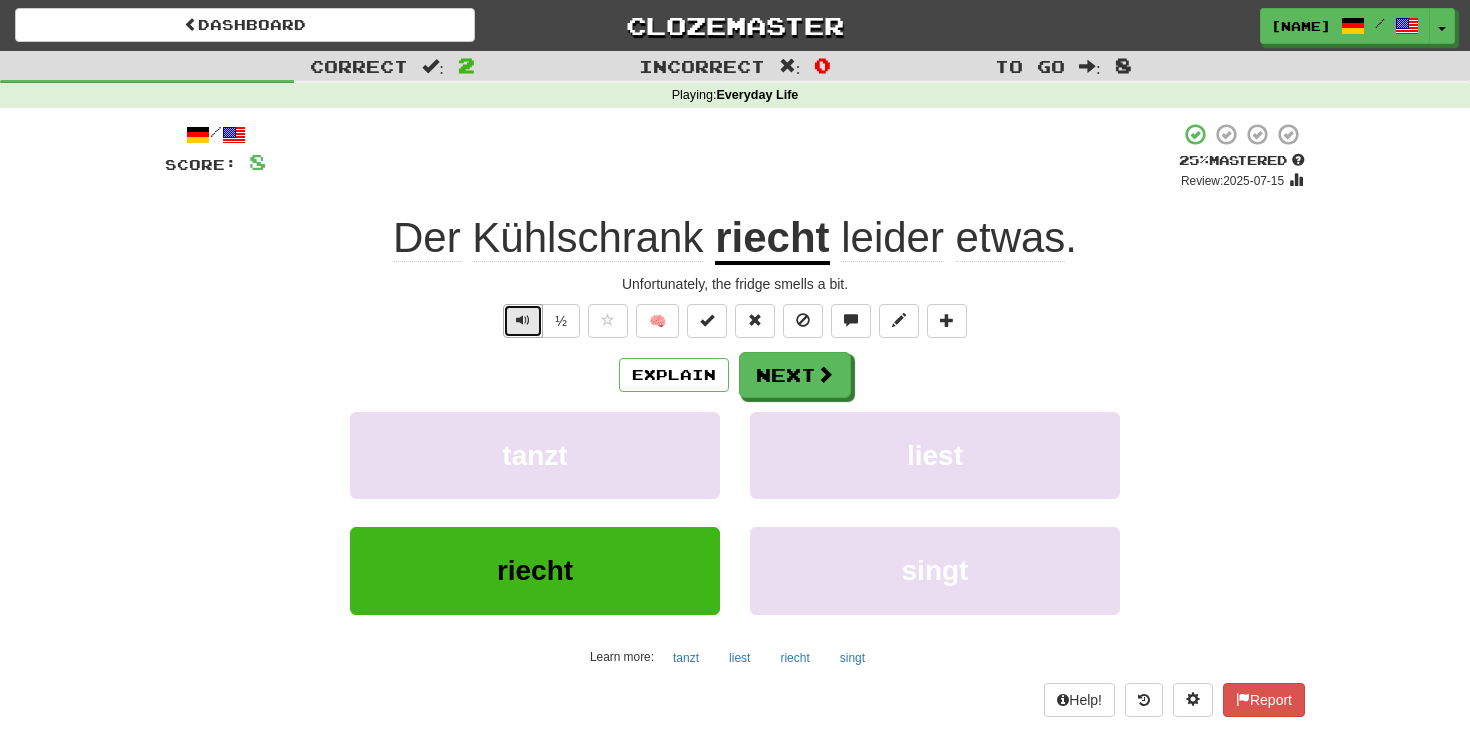click at bounding box center [523, 320] 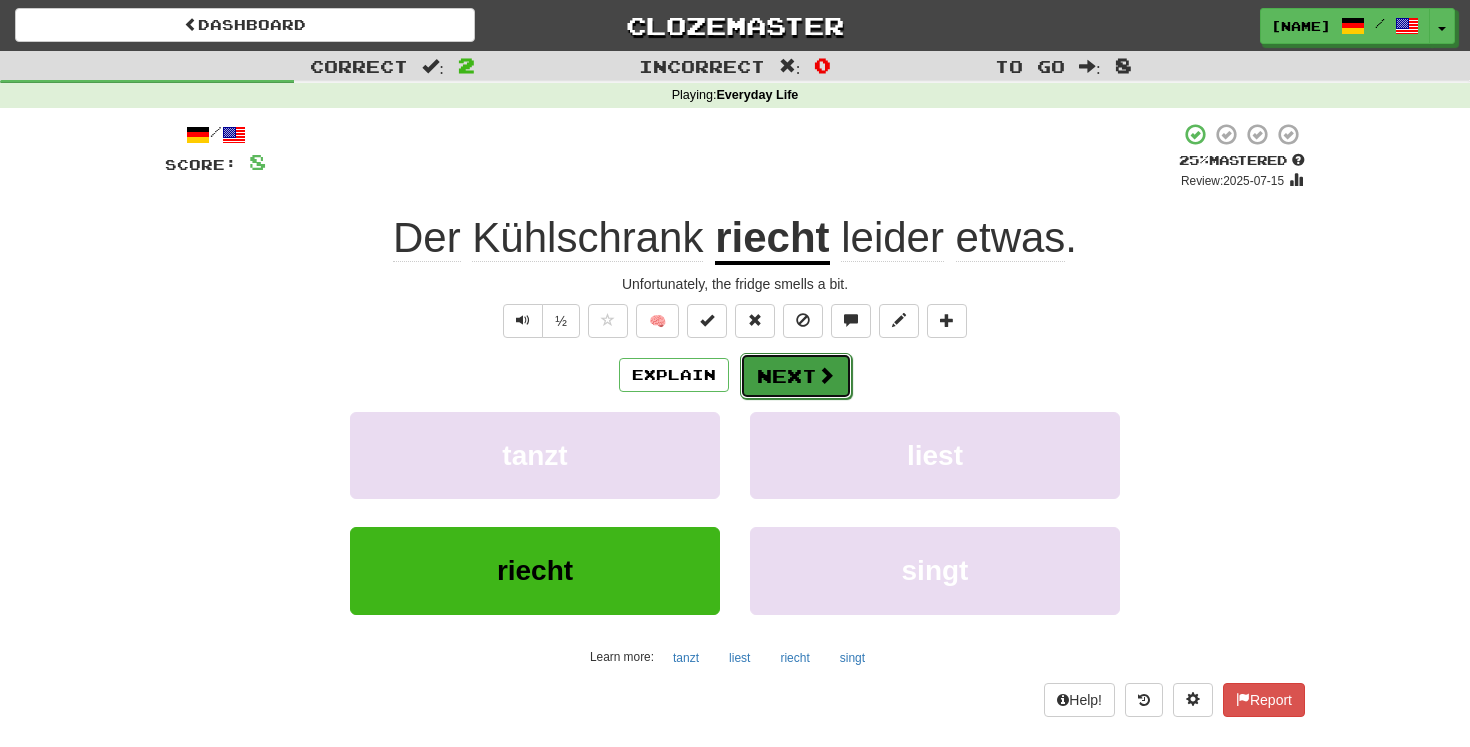 click on "Next" at bounding box center [796, 376] 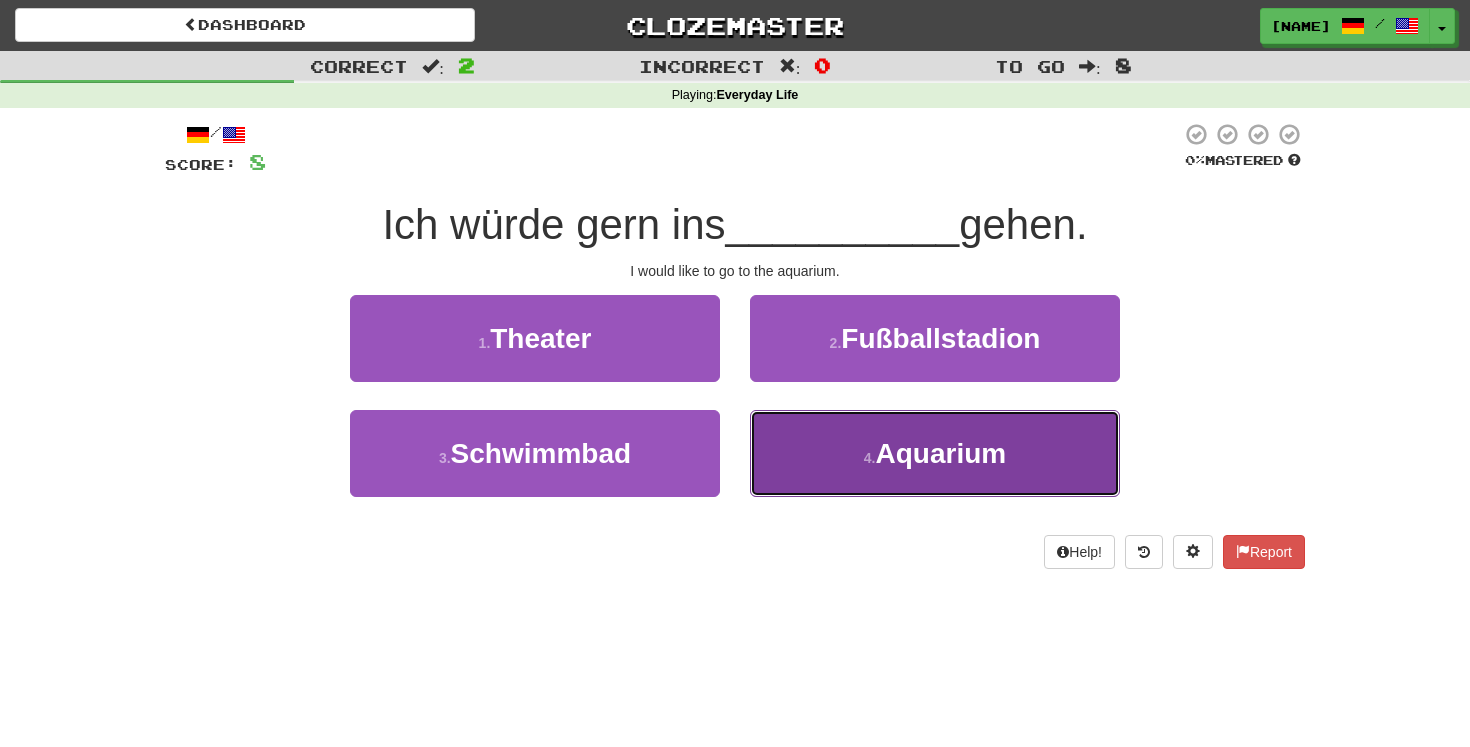 click on "4 .  Aquarium" at bounding box center [935, 453] 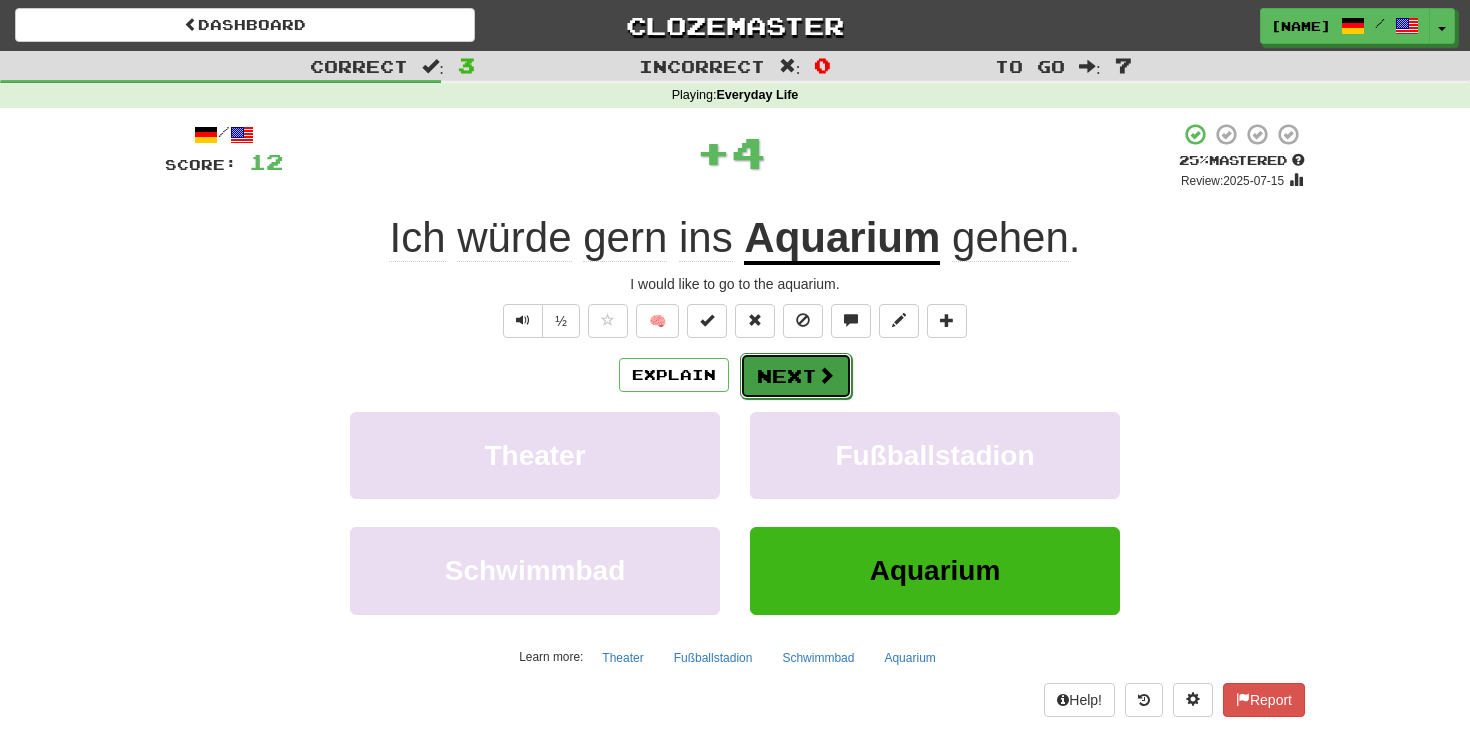 click on "Next" at bounding box center [796, 376] 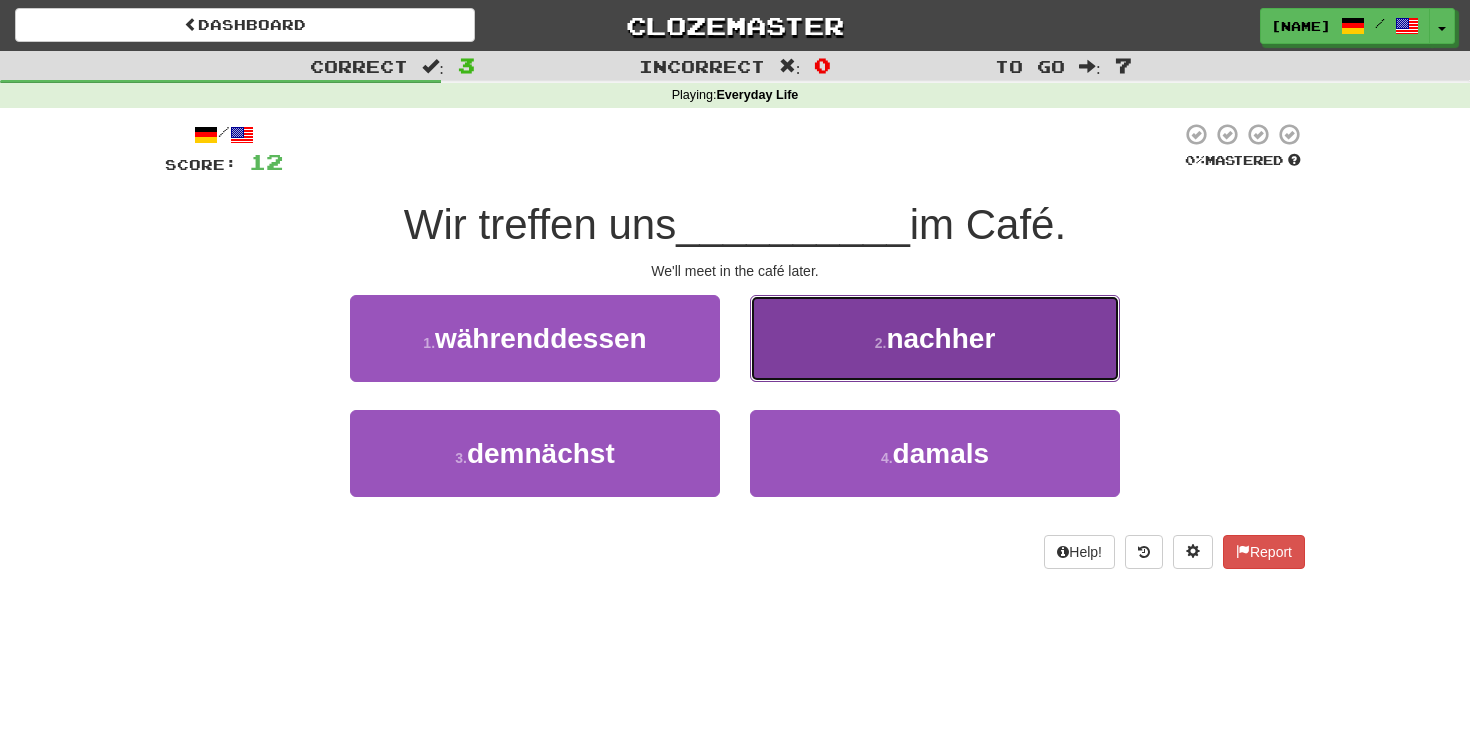 click on "2 .  nachher" at bounding box center [935, 338] 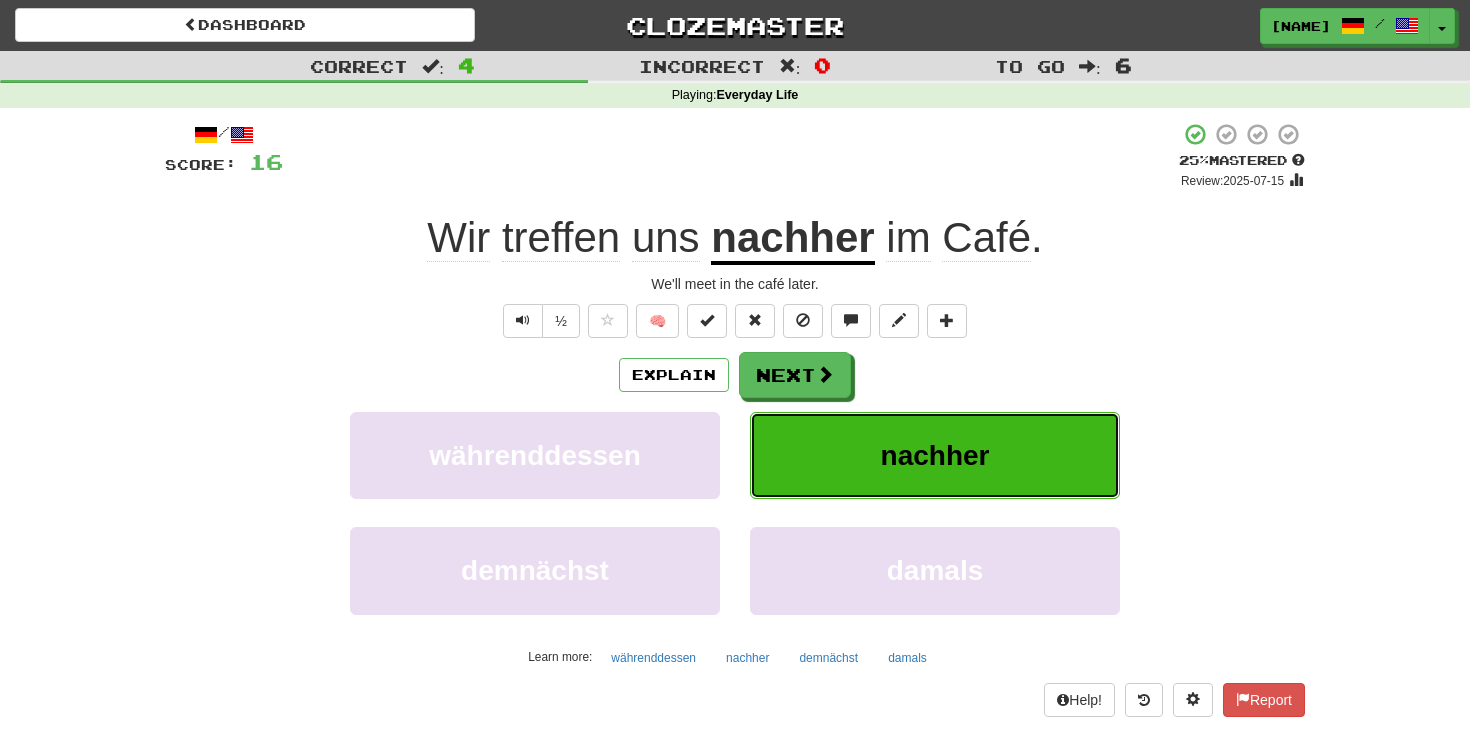 scroll, scrollTop: 62, scrollLeft: 0, axis: vertical 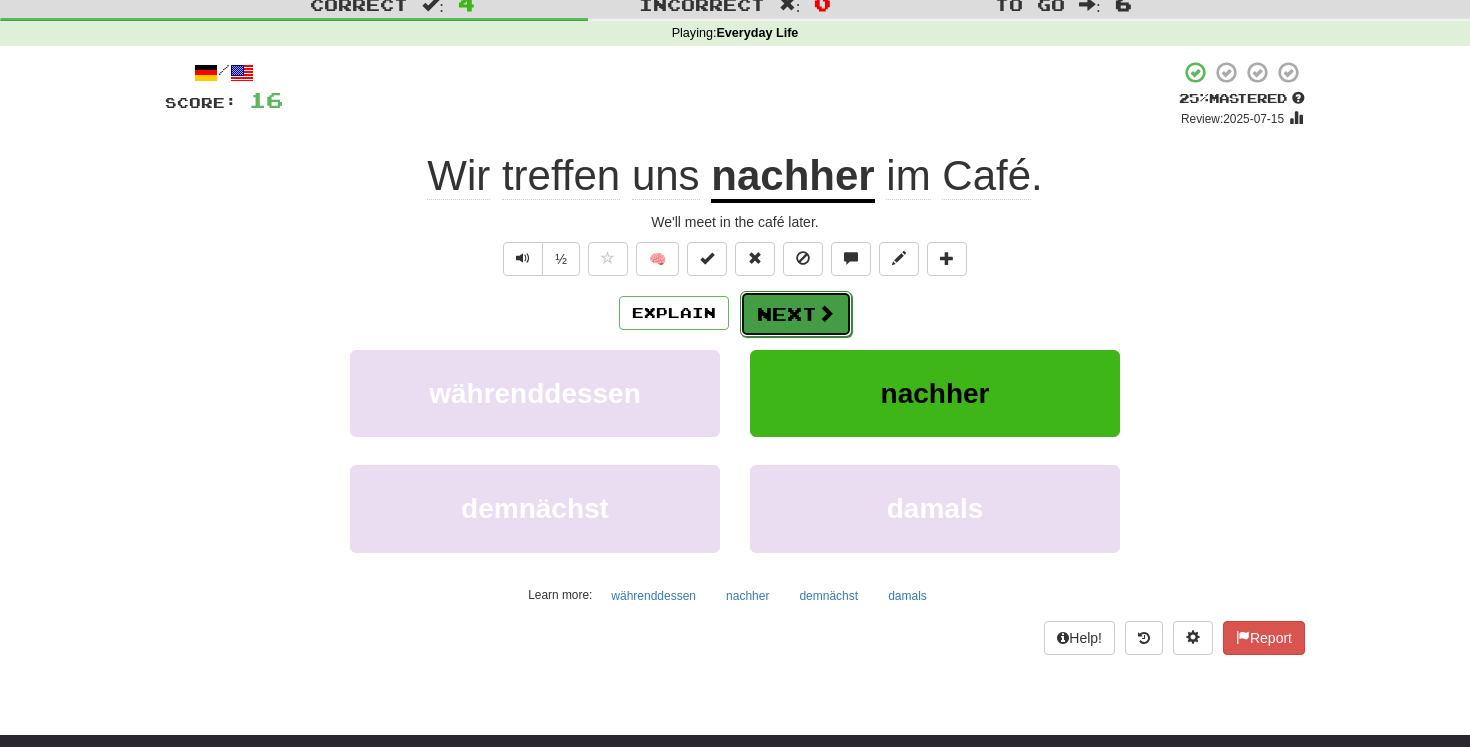 click on "Next" at bounding box center (796, 314) 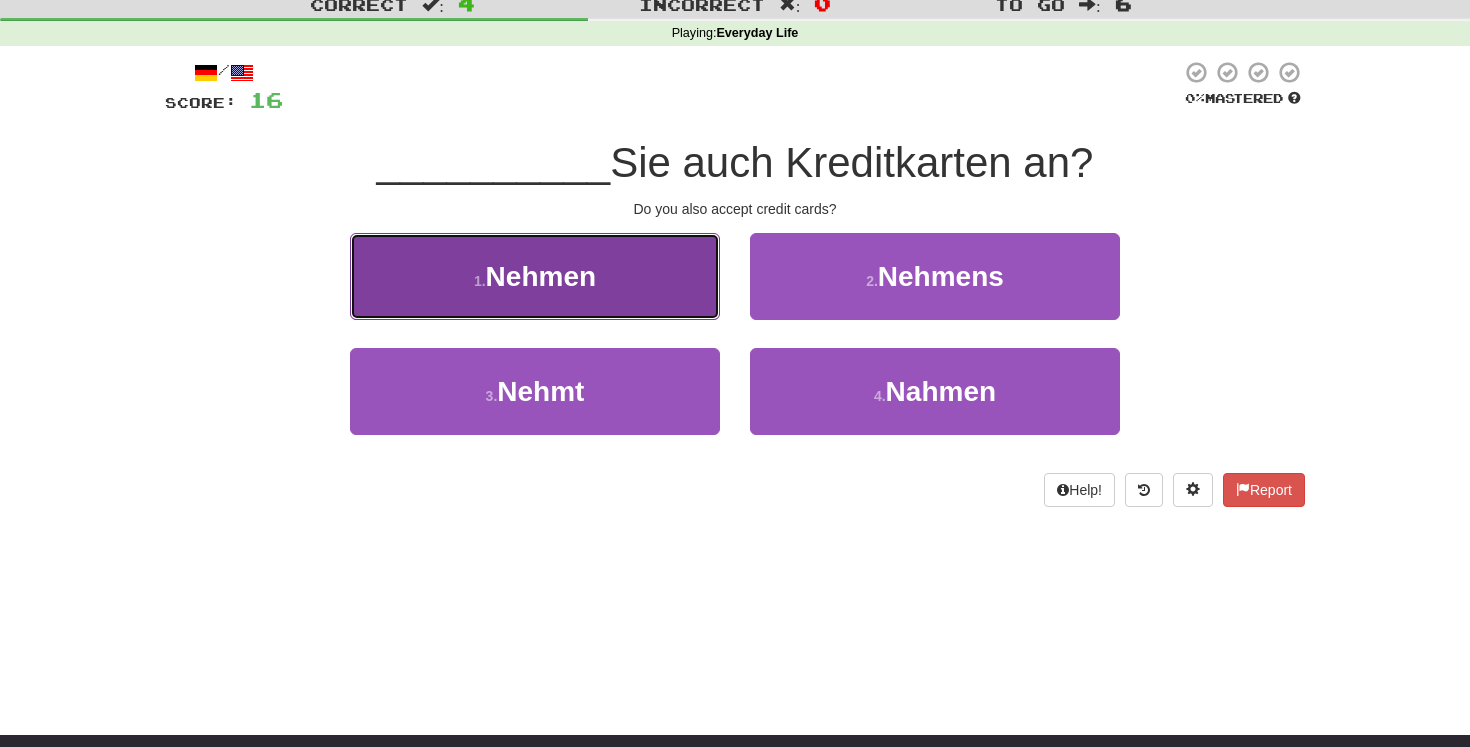click on "Nehmen" at bounding box center (541, 276) 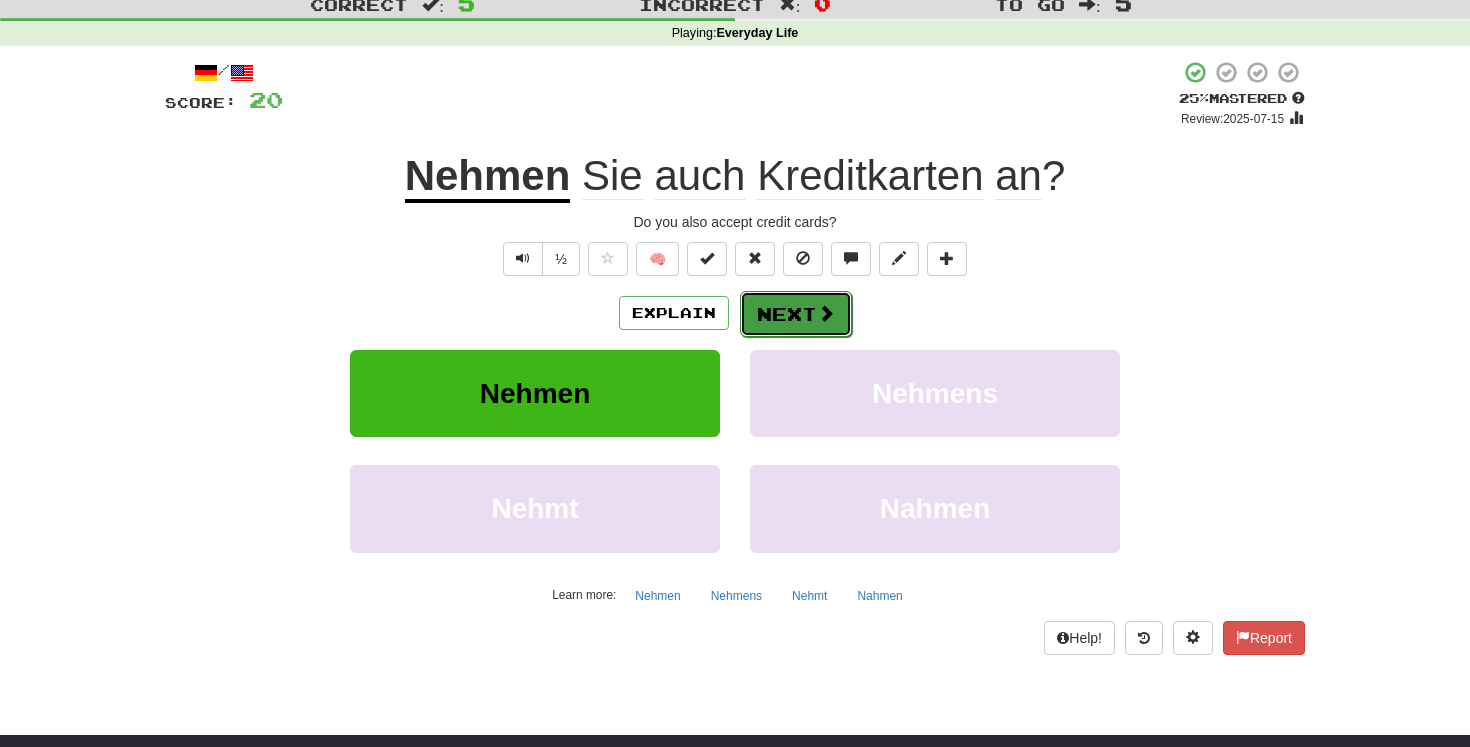 click at bounding box center (826, 313) 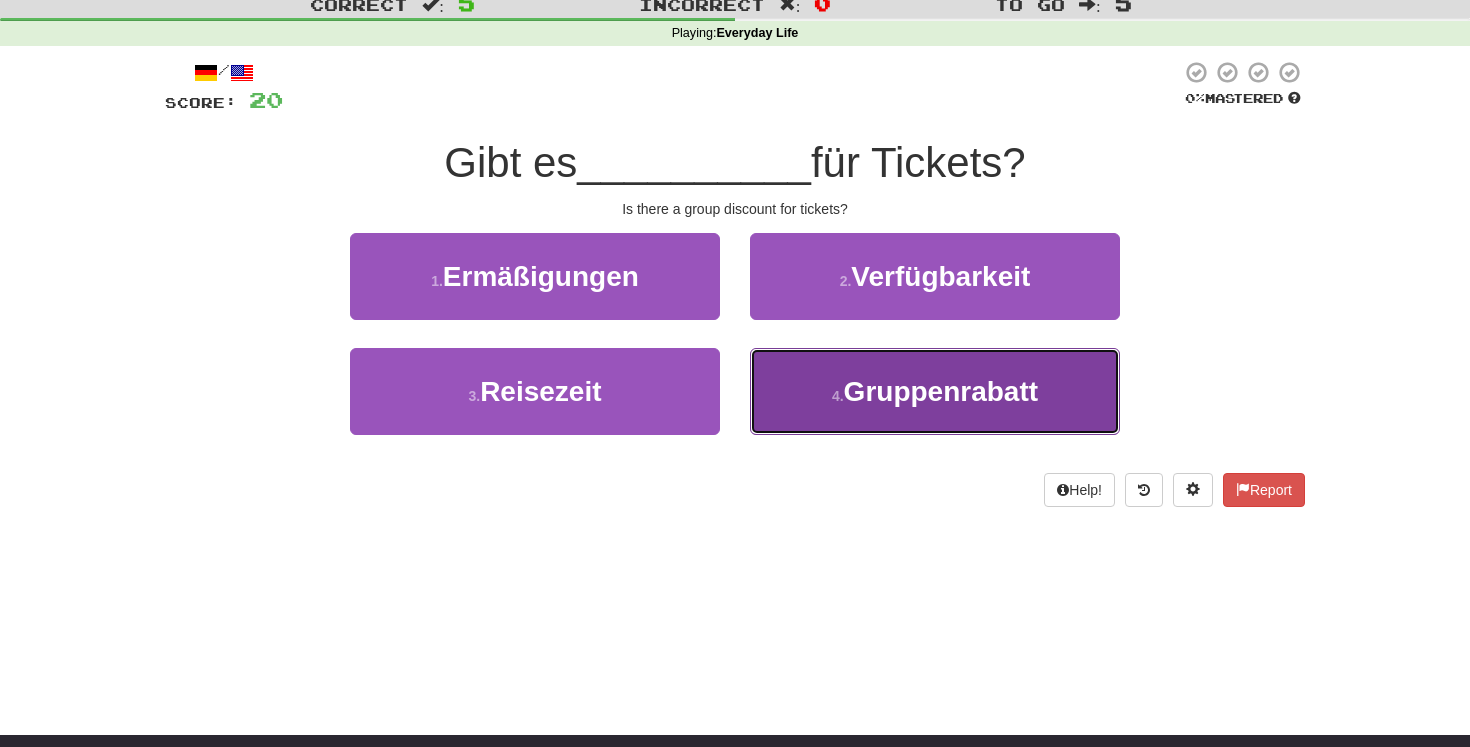 click on "4 .  Gruppenrabatt" at bounding box center [935, 391] 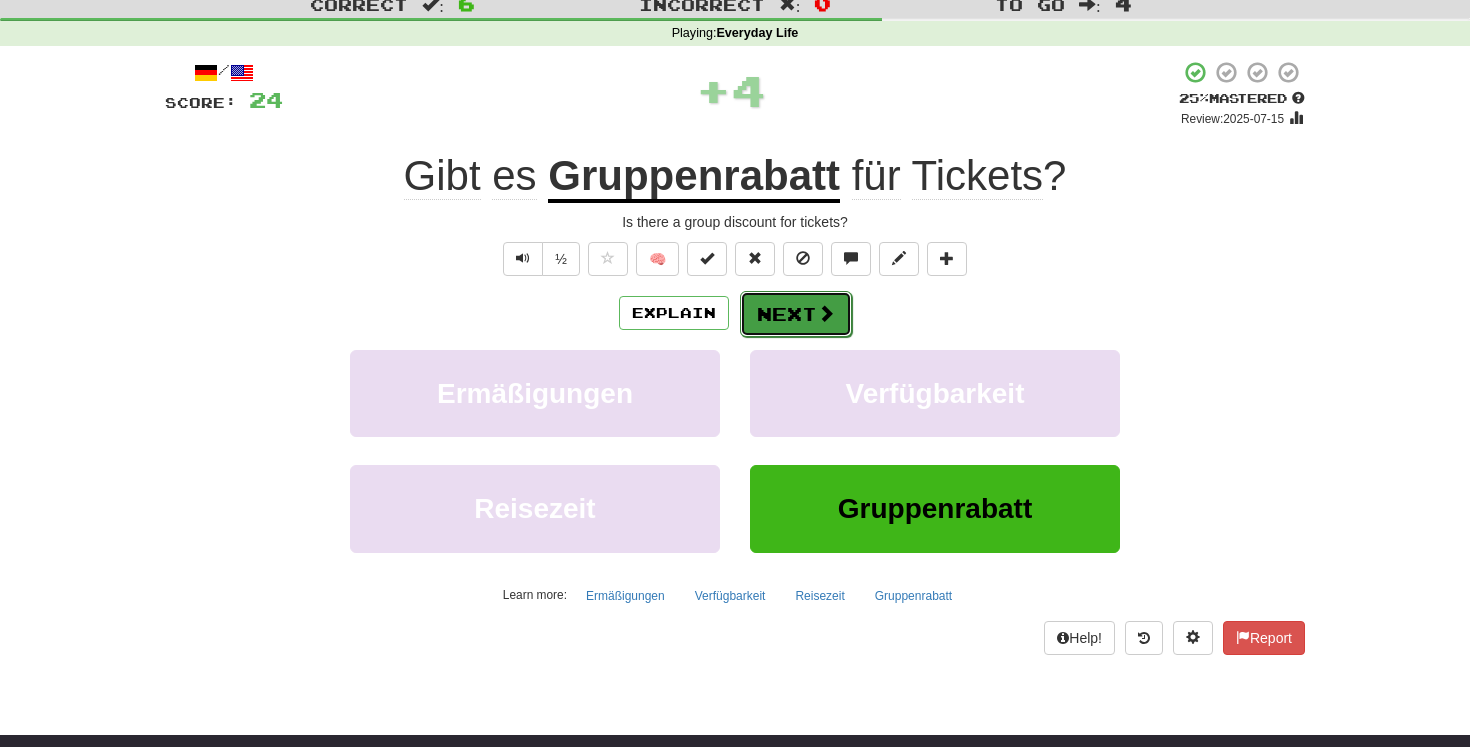 click on "Next" at bounding box center (796, 314) 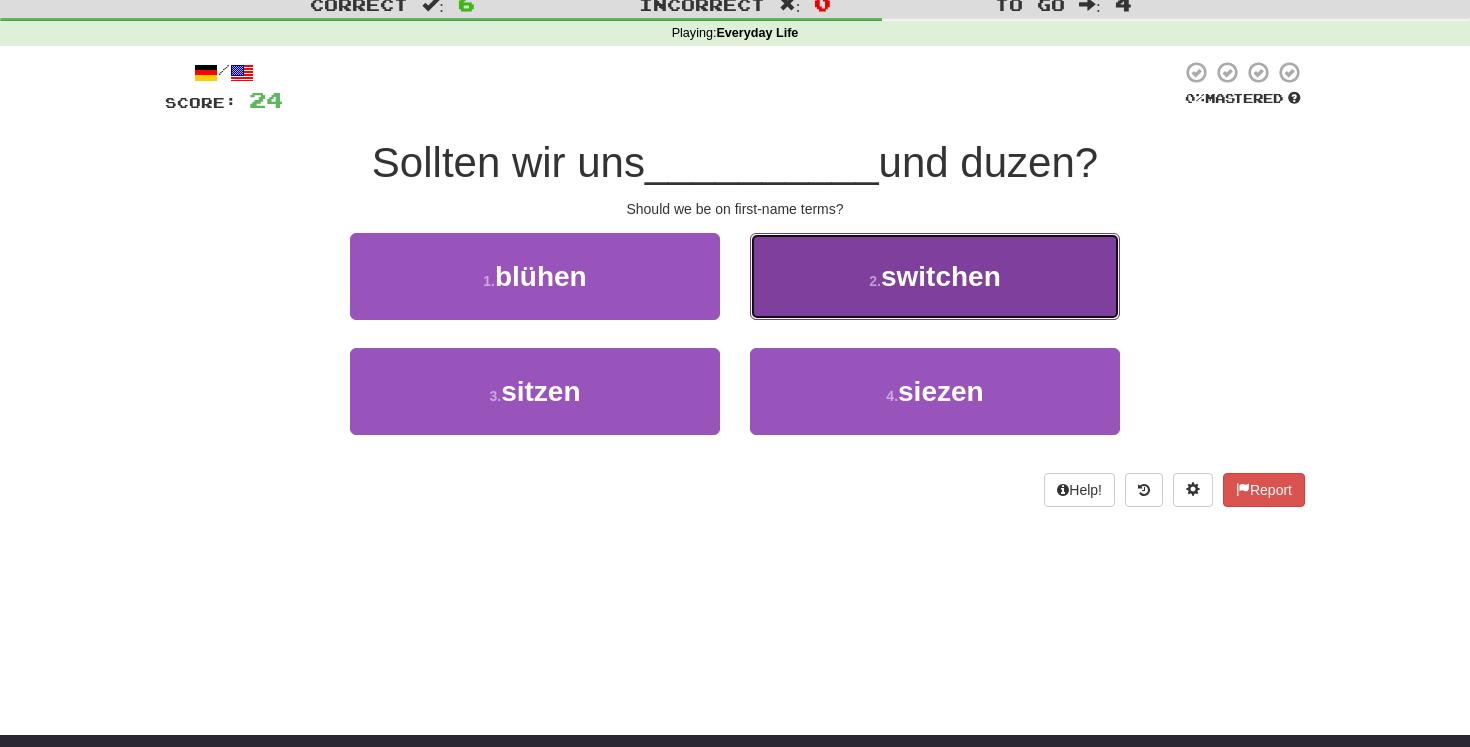 click on "2 .  switchen" at bounding box center (935, 276) 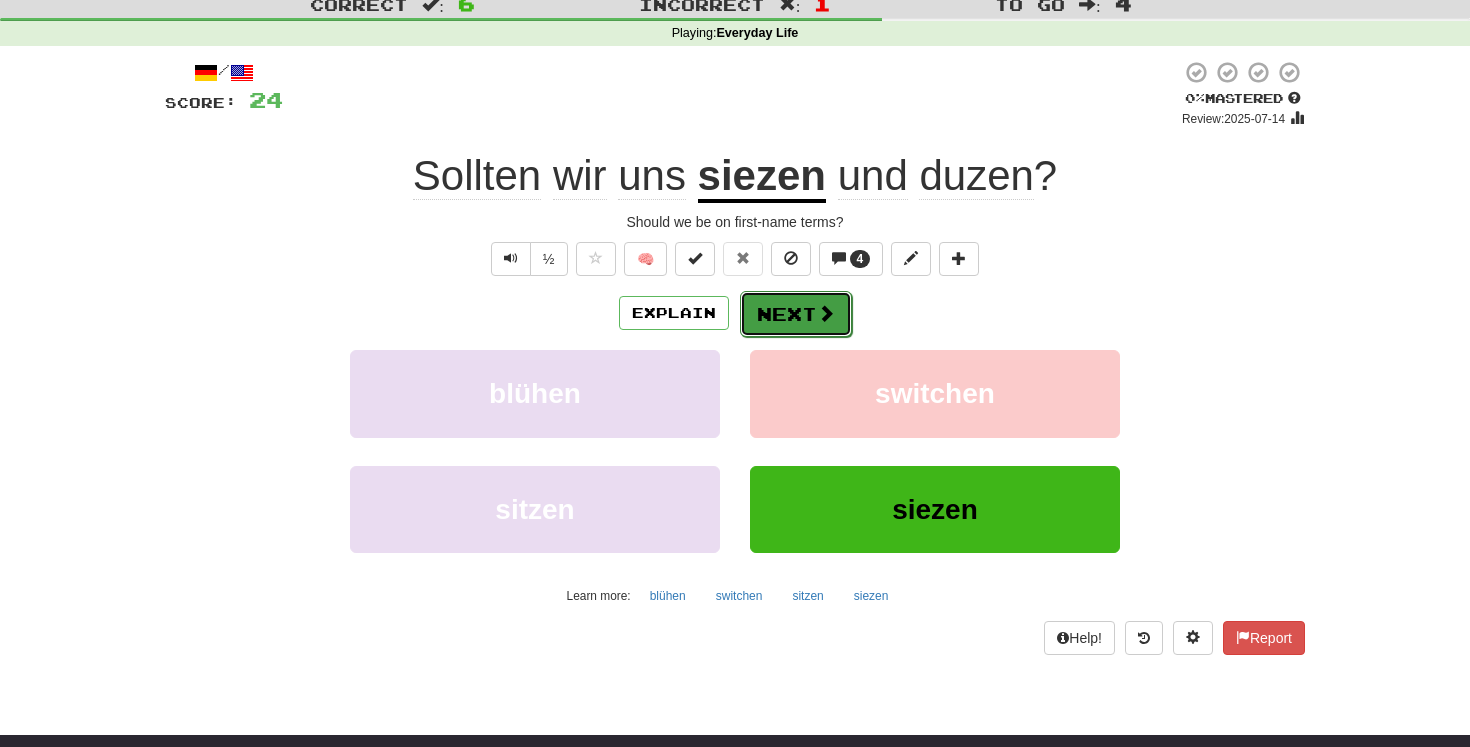 click on "Next" at bounding box center [796, 314] 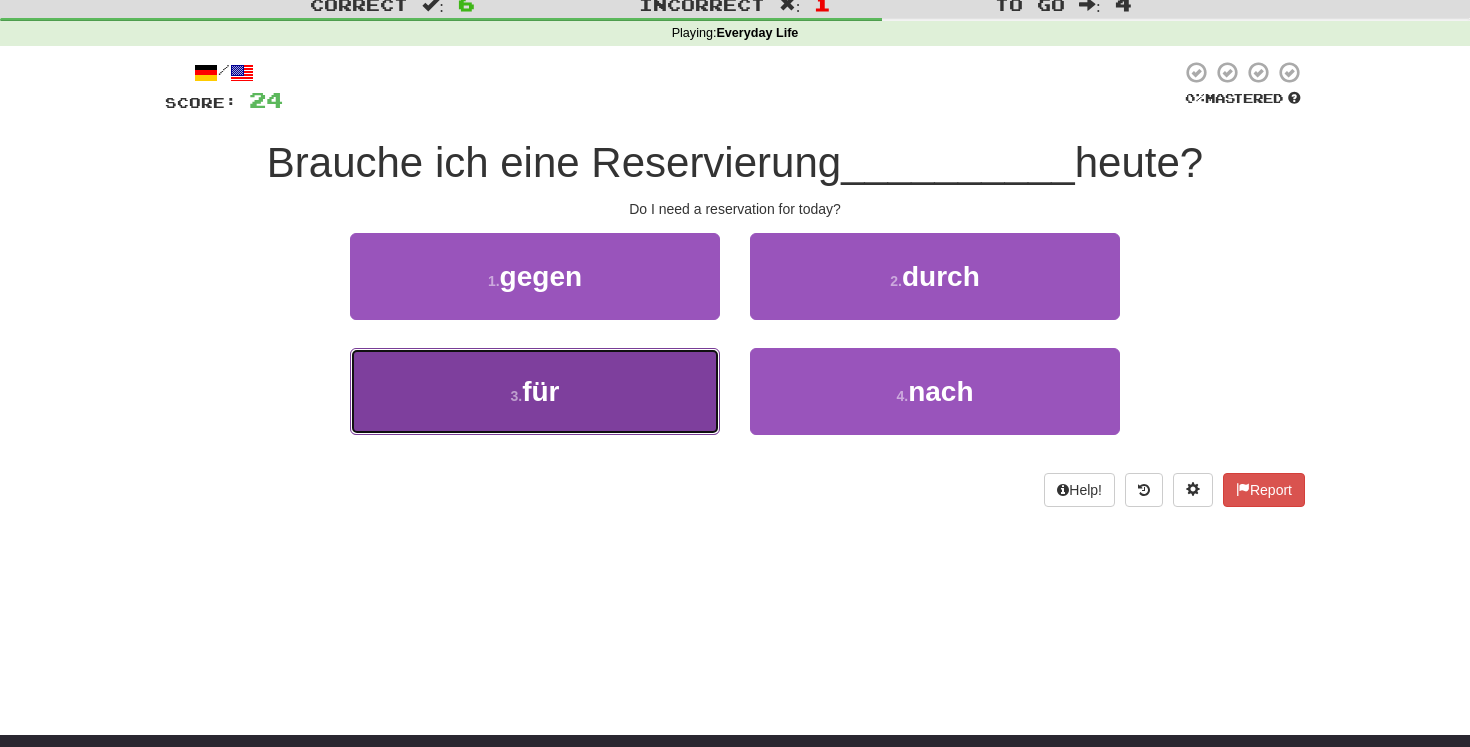 click on "3 .  für" at bounding box center [535, 391] 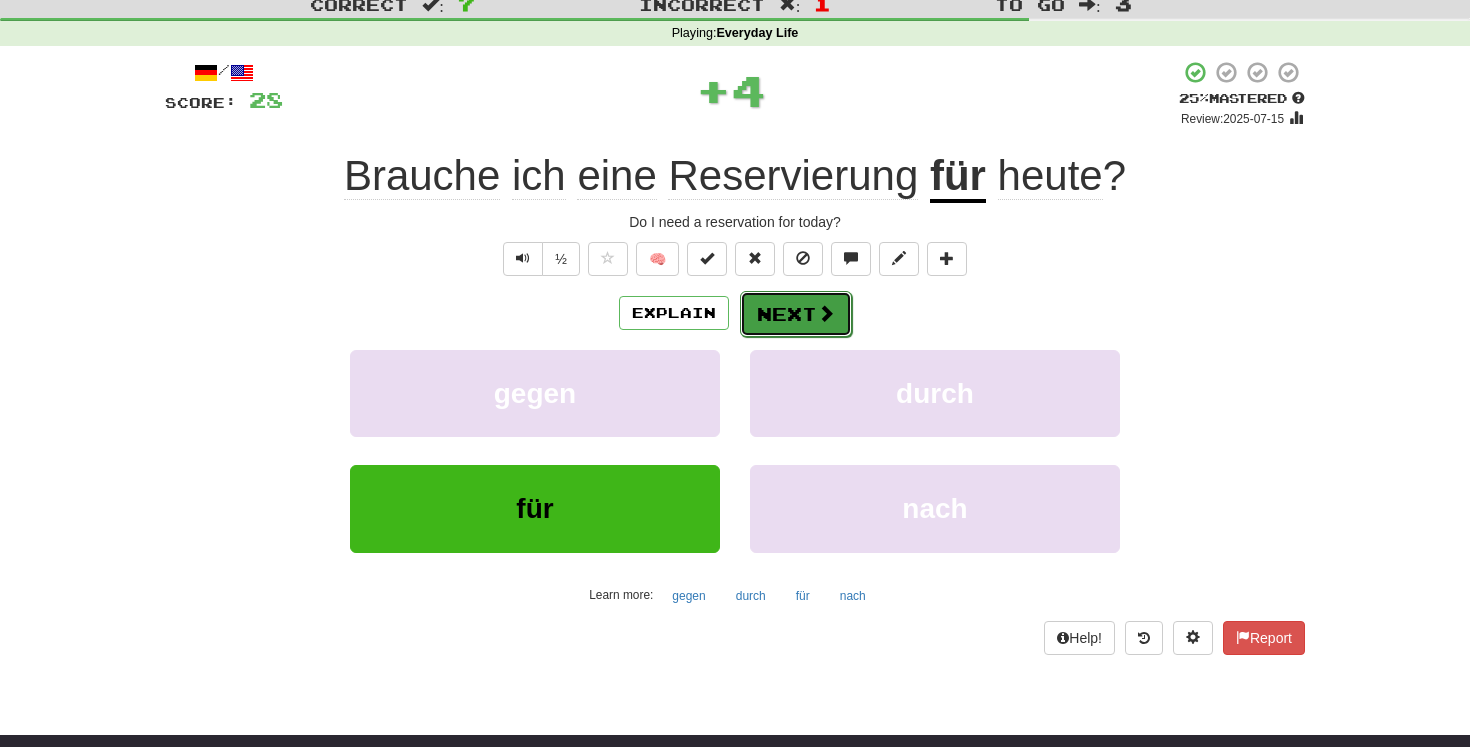 click on "Next" at bounding box center (796, 314) 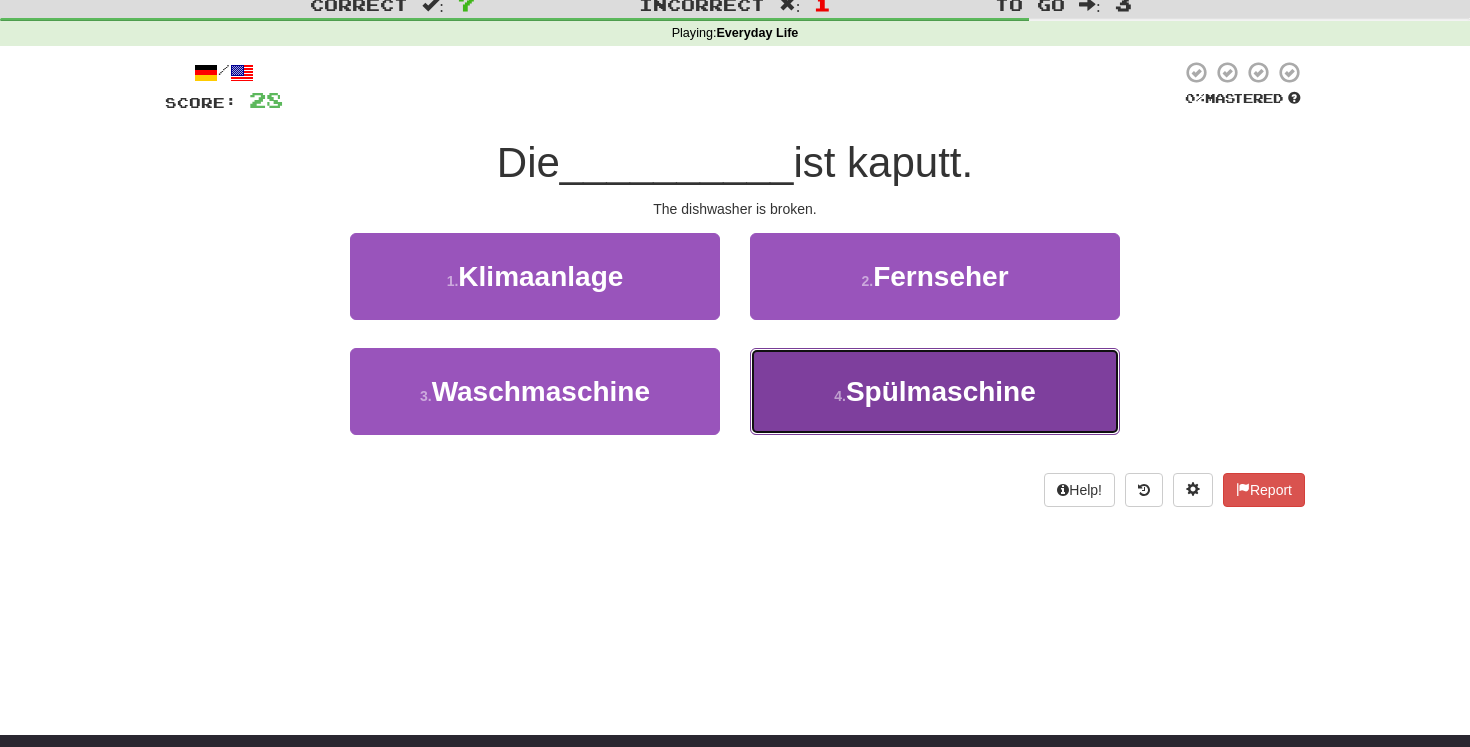 click on "Spülmaschine" at bounding box center (941, 391) 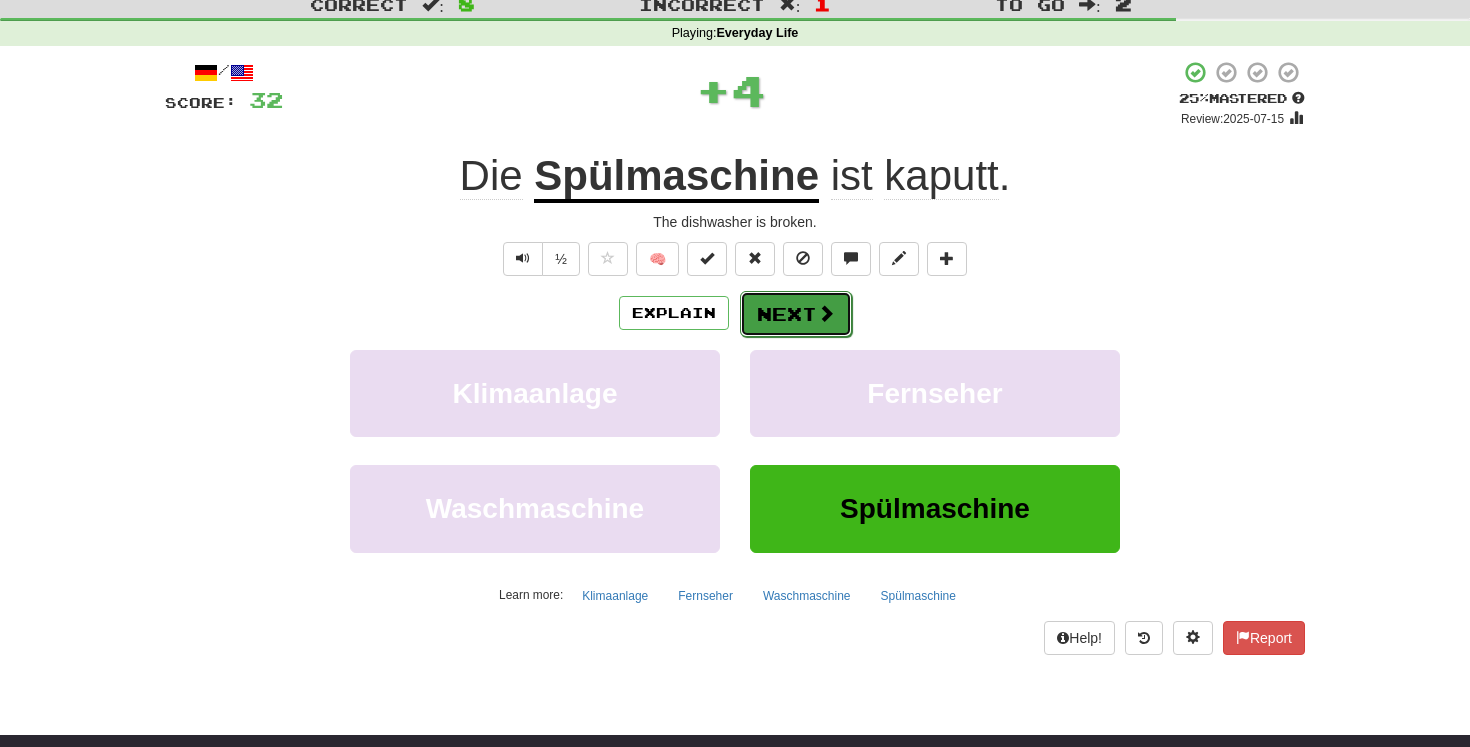 click on "Next" at bounding box center (796, 314) 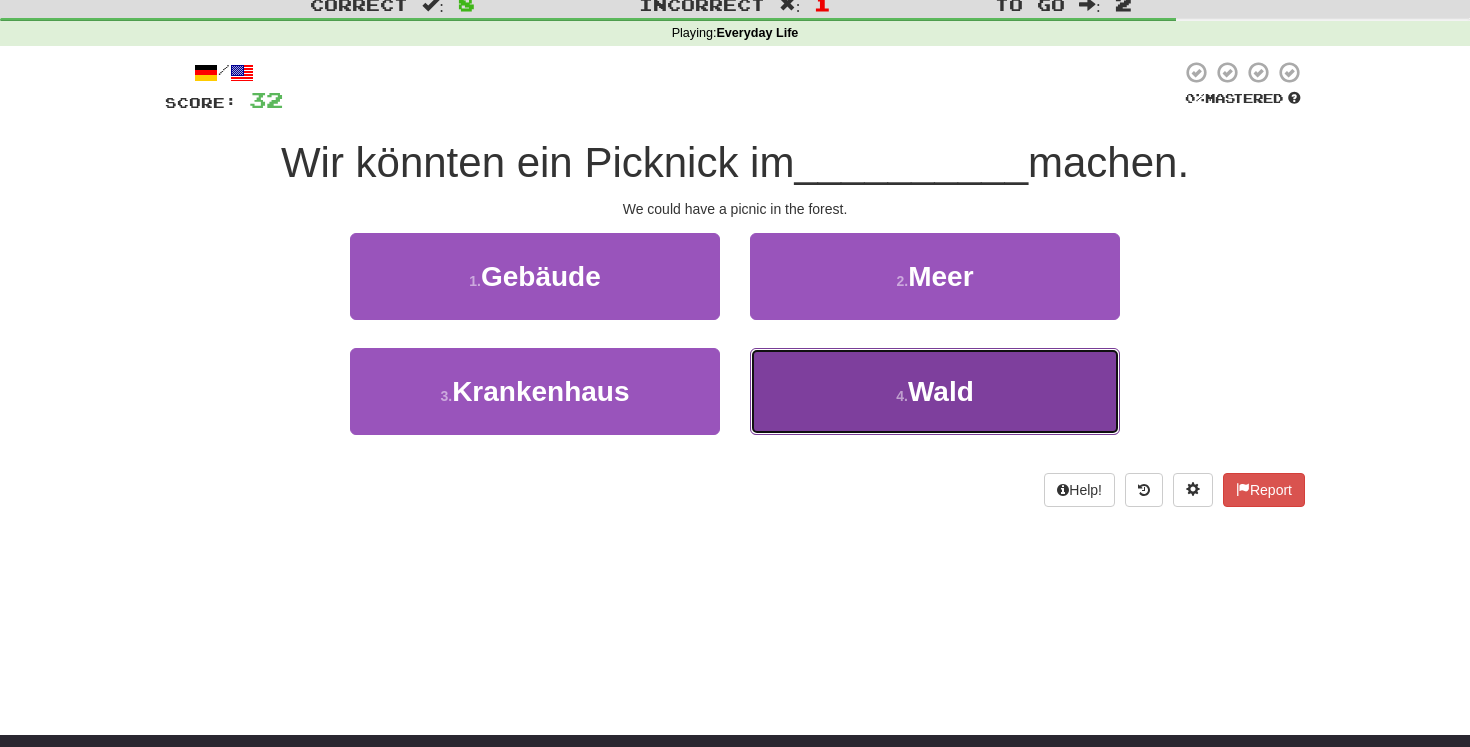 click on "4 .  Wald" at bounding box center (935, 391) 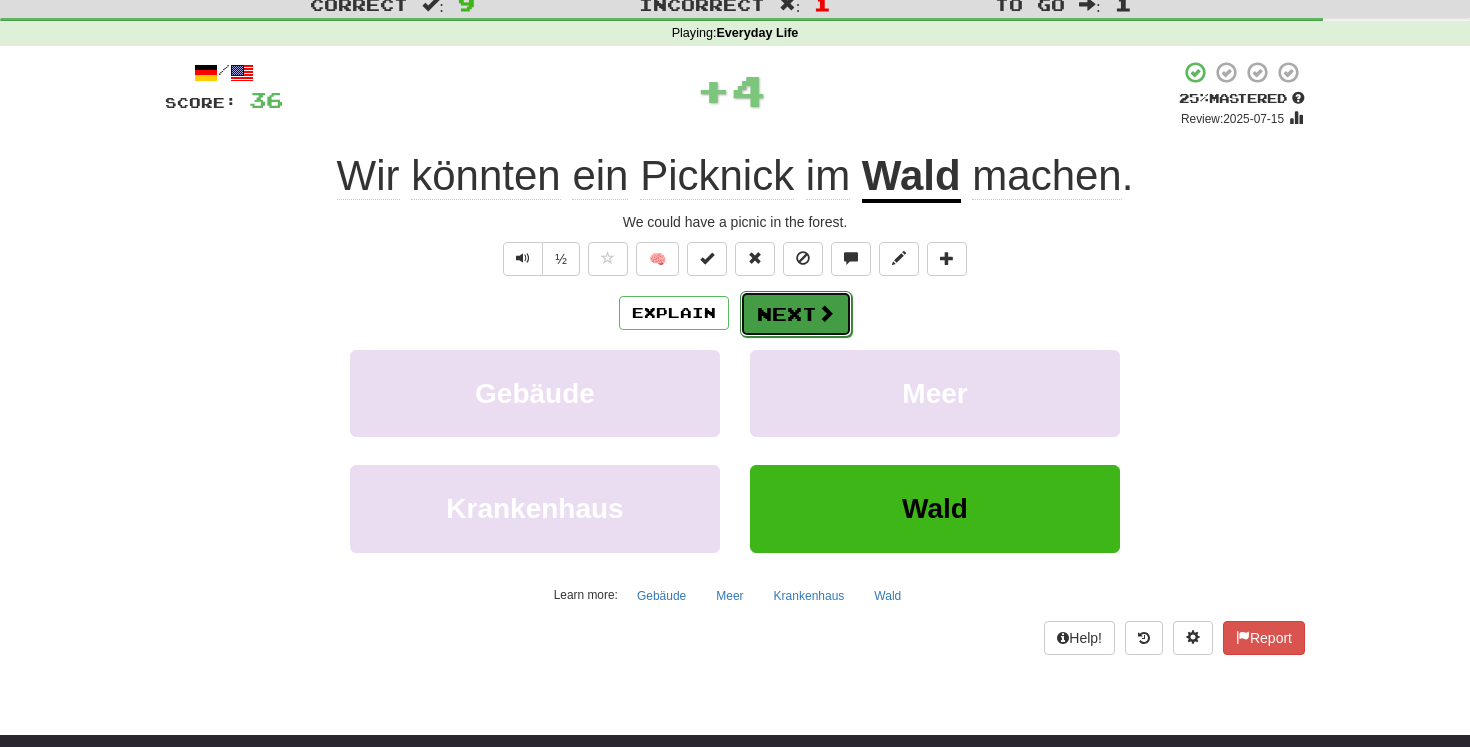 click on "Next" at bounding box center [796, 314] 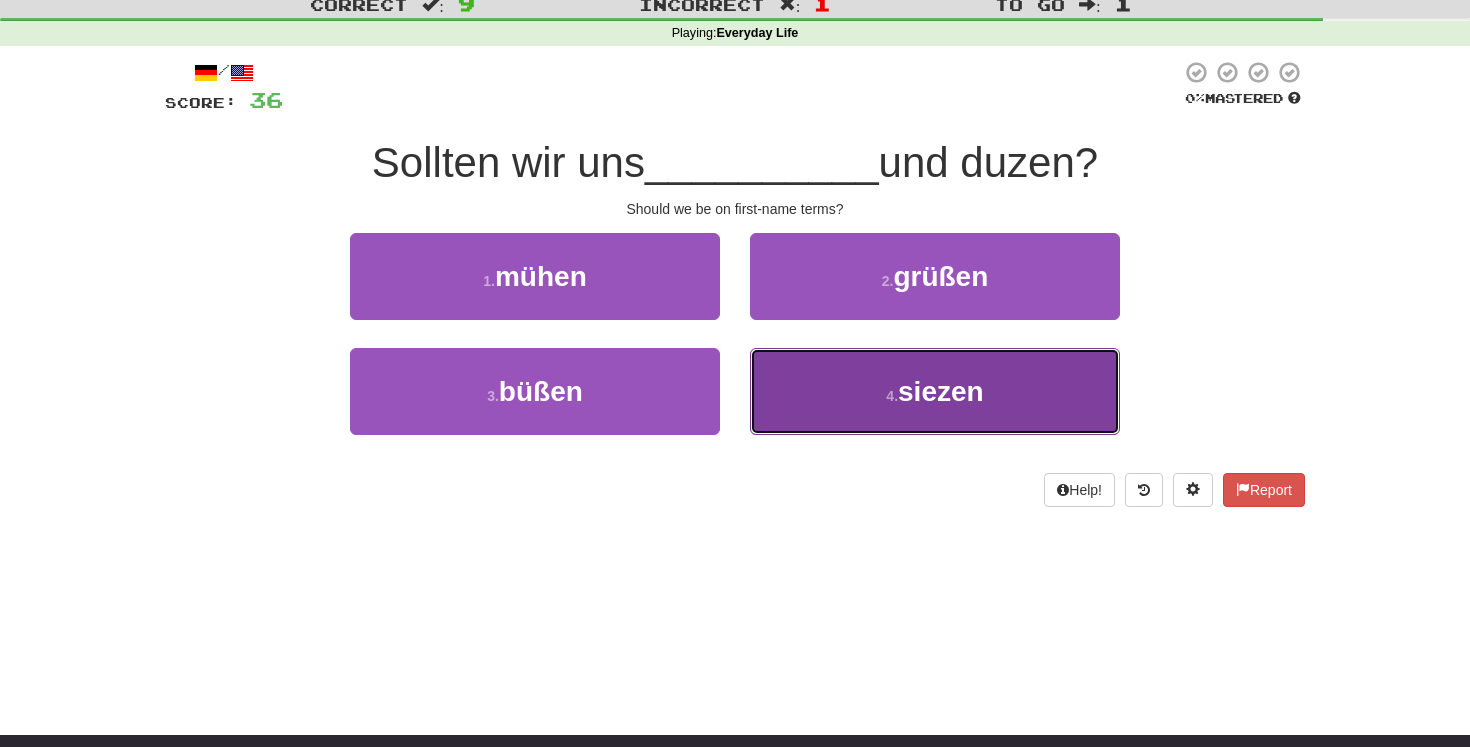 click on "4 .  siezen" at bounding box center (935, 391) 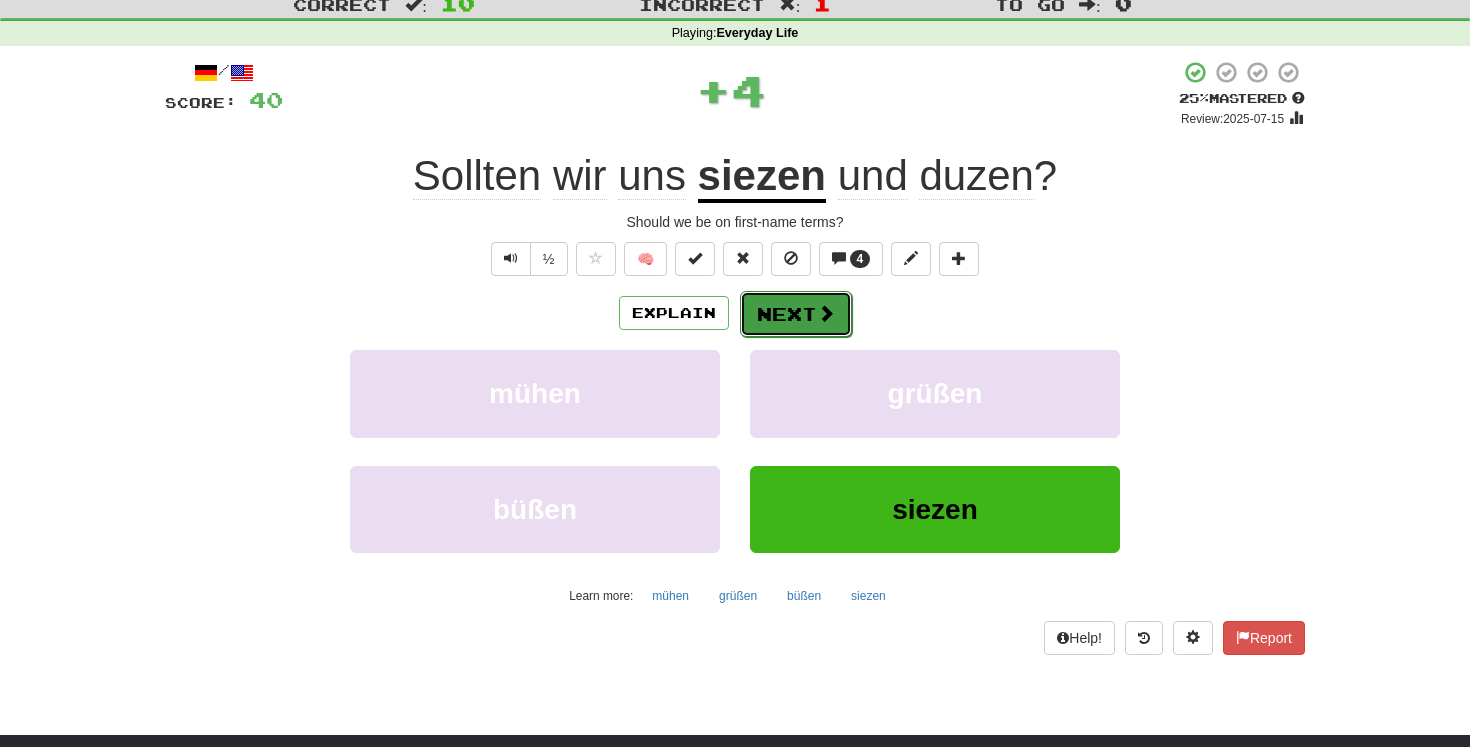 click at bounding box center [826, 313] 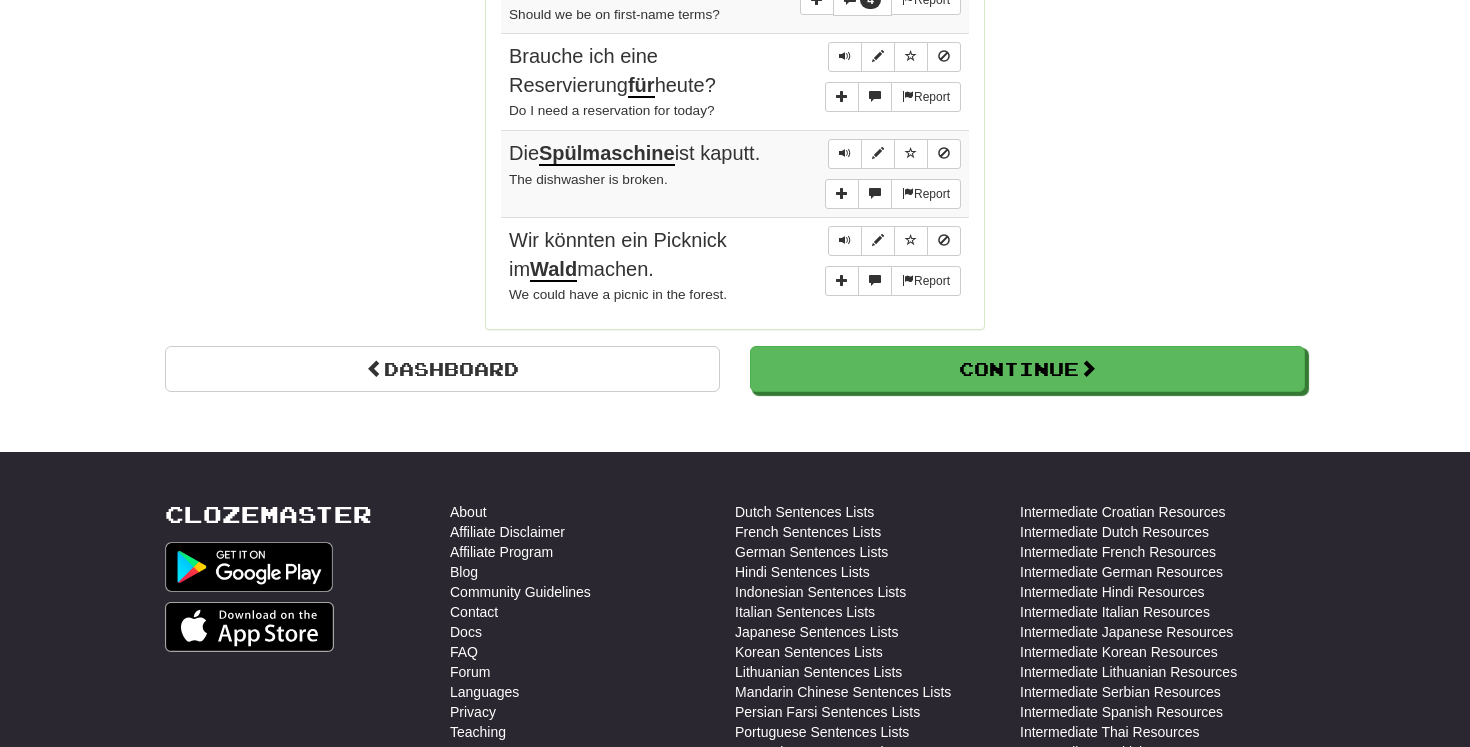 scroll, scrollTop: 1855, scrollLeft: 0, axis: vertical 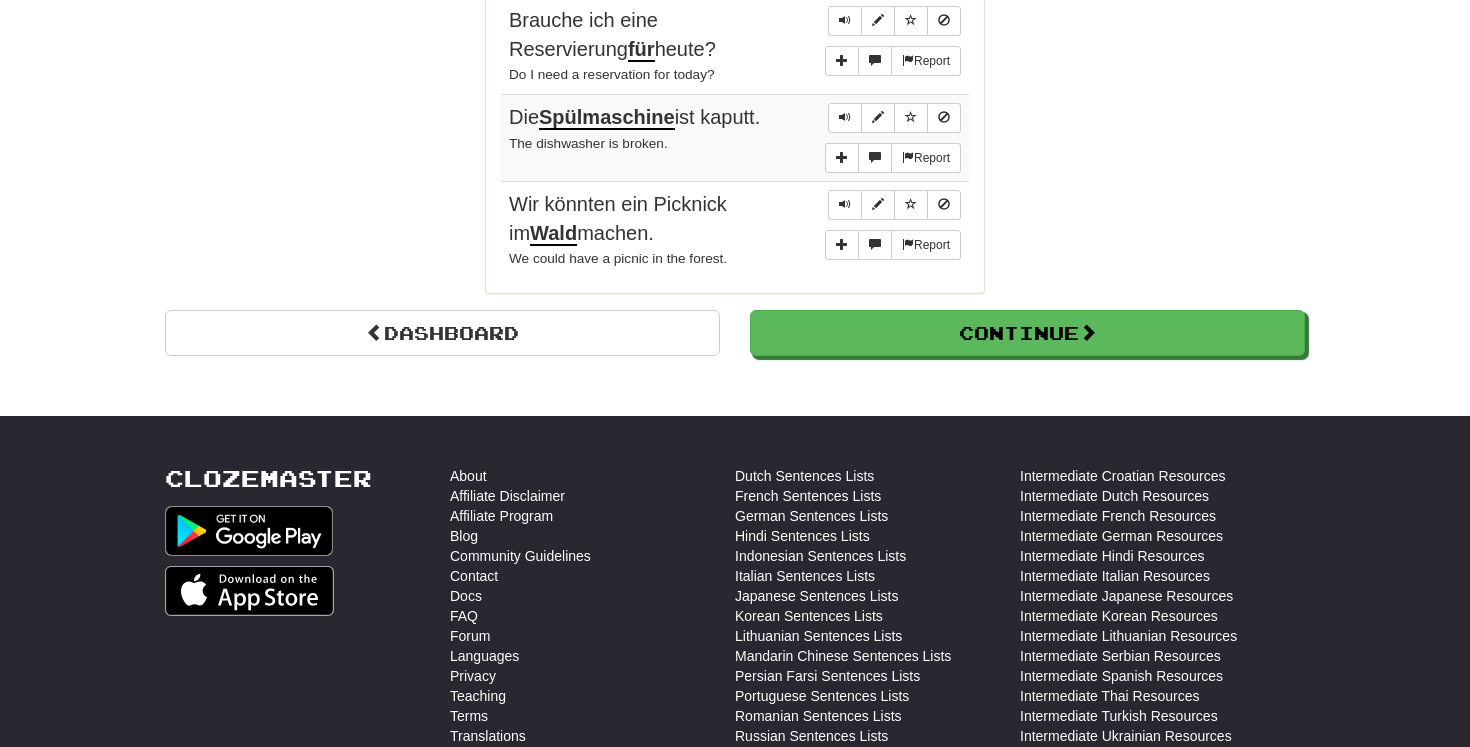 click on "Dashboard Continue  Round Results Stats: Score:   + 40 Time:   1 : 54 New:   10 Review:   0 Correct:   10 Incorrect:   1 Get fluent faster. Get  Clozemaster Pro   Progress: Everyday Life Playing:  10  /  1,000 + 10 0% 1% Mastered:  0  /  1,000 0% Ready for Review:  0  /  Level:  0 60  points to level  1  - keep going! Ranked:  500 th  this week Sentences:  Report Wir müssen das Budget  reduzieren . We have to reduce the budget.  Report Der Kühlschrank  riecht  leider etwas. Unfortunately, the fridge smells a bit.  Report Ich würde gern ins  Aquarium  gehen. I would like to go to the aquarium.  Report Wir treffen uns  nachher  im Café. We'll meet in the café later.  Report Nehmen  Sie auch Kreditkarten an? Do you also accept credit cards?  Report Gibt es  Gruppenrabatt  für Tickets? Is there a group discount for tickets? 4  Report Sollten wir uns  siezen  und duzen? Should we be on first-name terms?  Report Brauche ich eine Reservierung  für  heute? Do I need a reservation for today?  Report" at bounding box center [735, -647] 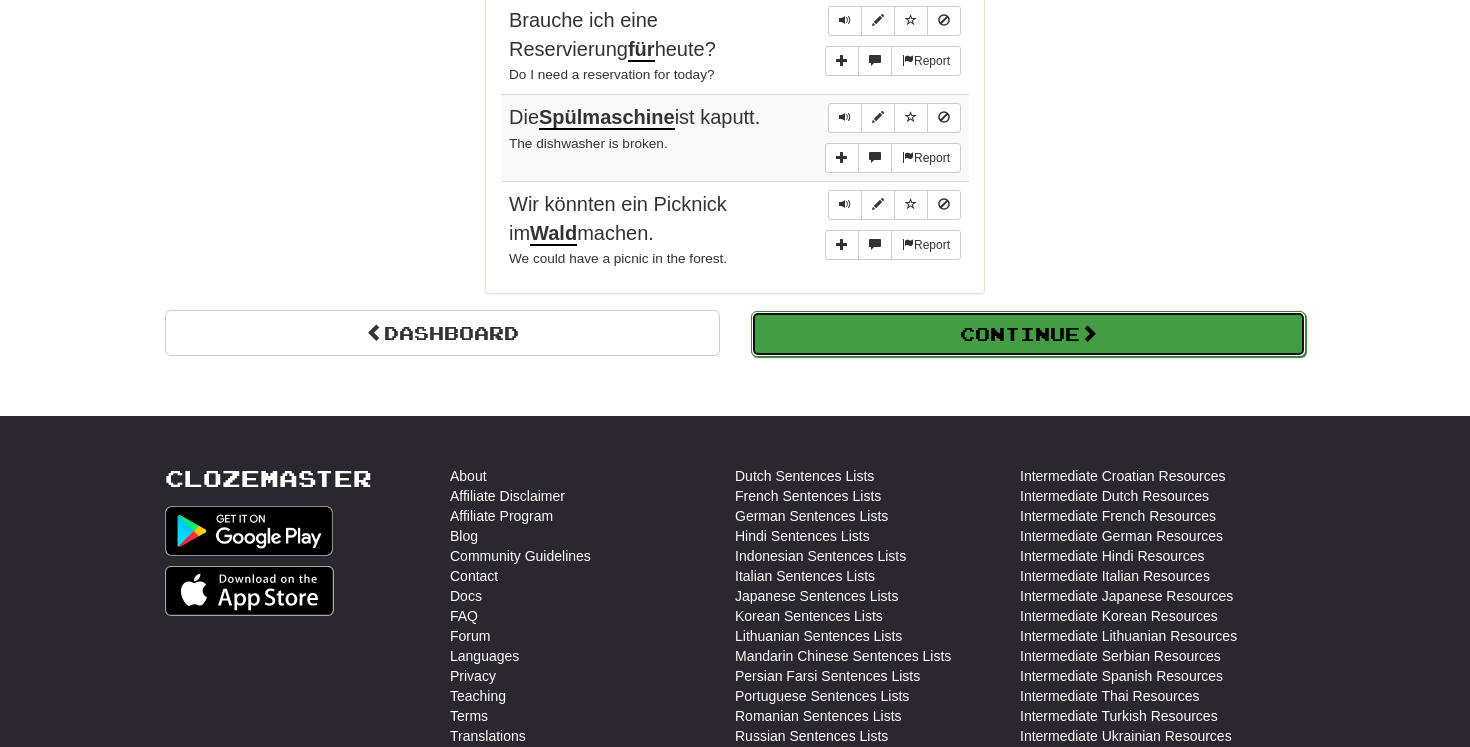 click on "Continue" at bounding box center [1028, 334] 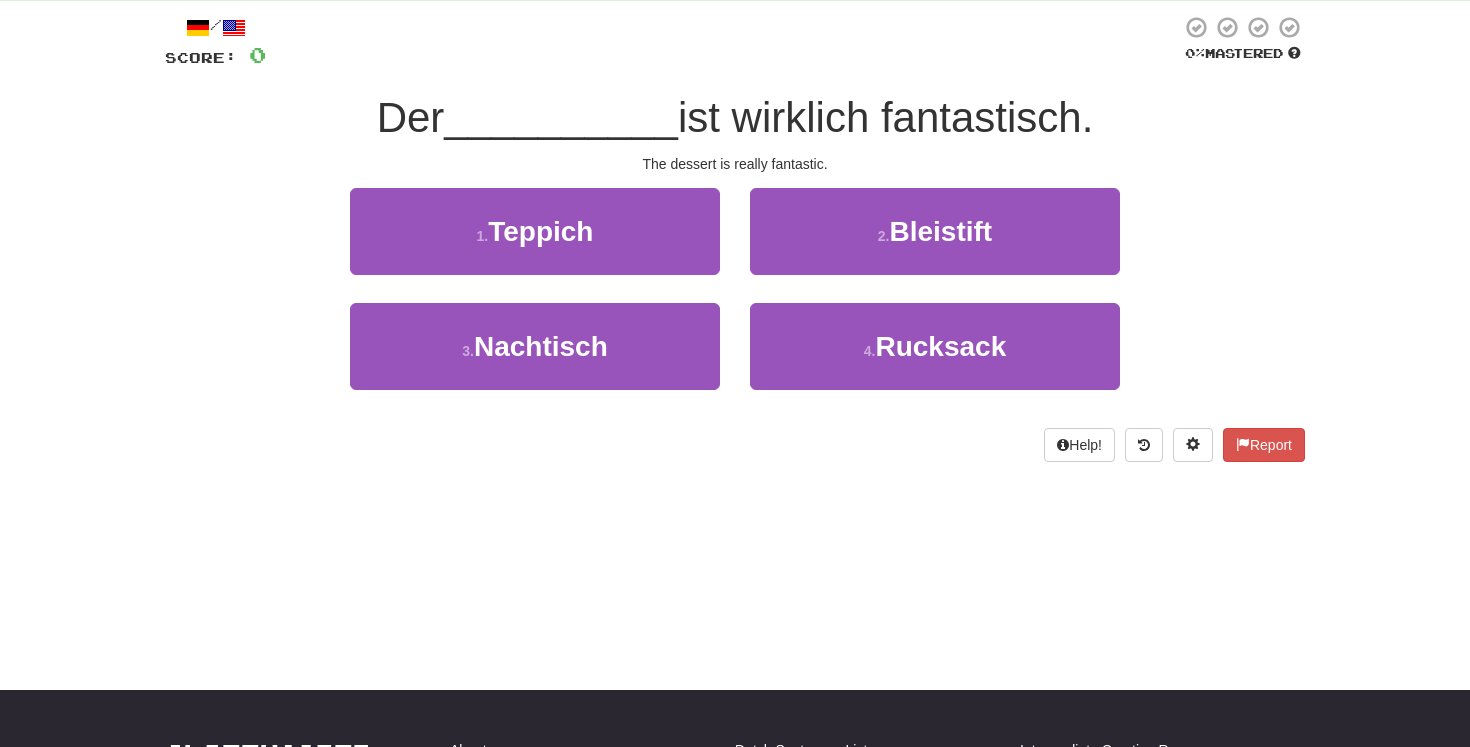 scroll, scrollTop: 0, scrollLeft: 0, axis: both 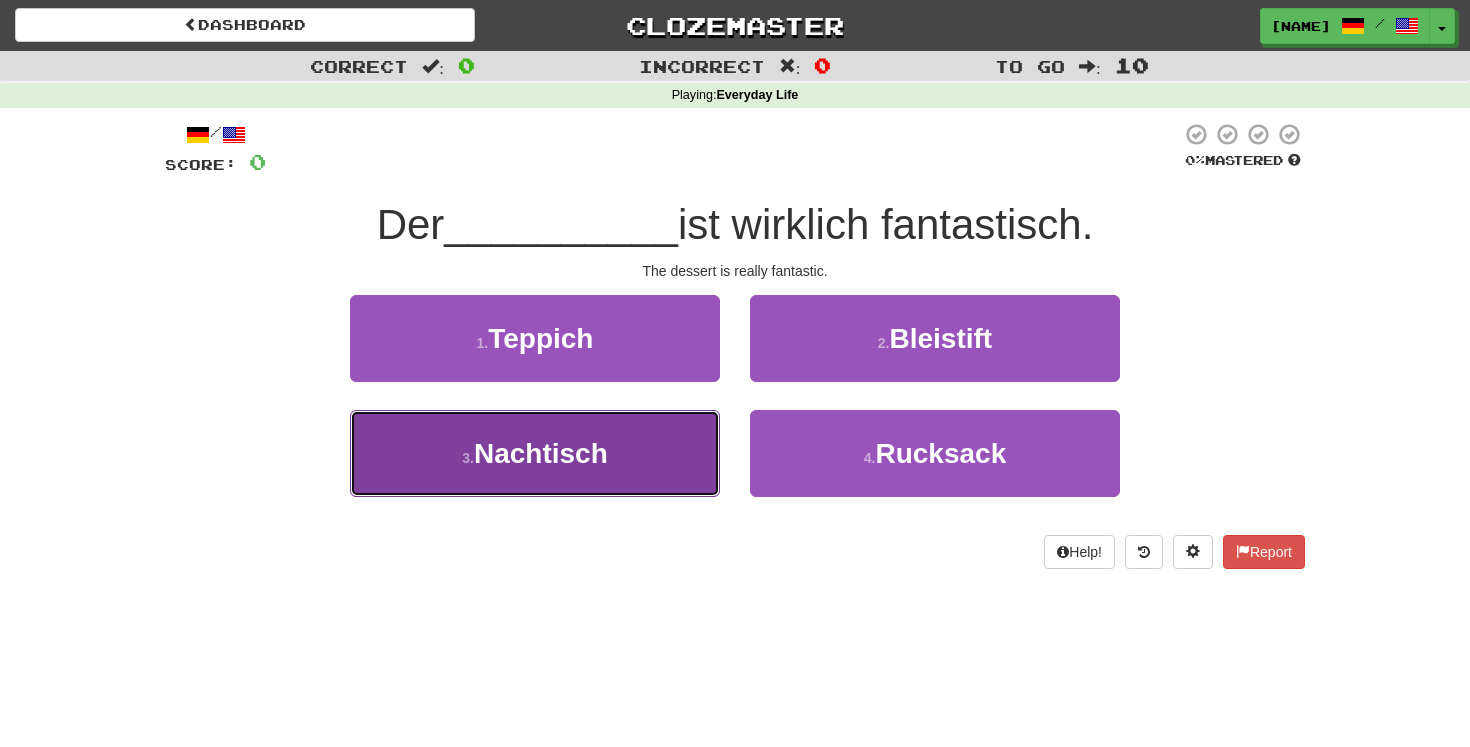 click on "Nachtisch" at bounding box center [541, 453] 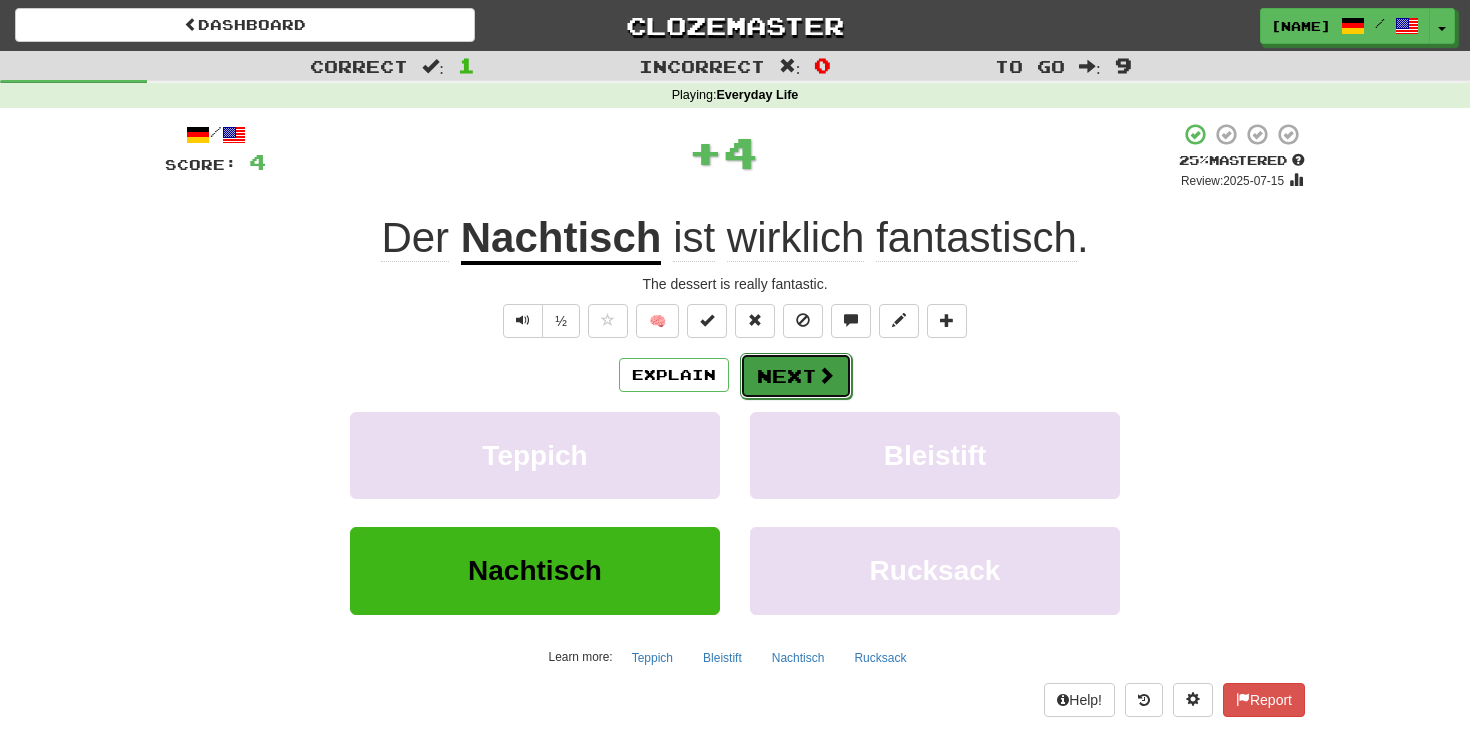 click on "Next" at bounding box center (796, 376) 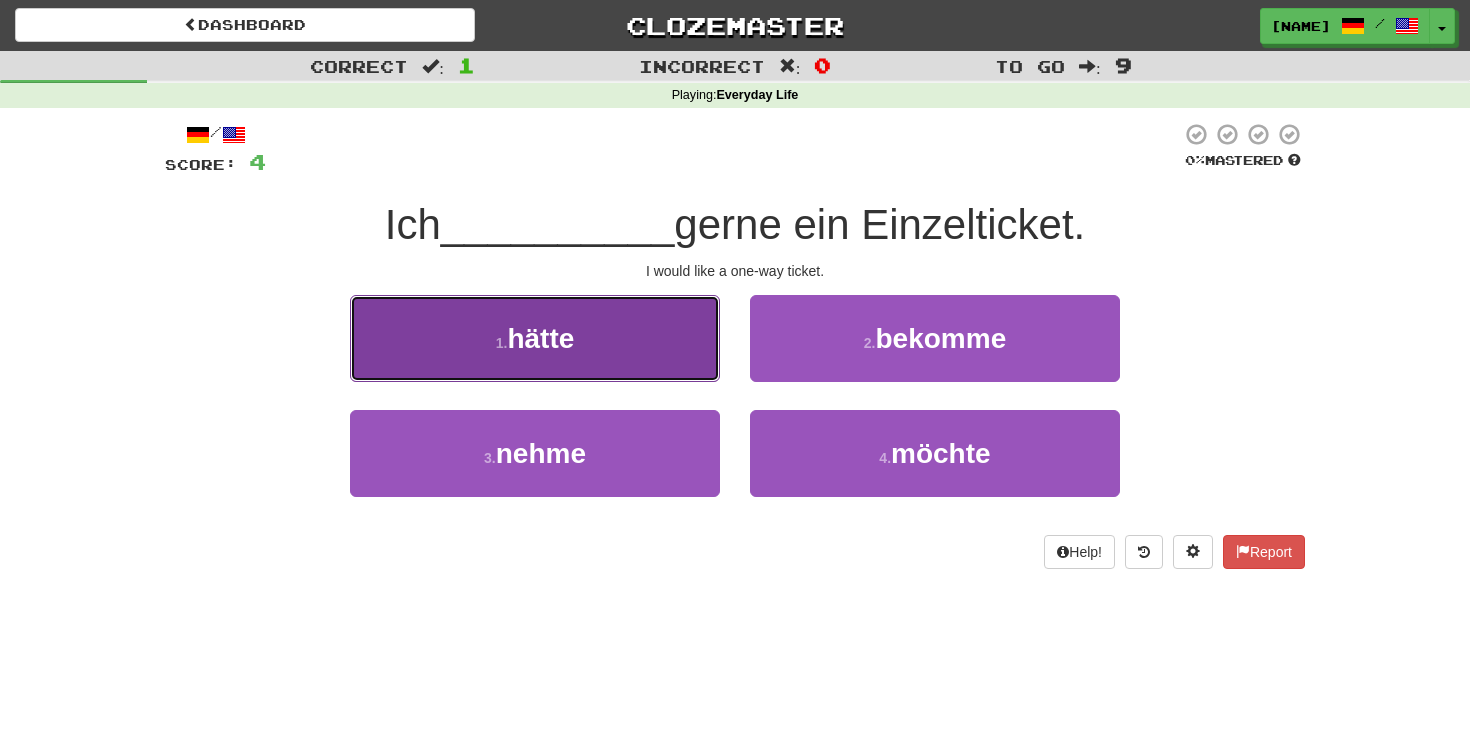 click on "1 .  hätte" at bounding box center [535, 338] 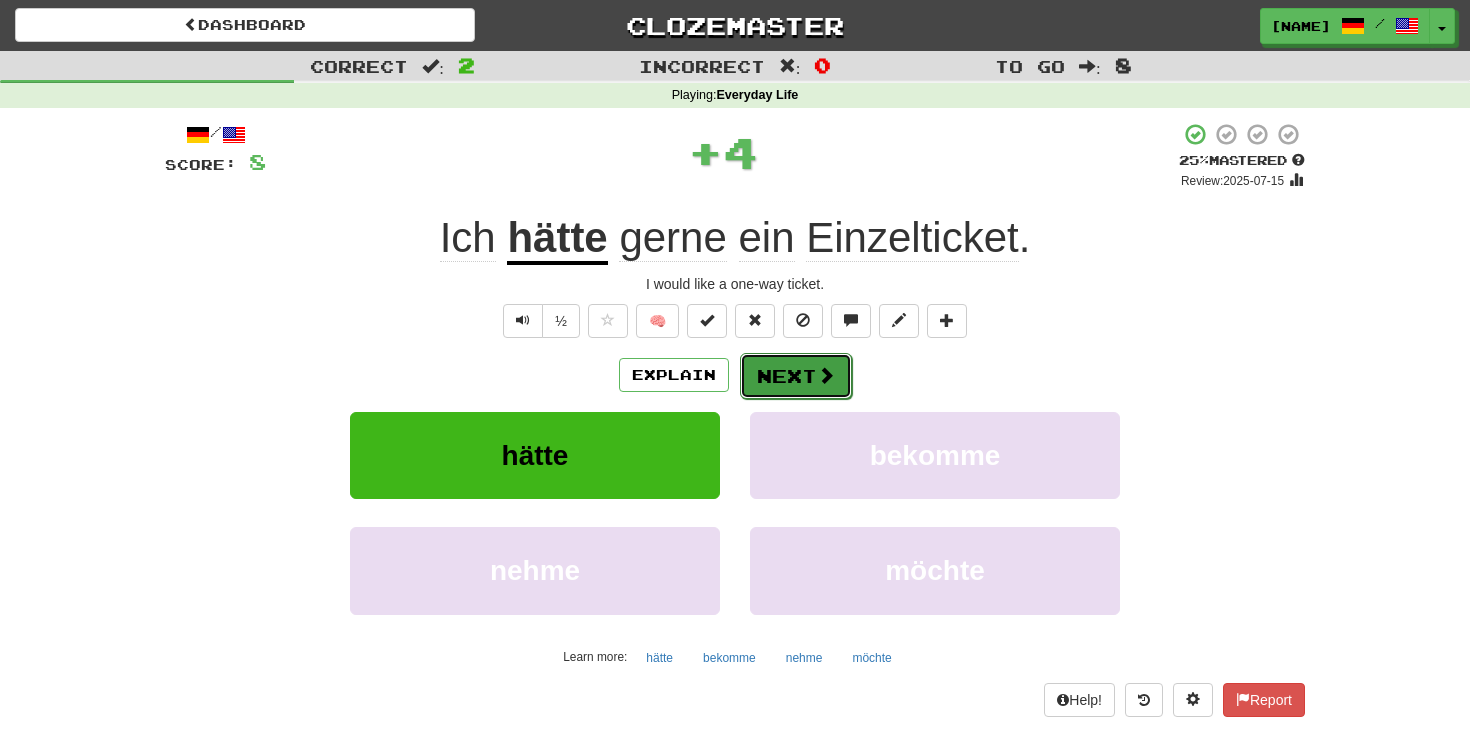 click on "Next" at bounding box center [796, 376] 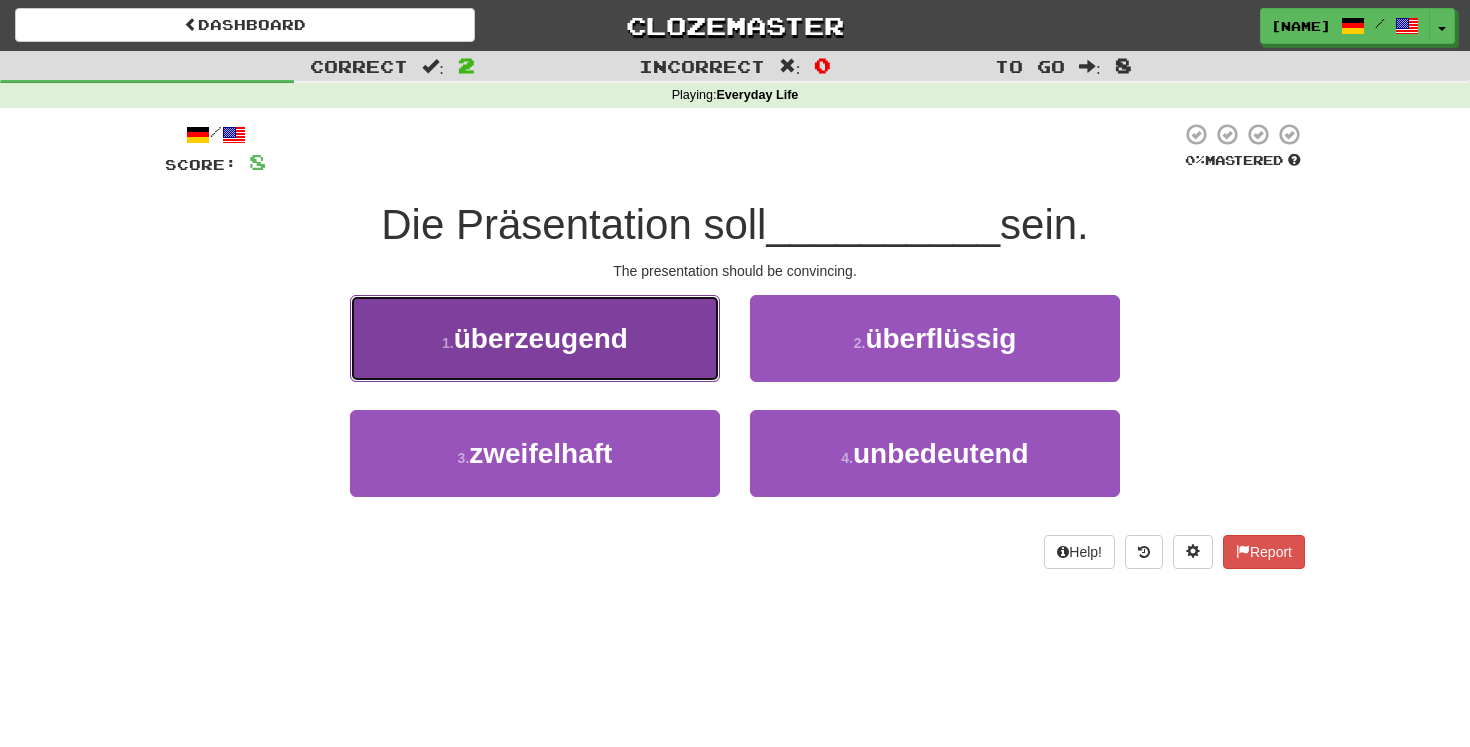 click on "überzeugend" at bounding box center (541, 338) 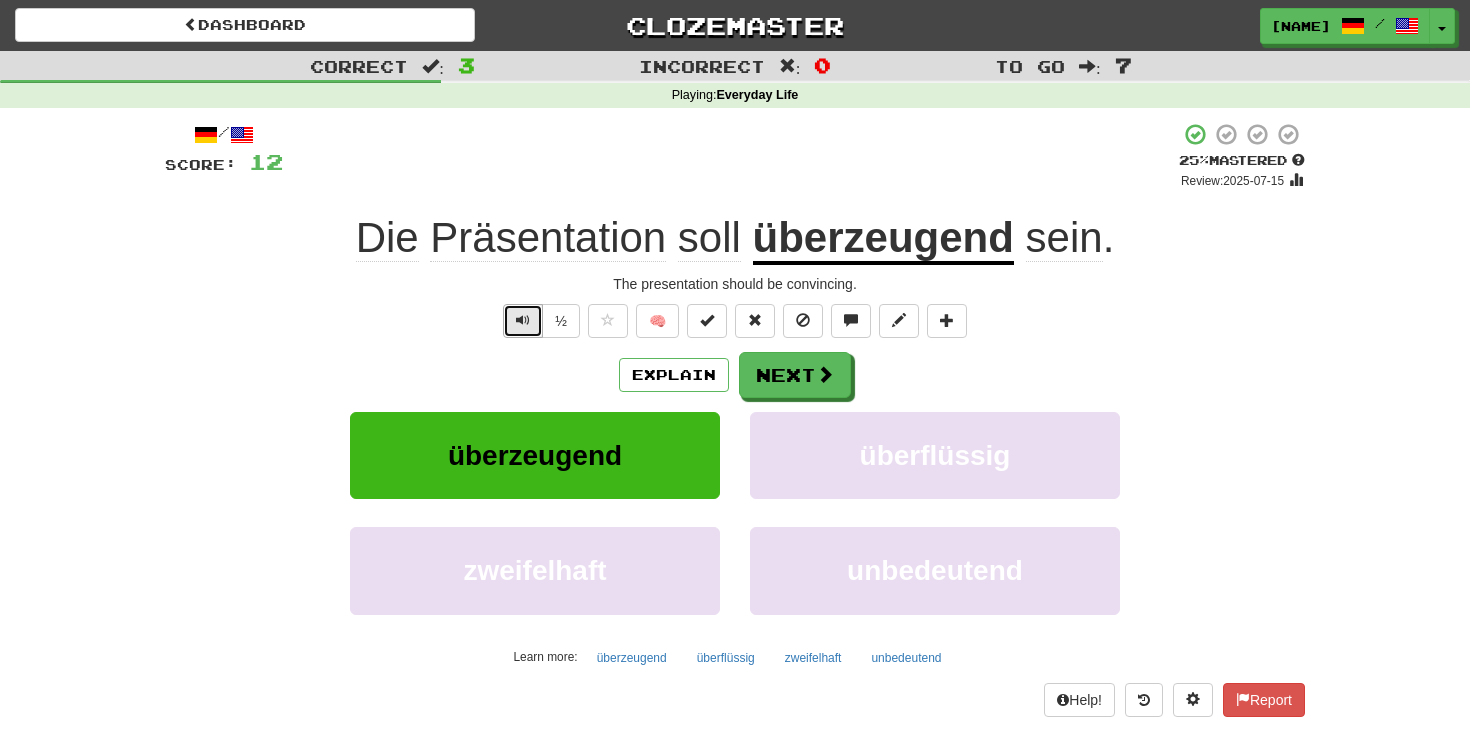 click at bounding box center [523, 320] 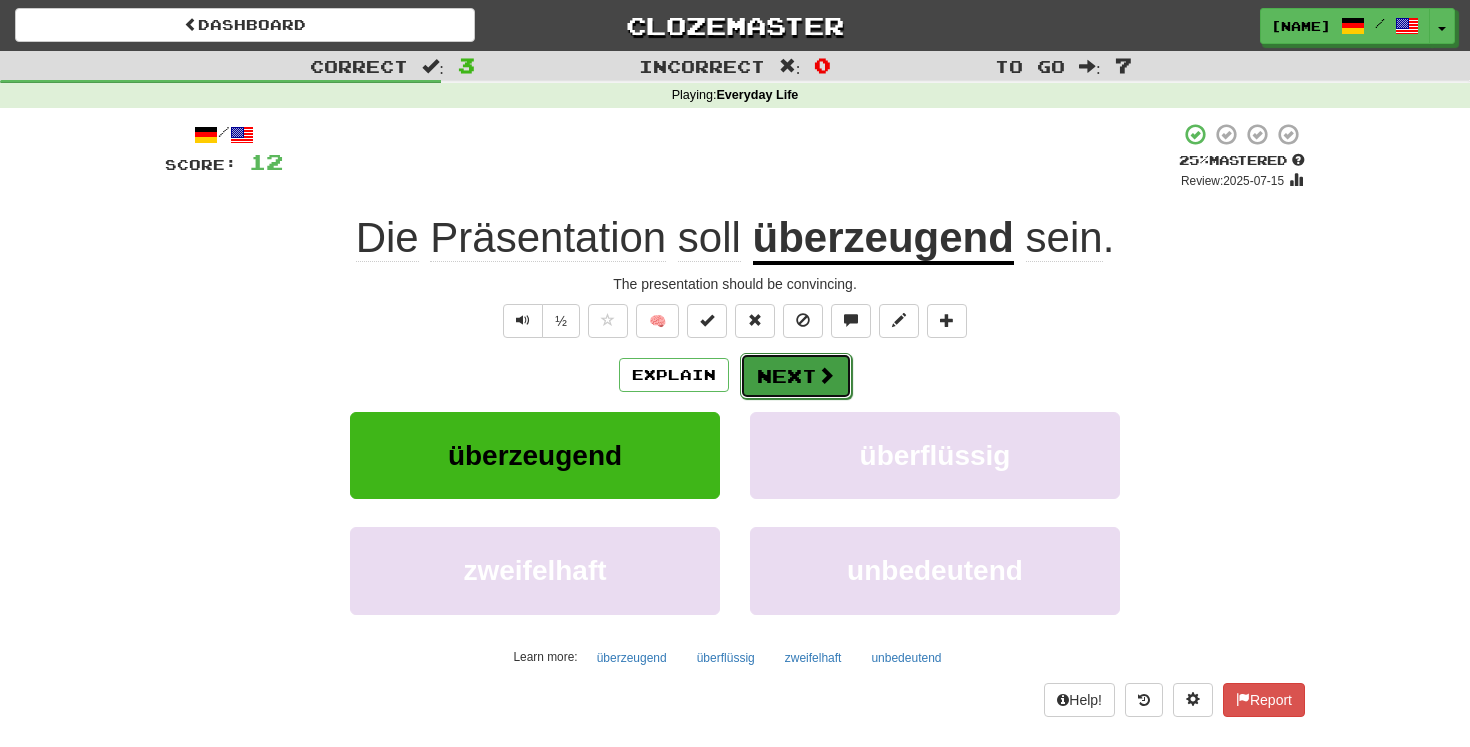 click on "Next" at bounding box center [796, 376] 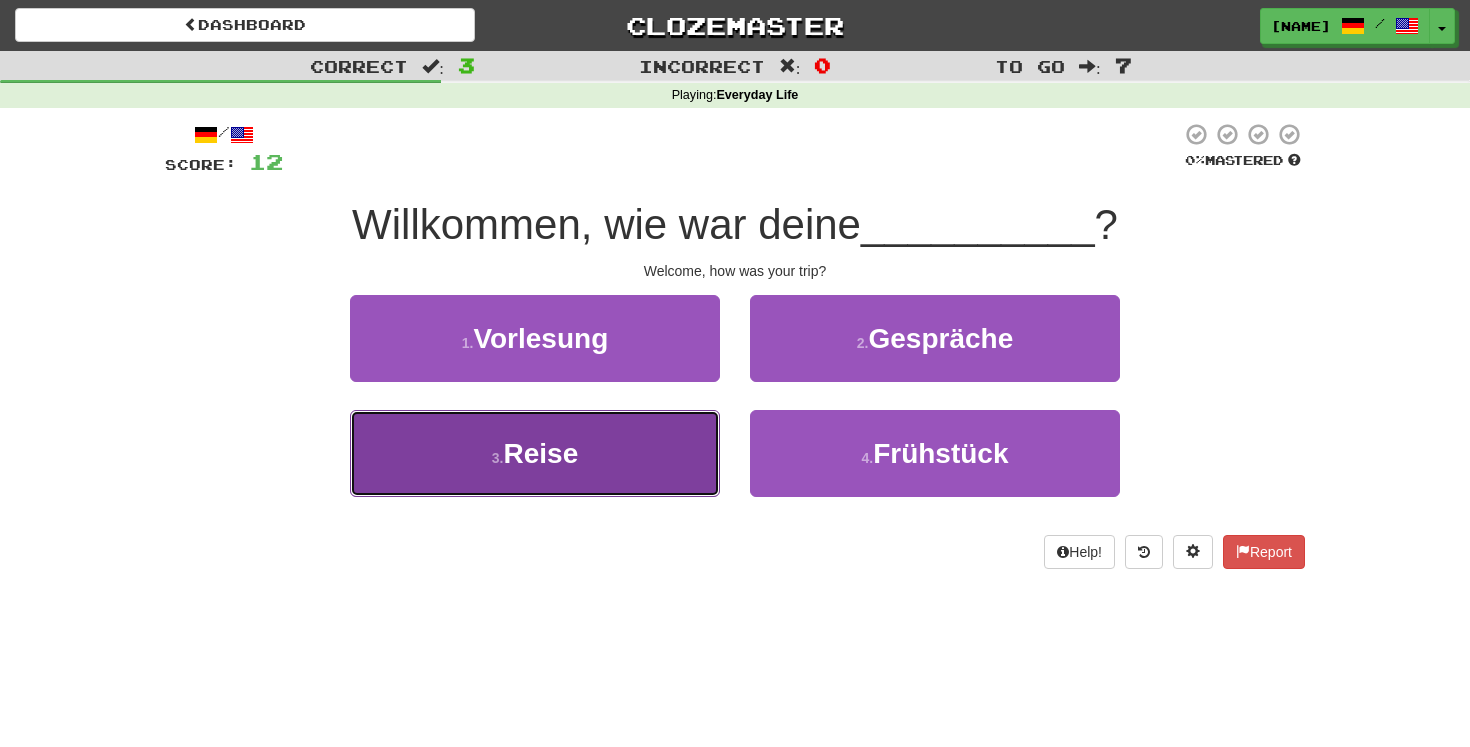 click on "3 .  Reise" at bounding box center [535, 453] 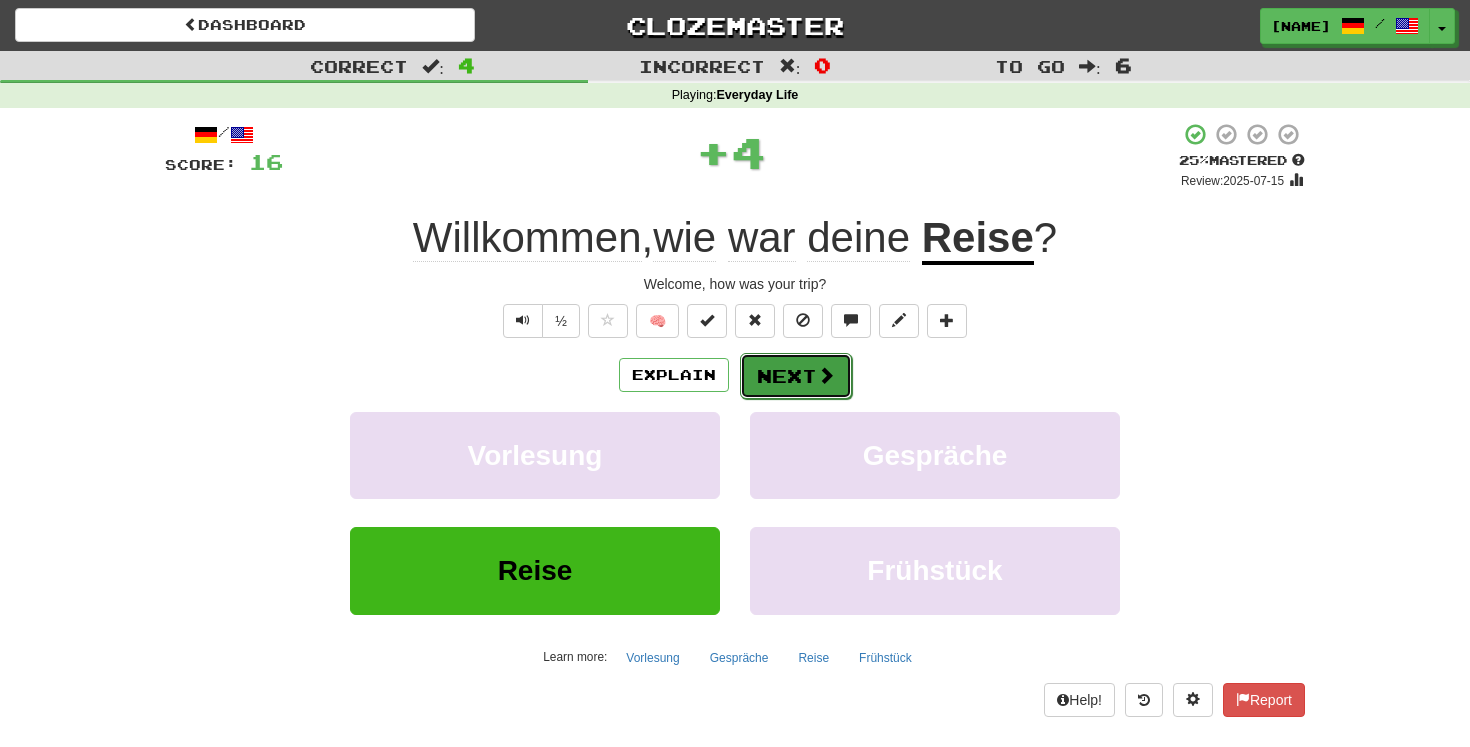 click on "Next" at bounding box center [796, 376] 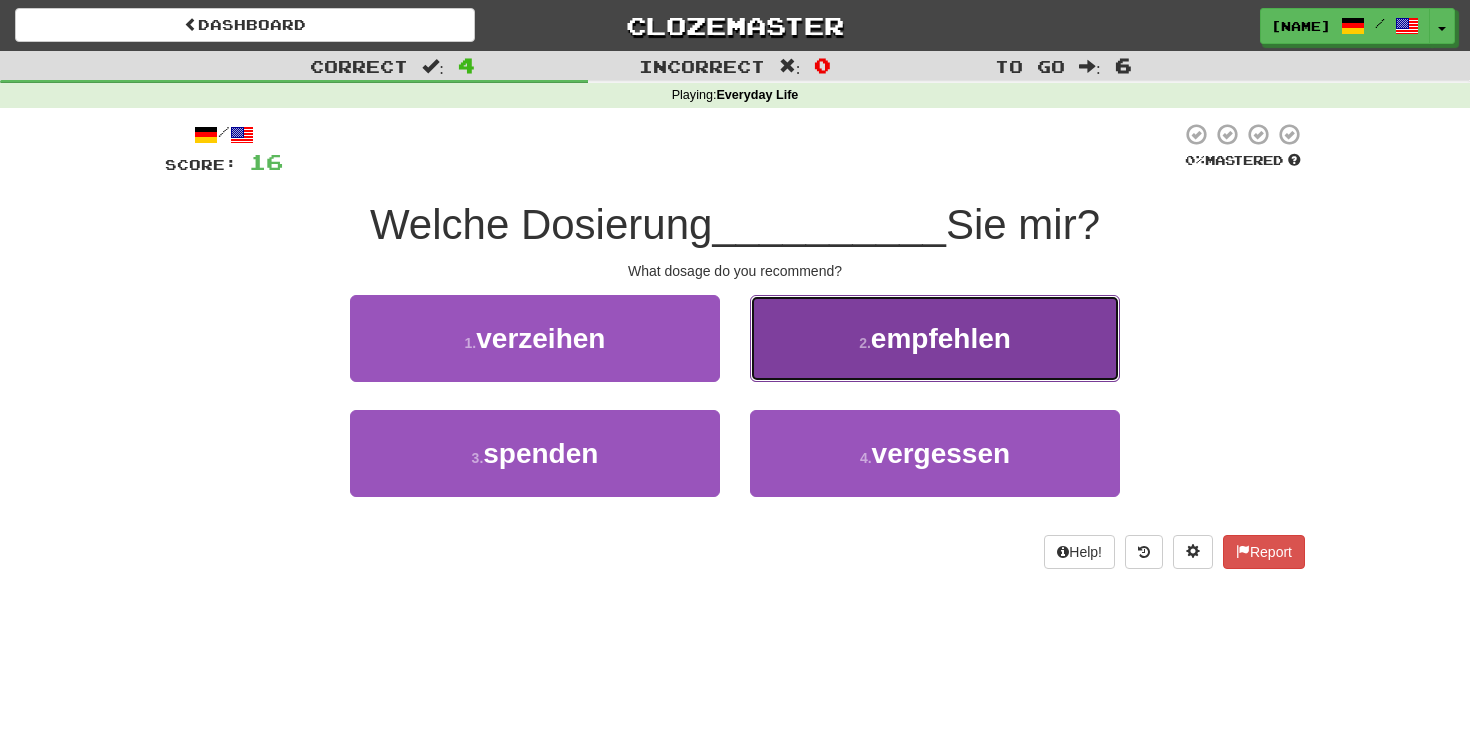 click on "2 .  empfehlen" at bounding box center [935, 338] 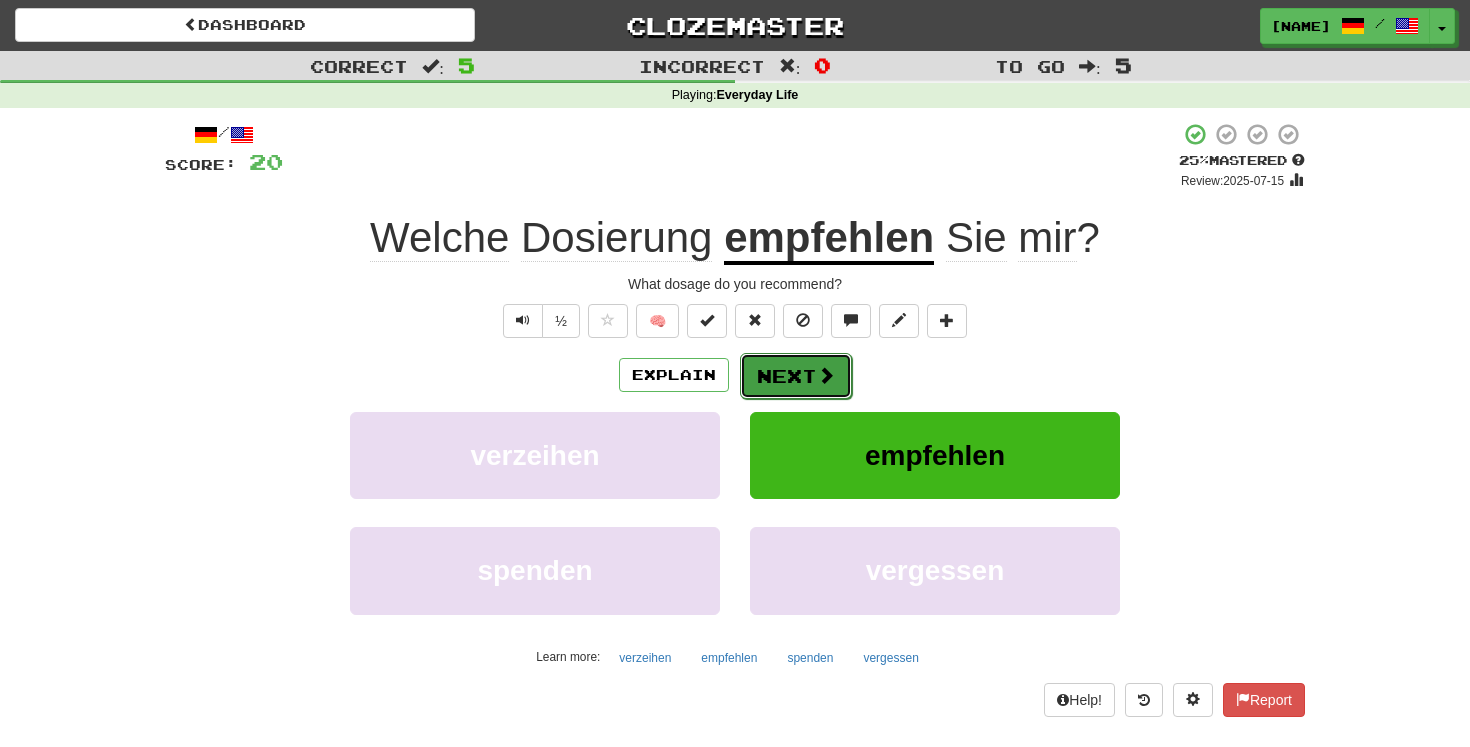click on "Next" at bounding box center [796, 376] 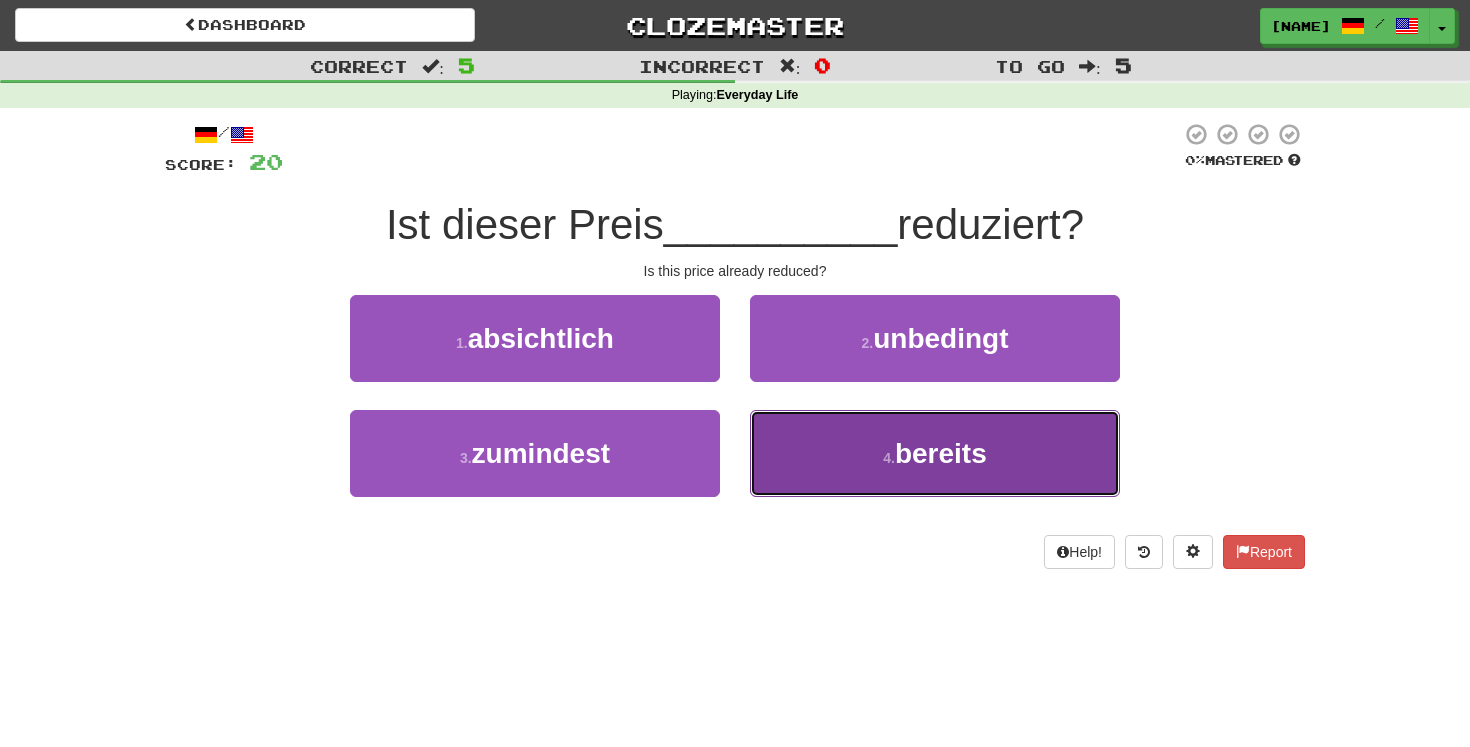 click on "4 .  bereits" at bounding box center (935, 453) 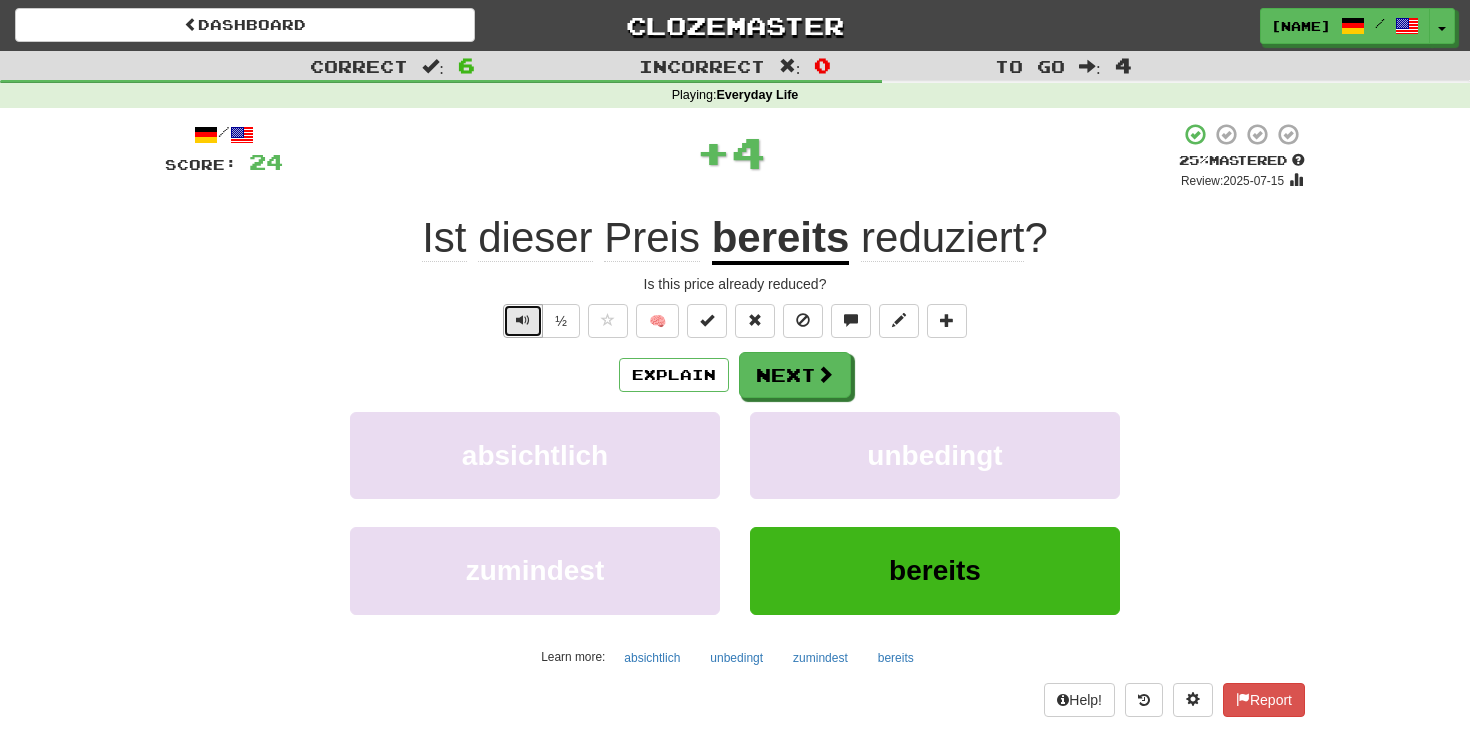 click at bounding box center (523, 321) 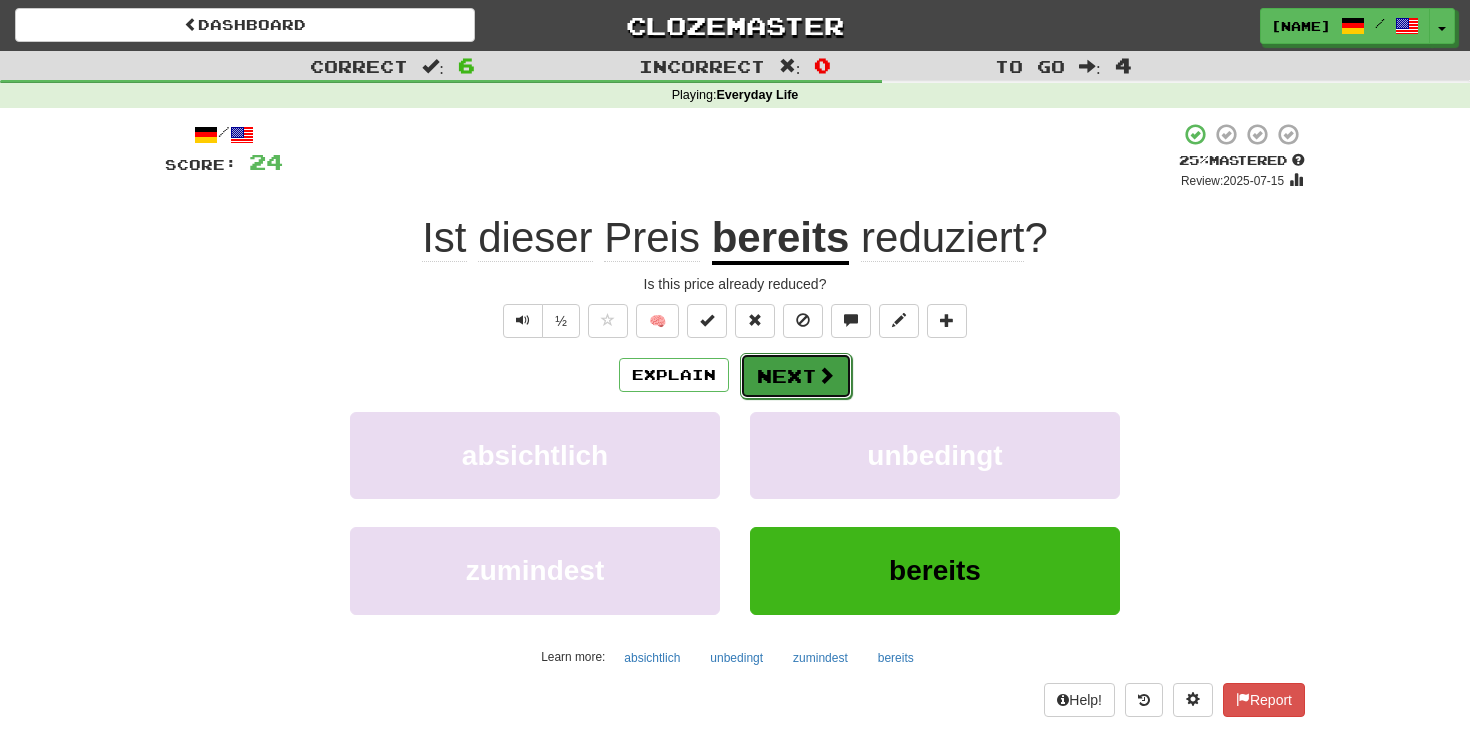 click on "Next" at bounding box center [796, 376] 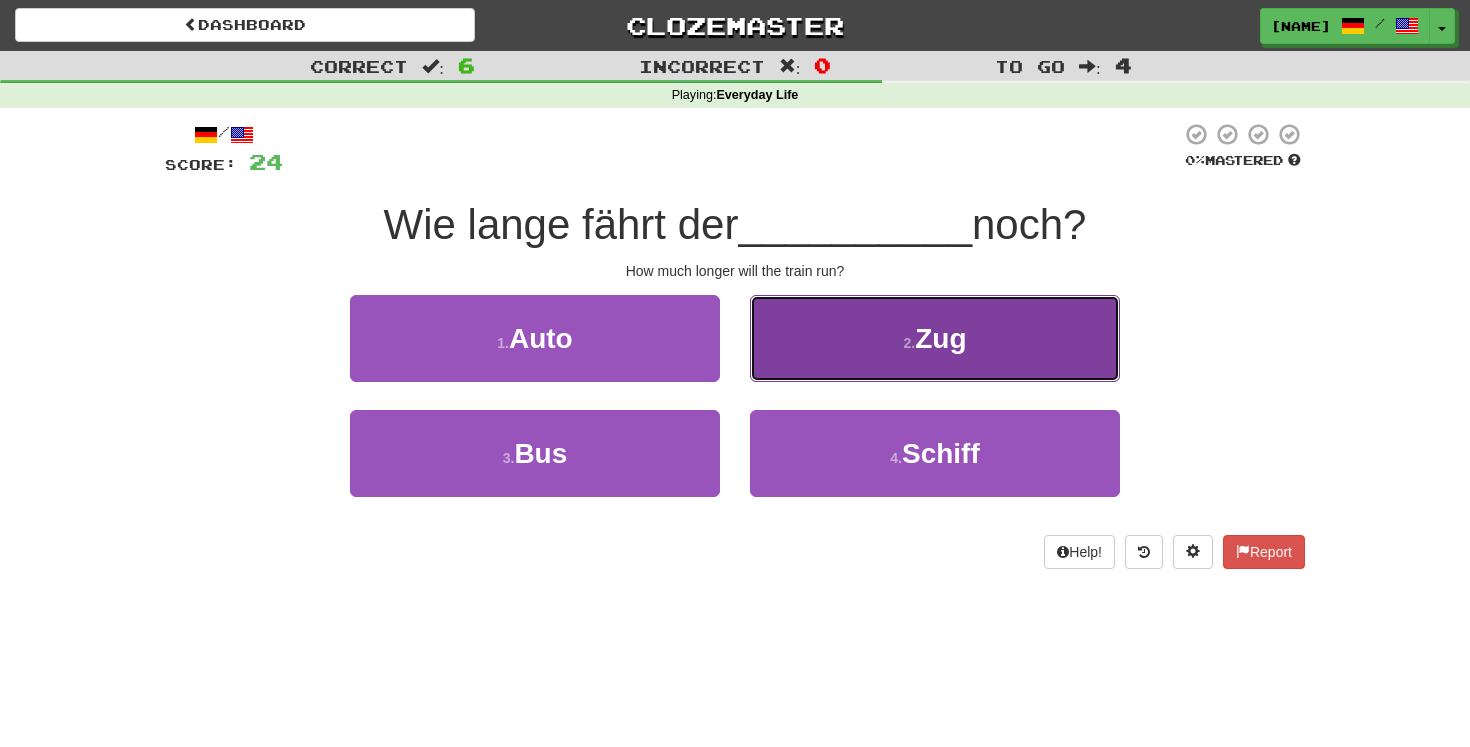 click on "2 .  Zug" at bounding box center [935, 338] 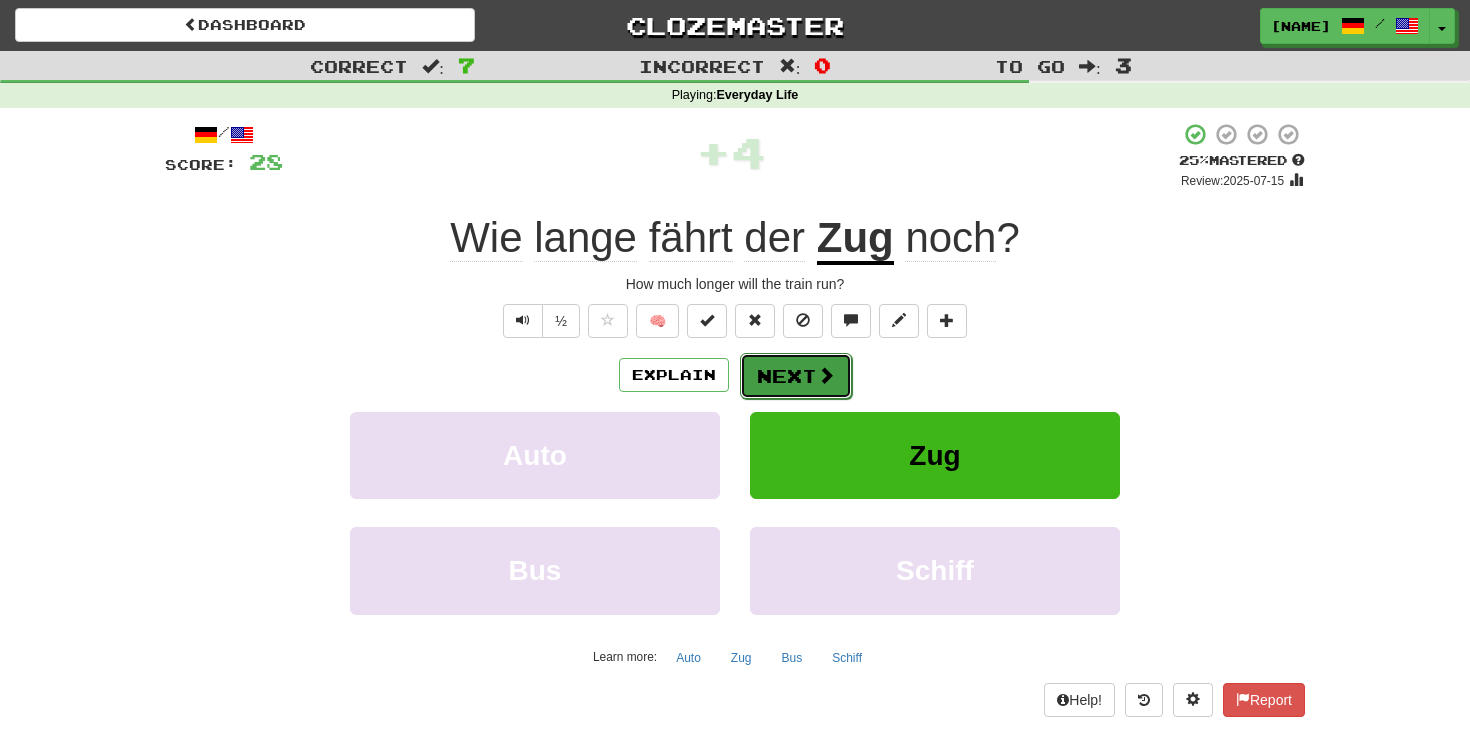 click at bounding box center [826, 375] 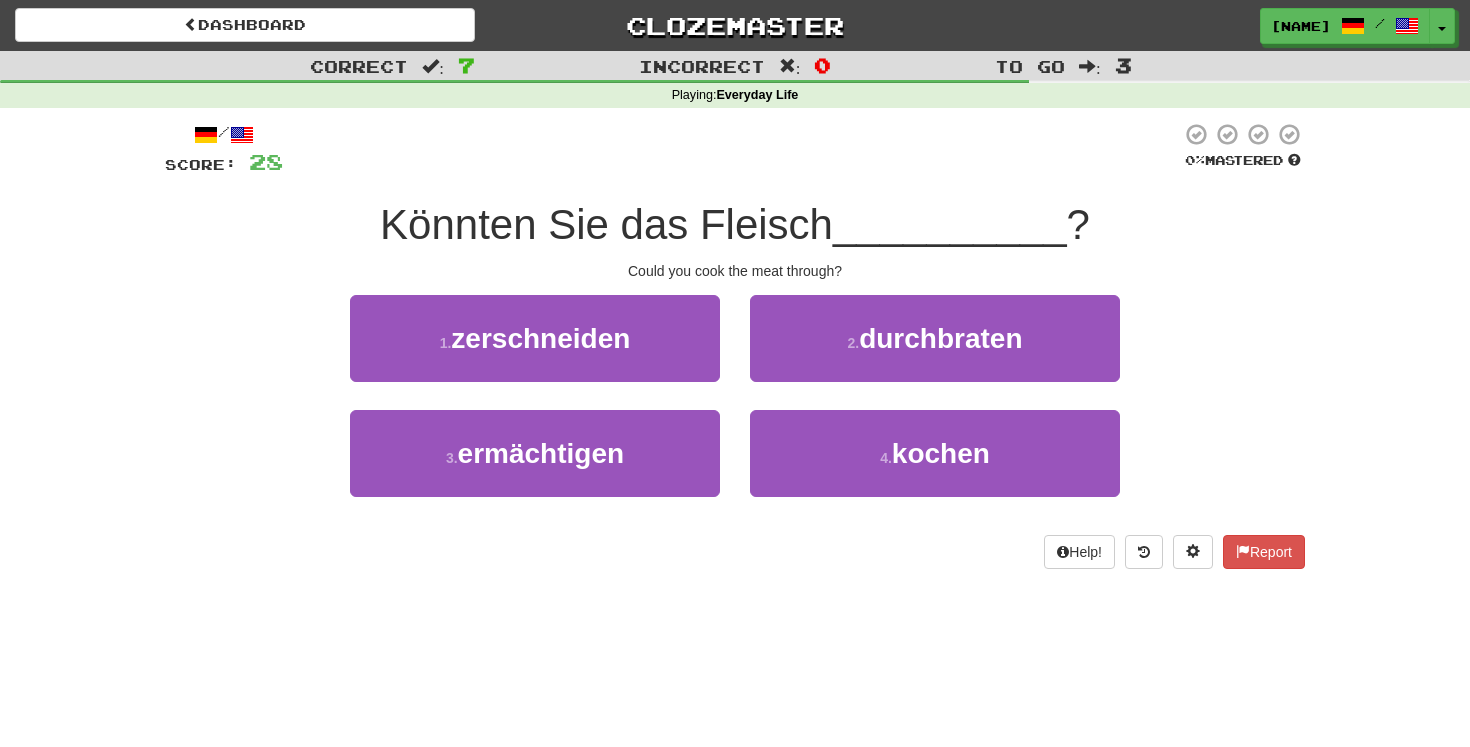 click on "1 .  zerschneiden 2 .  durchbraten" at bounding box center (735, 352) 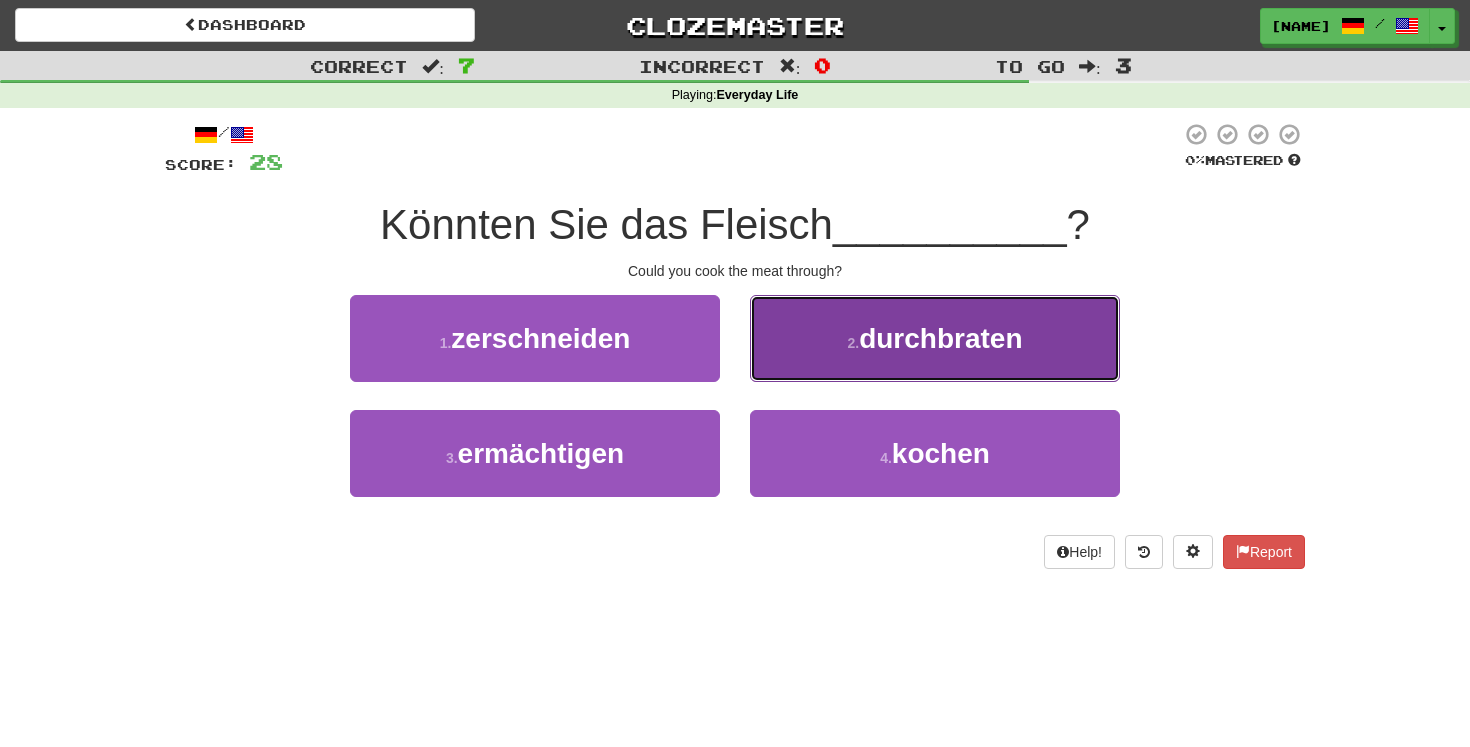 click on "2 .  durchbraten" at bounding box center [935, 338] 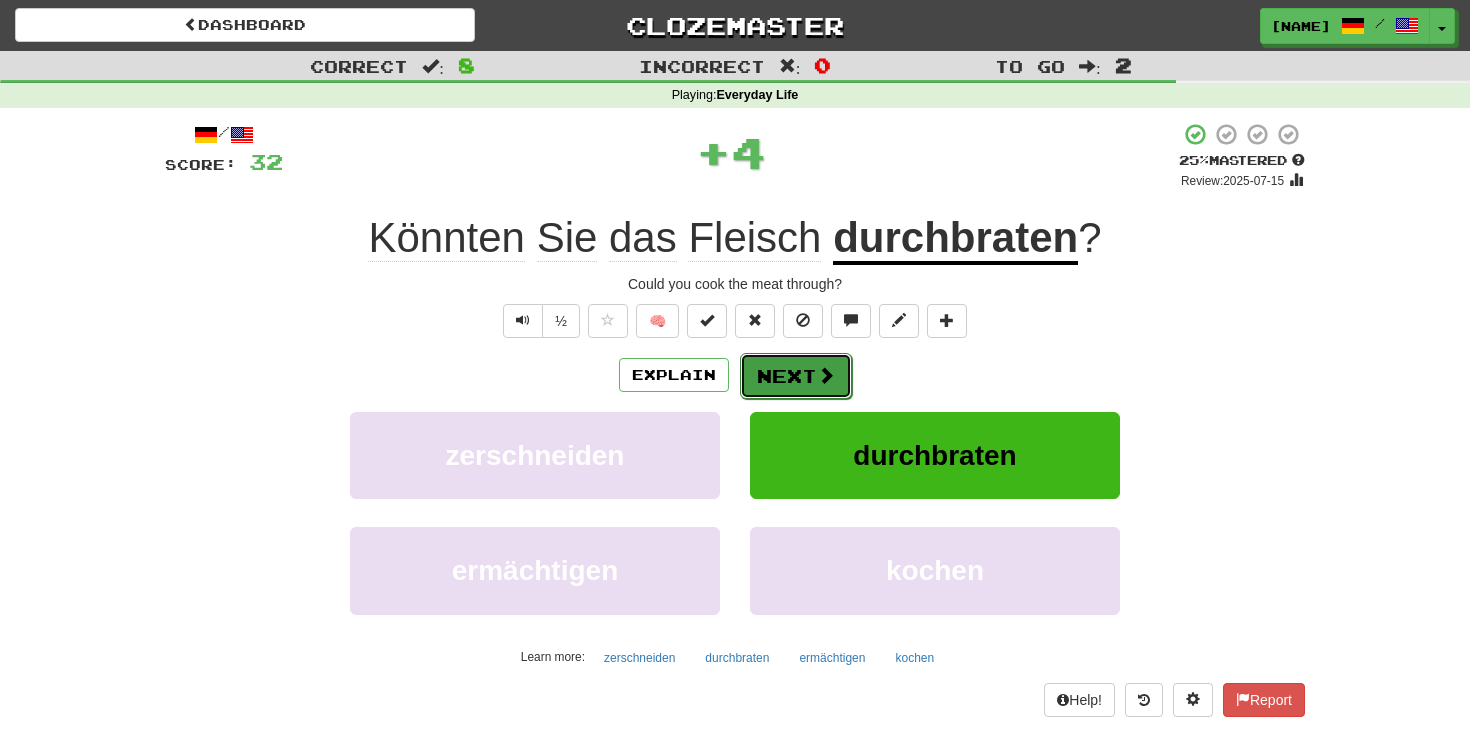 click on "Next" at bounding box center (796, 376) 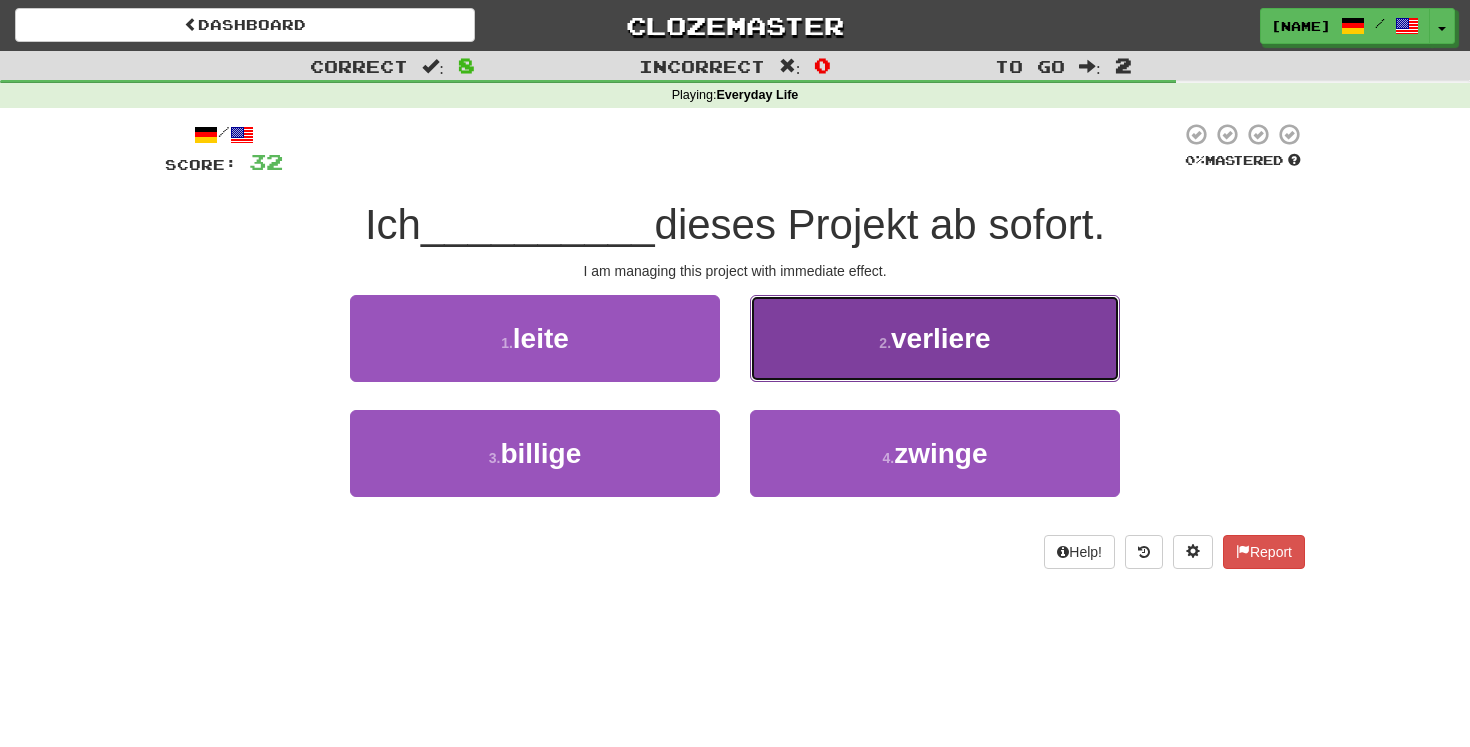 click on "2 .  verliere" at bounding box center [935, 338] 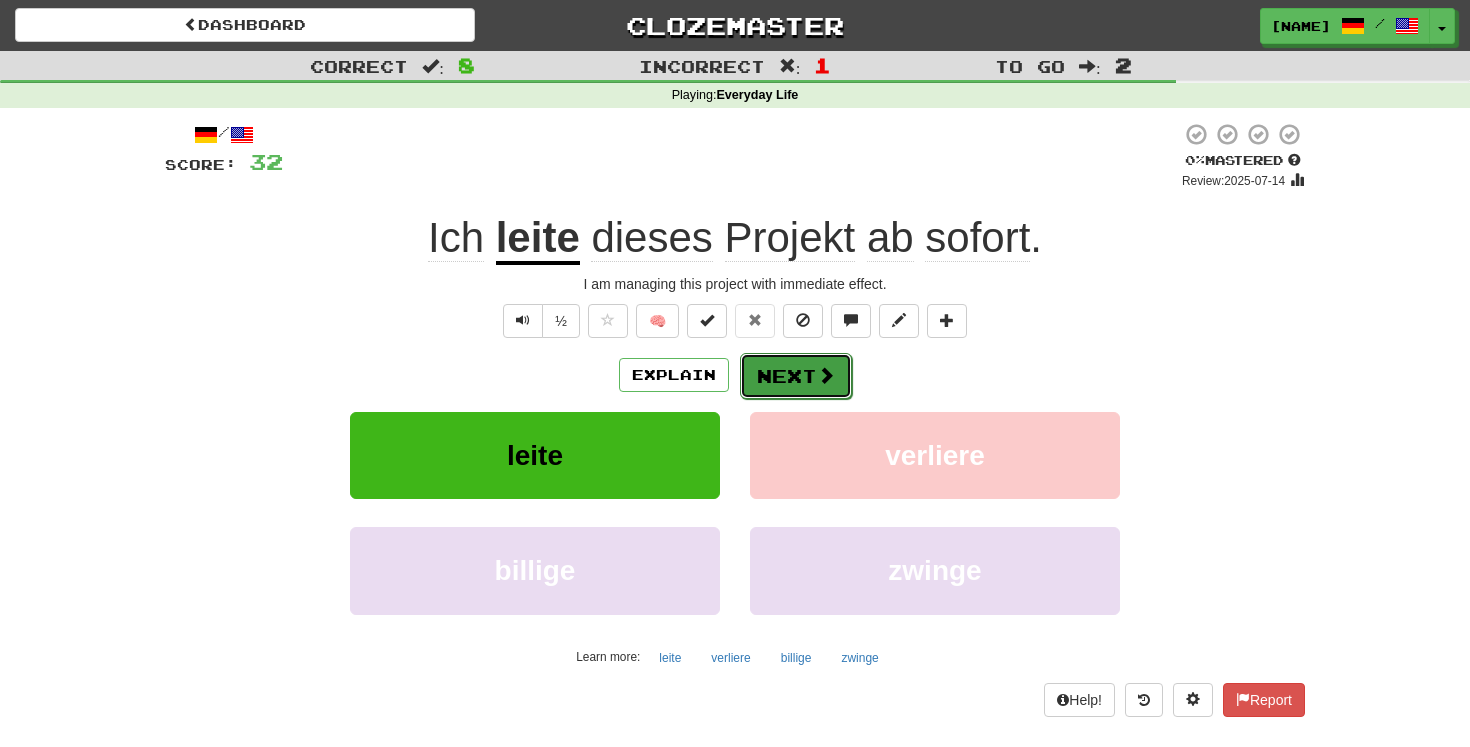 click on "Next" at bounding box center [796, 376] 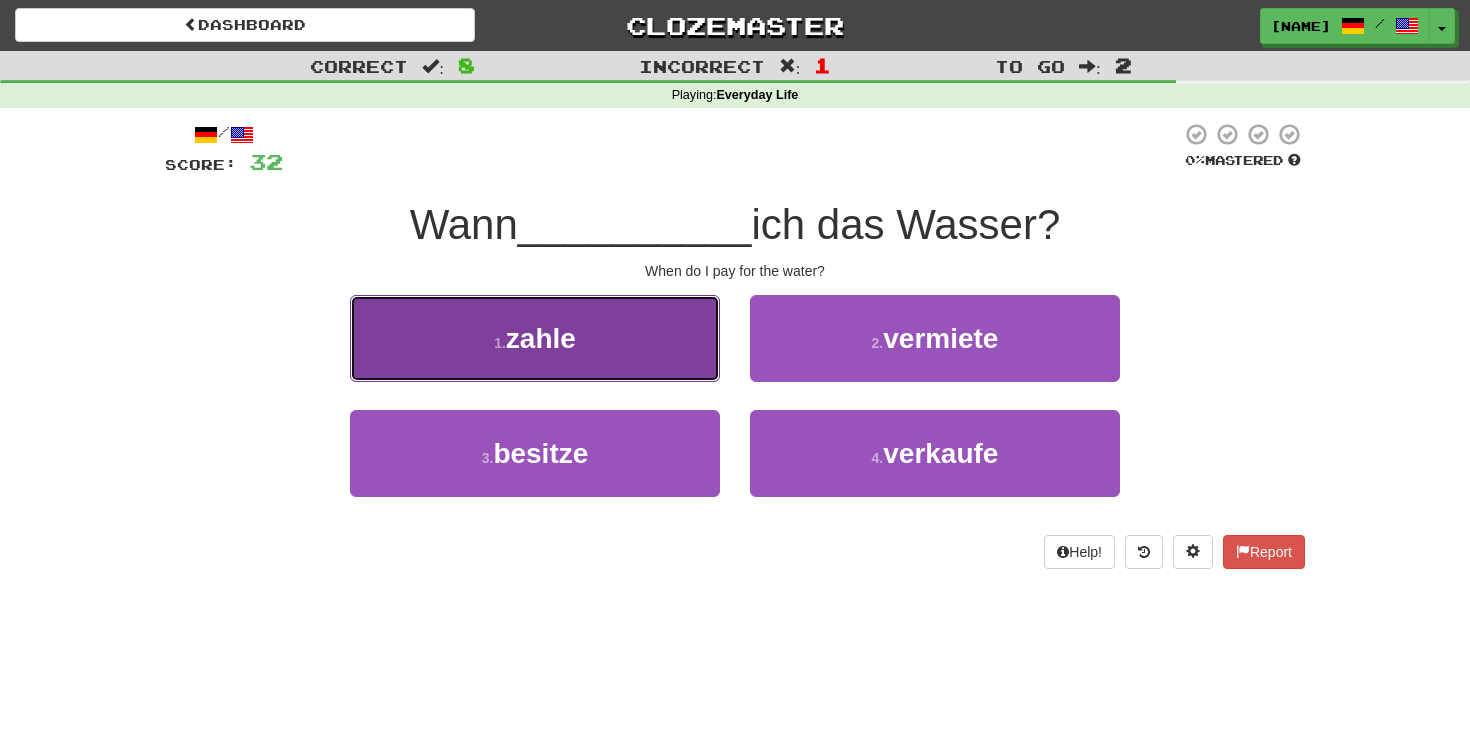 click on "1 .  zahle" at bounding box center (535, 338) 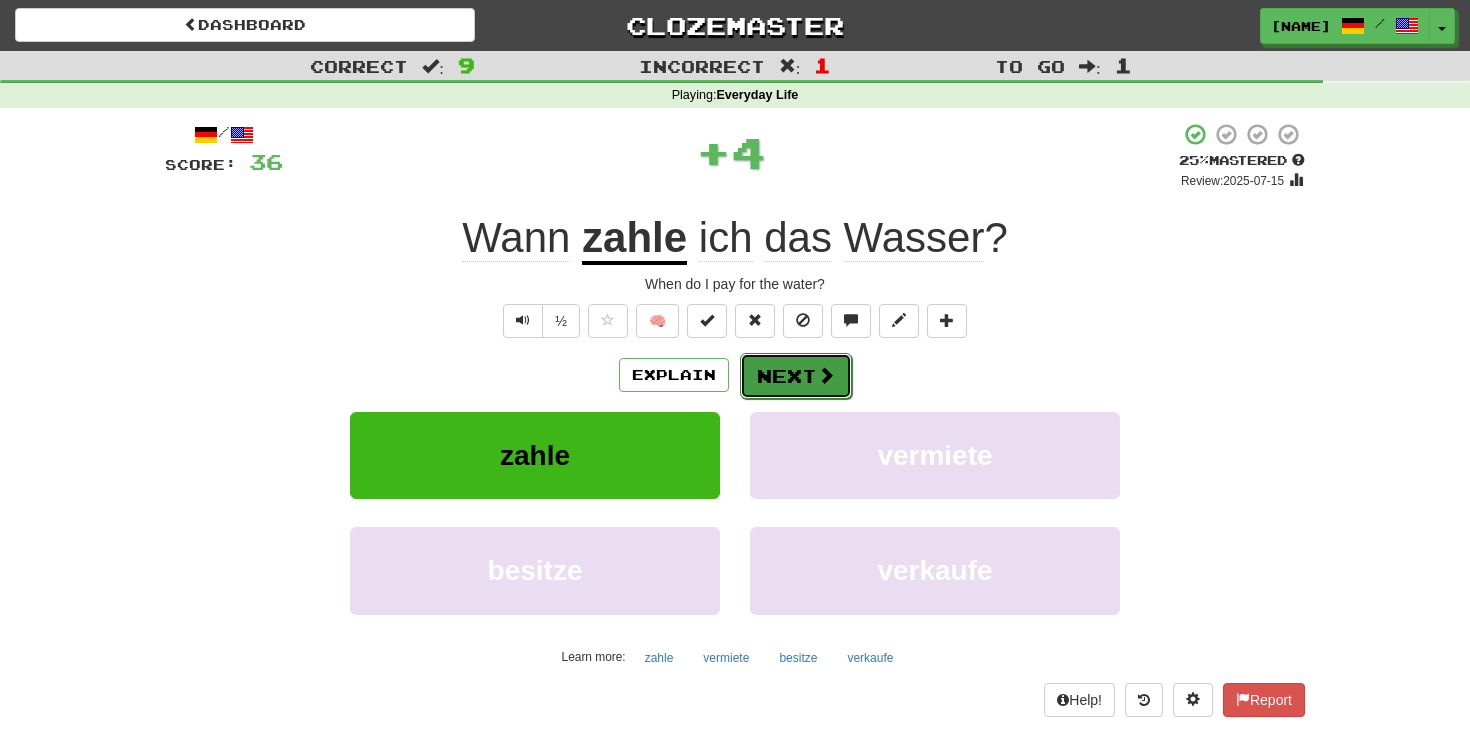click on "Next" at bounding box center [796, 376] 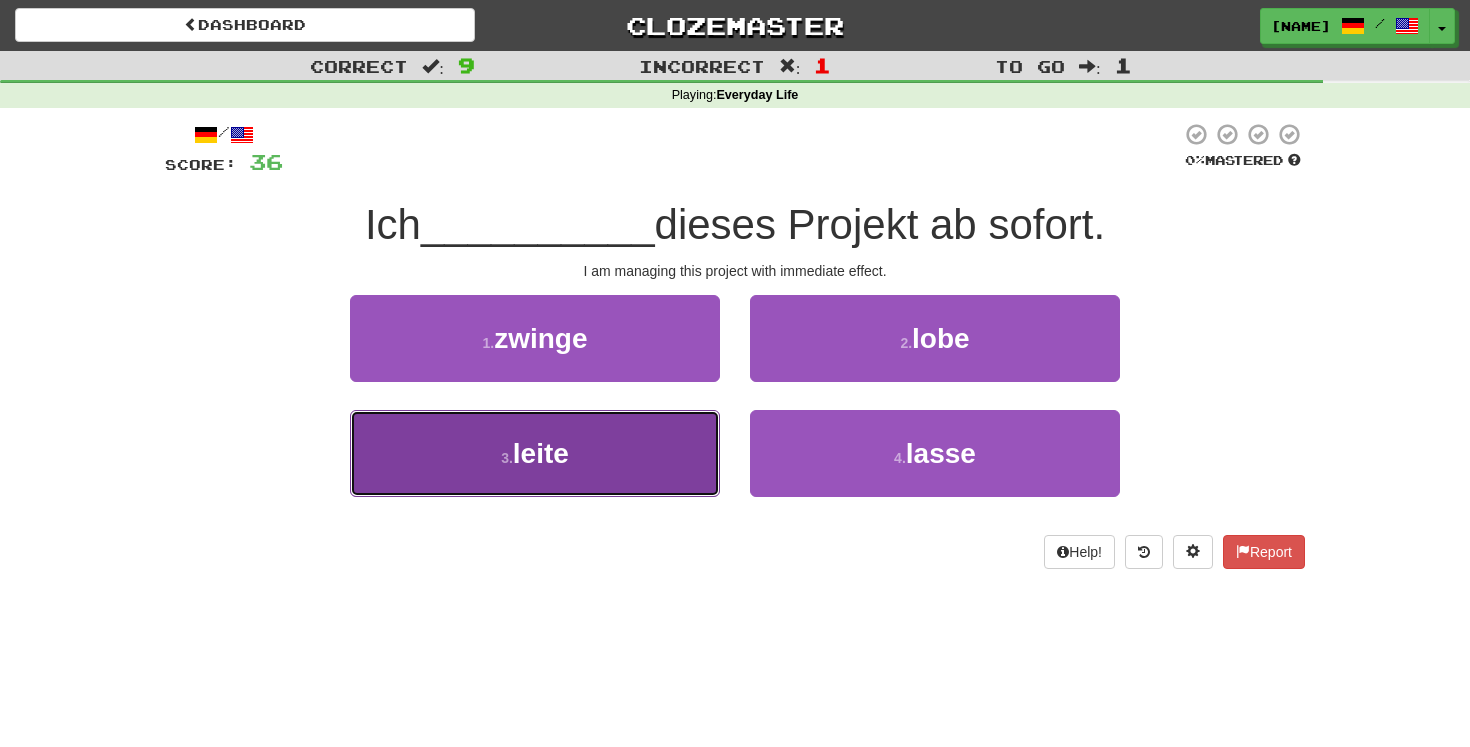 click on "3 .  leite" at bounding box center [535, 453] 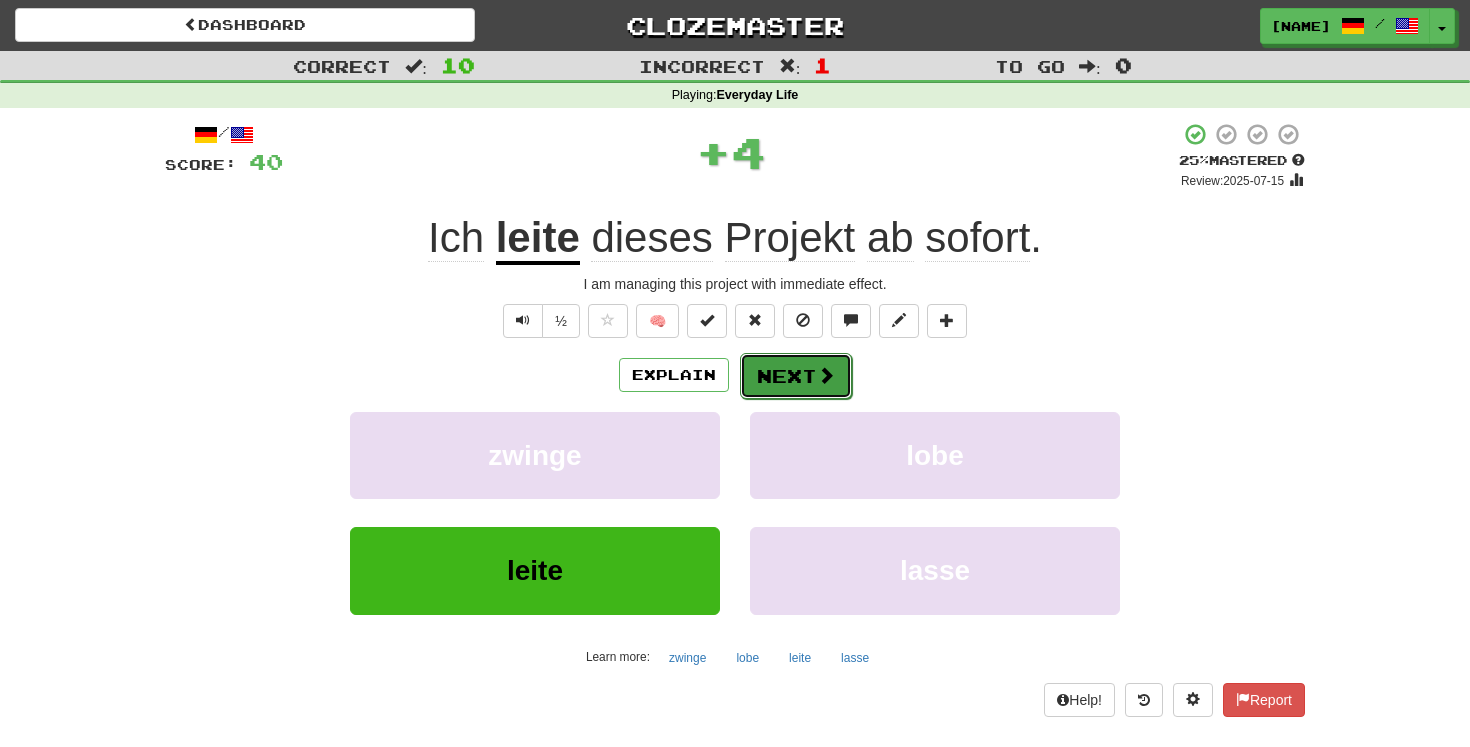click on "Next" at bounding box center (796, 376) 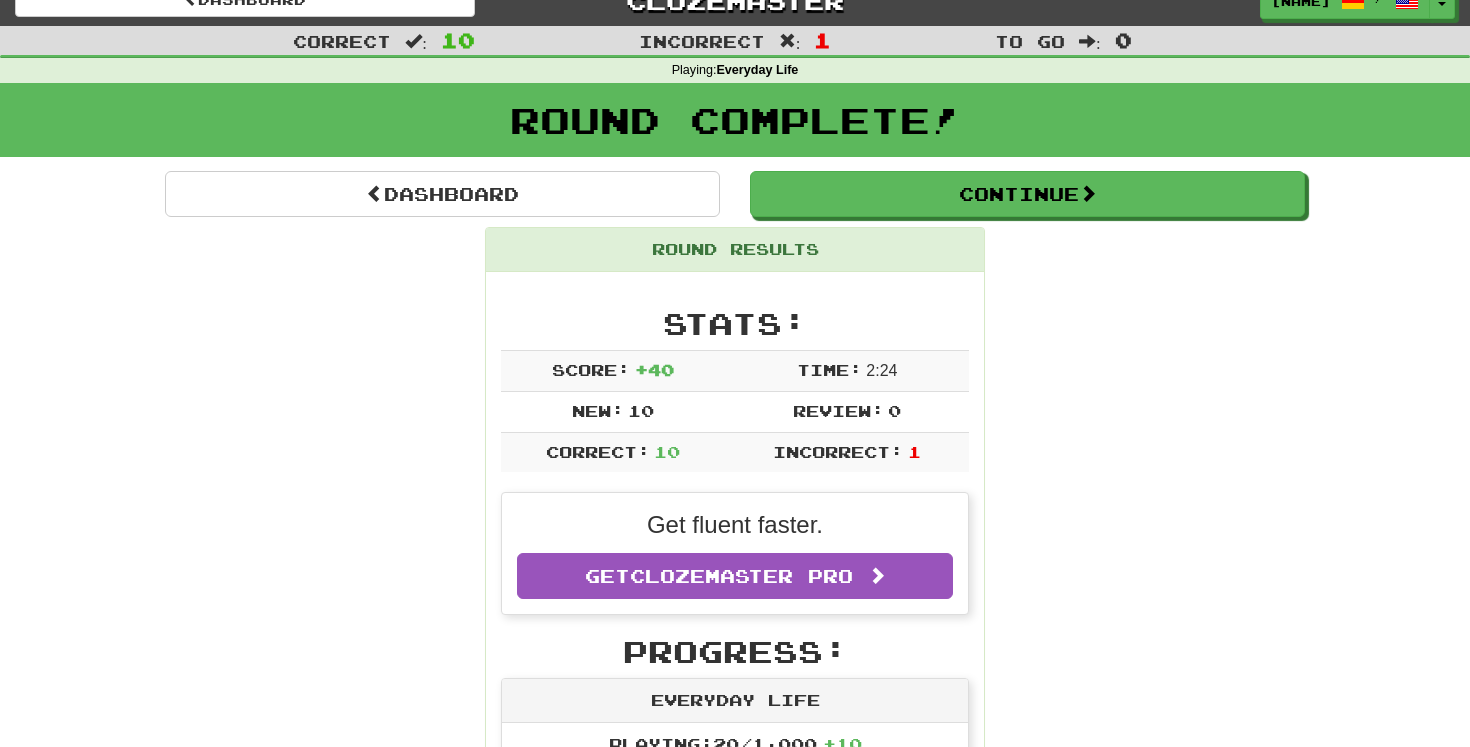 scroll, scrollTop: 0, scrollLeft: 0, axis: both 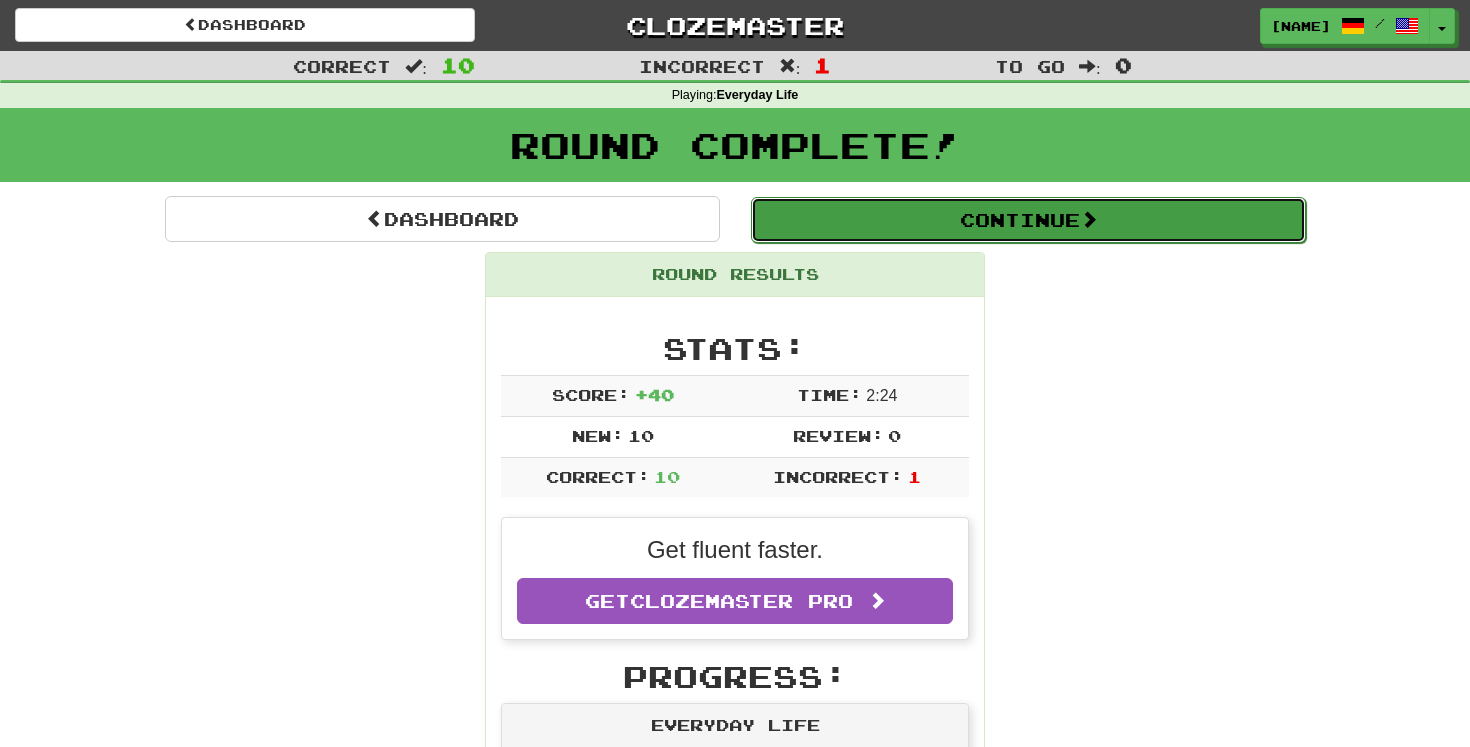 click on "Continue" at bounding box center [1028, 220] 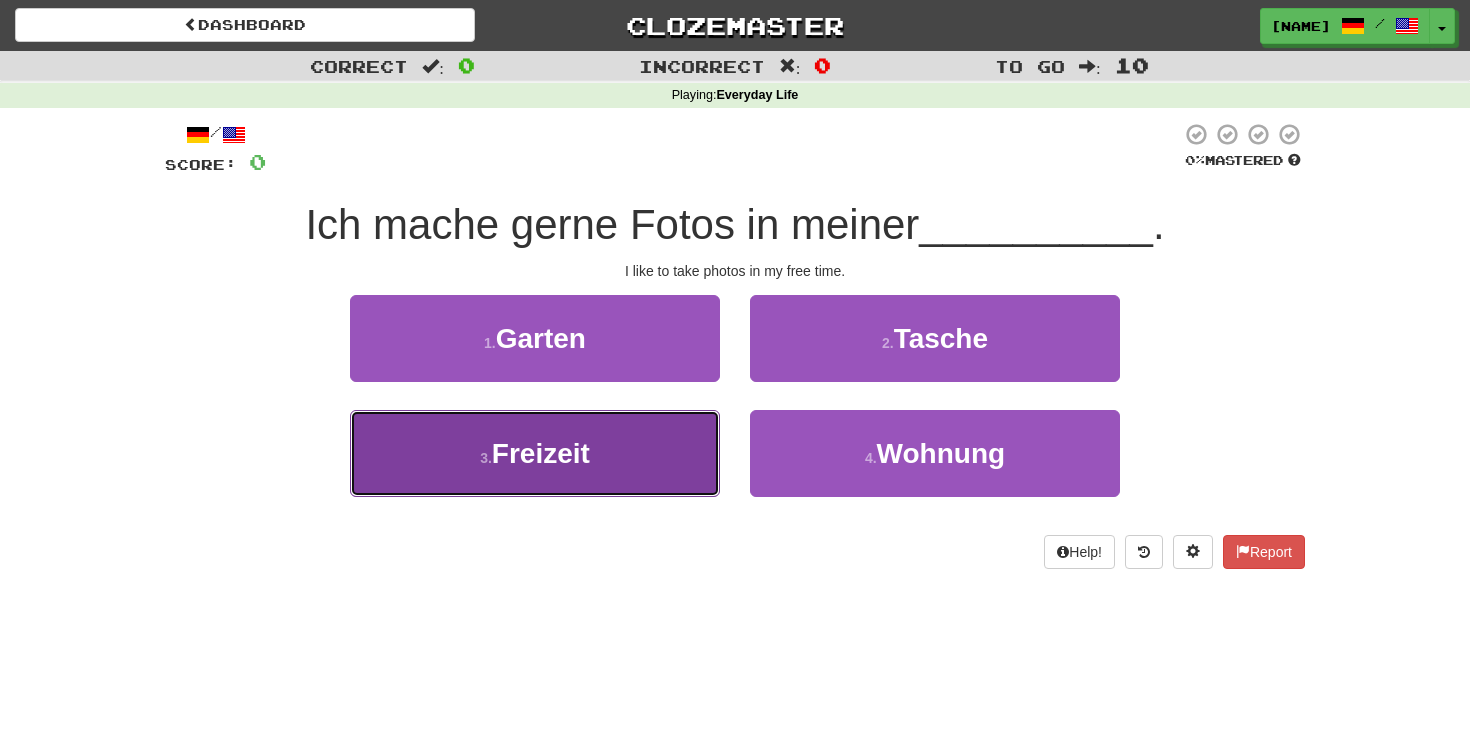 click on "3 .  Freizeit" at bounding box center [535, 453] 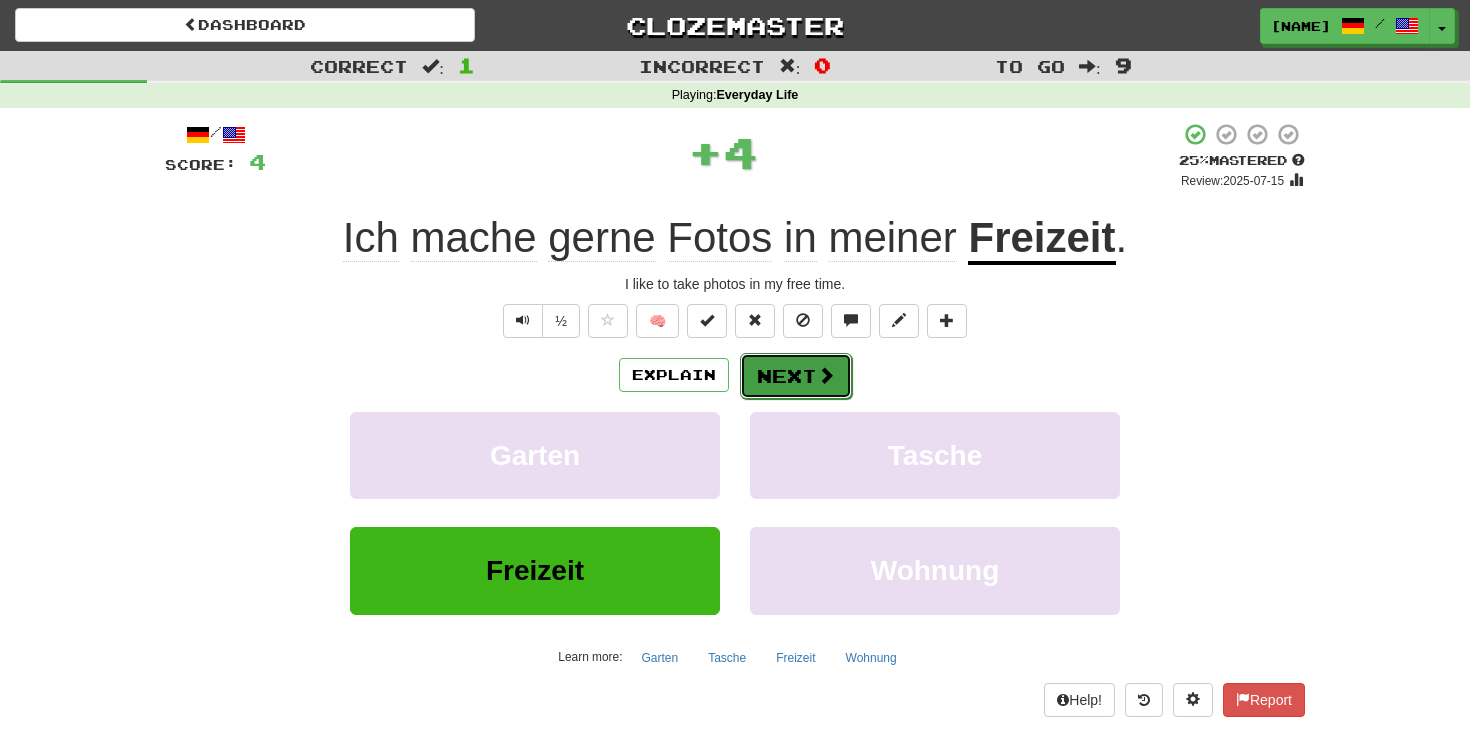 click on "Next" at bounding box center (796, 376) 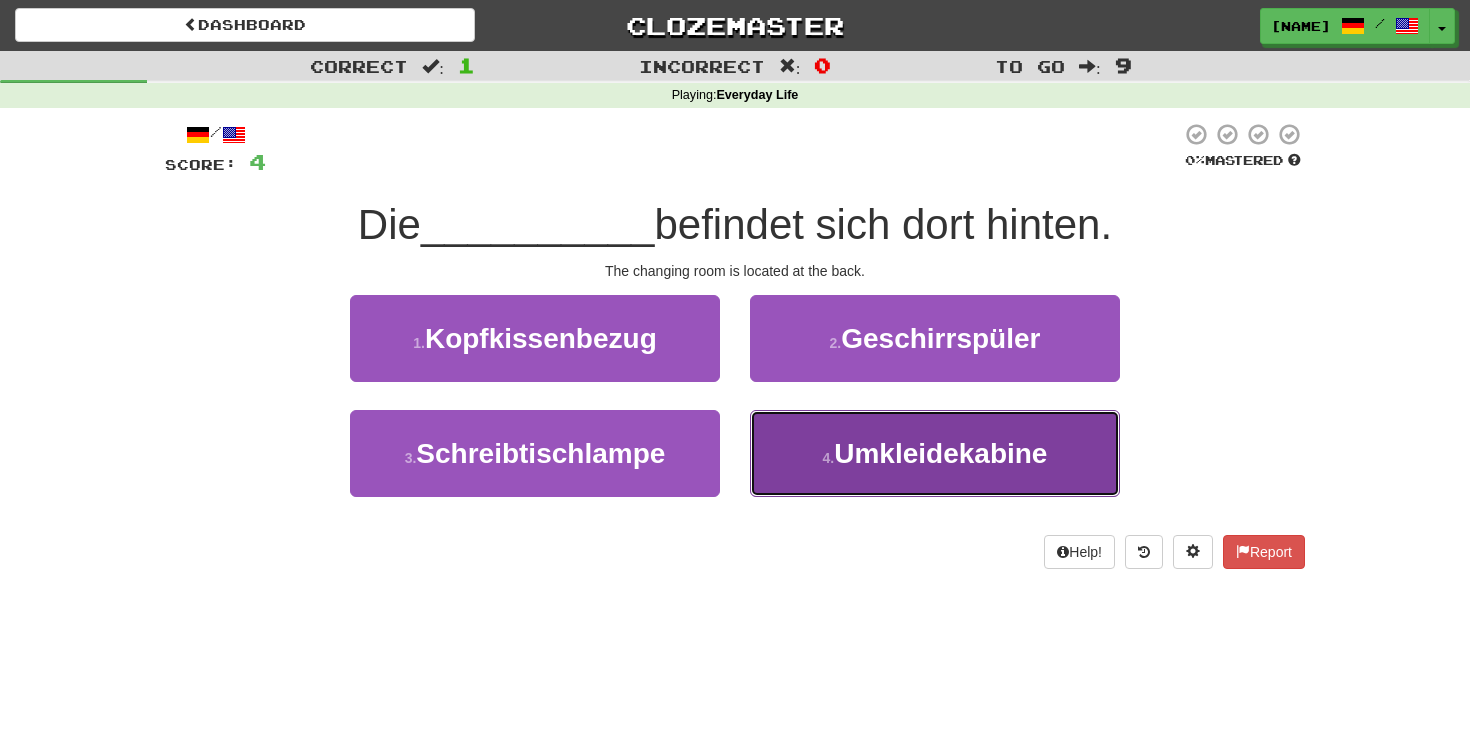 click on "Umkleidekabine" at bounding box center [940, 453] 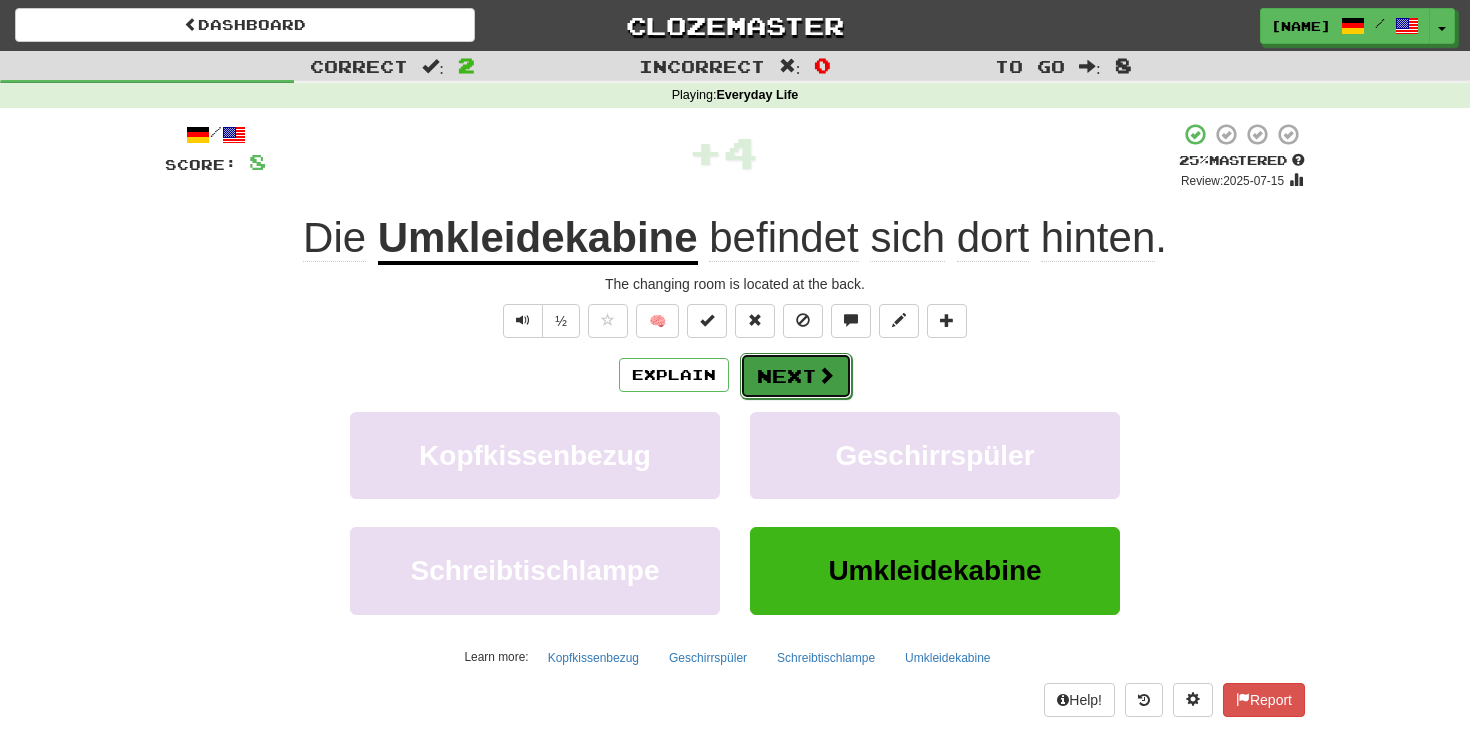 click on "Next" at bounding box center [796, 376] 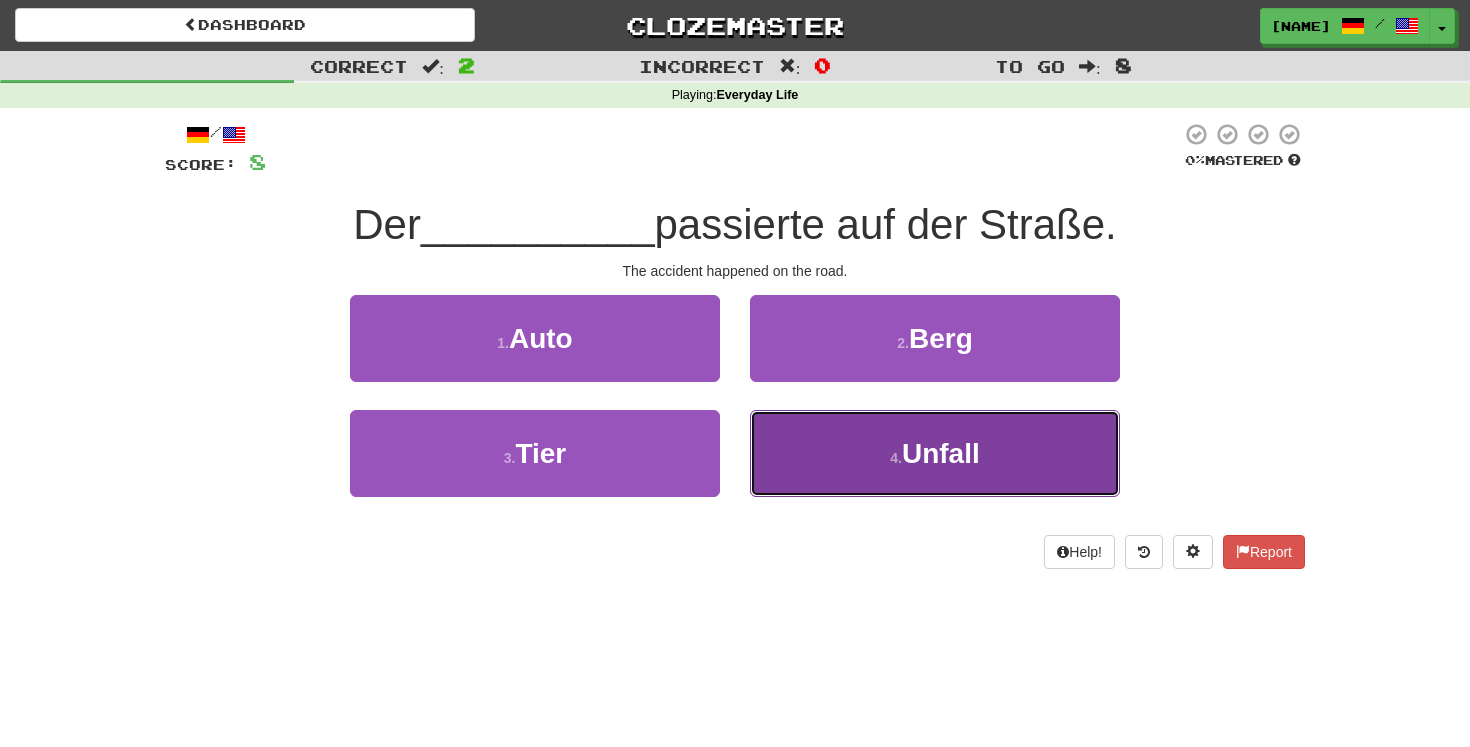 click on "4 .  Unfall" at bounding box center [935, 453] 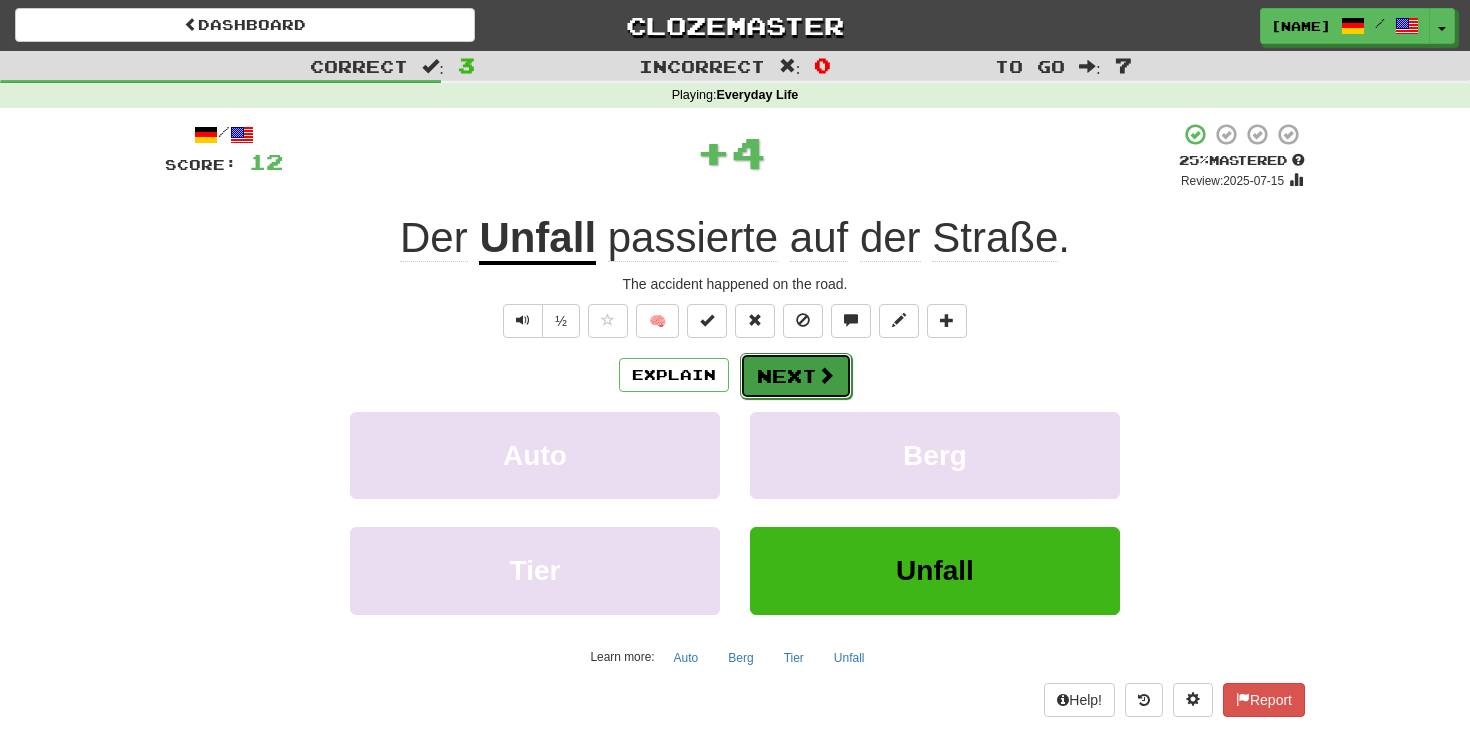 click on "Next" at bounding box center (796, 376) 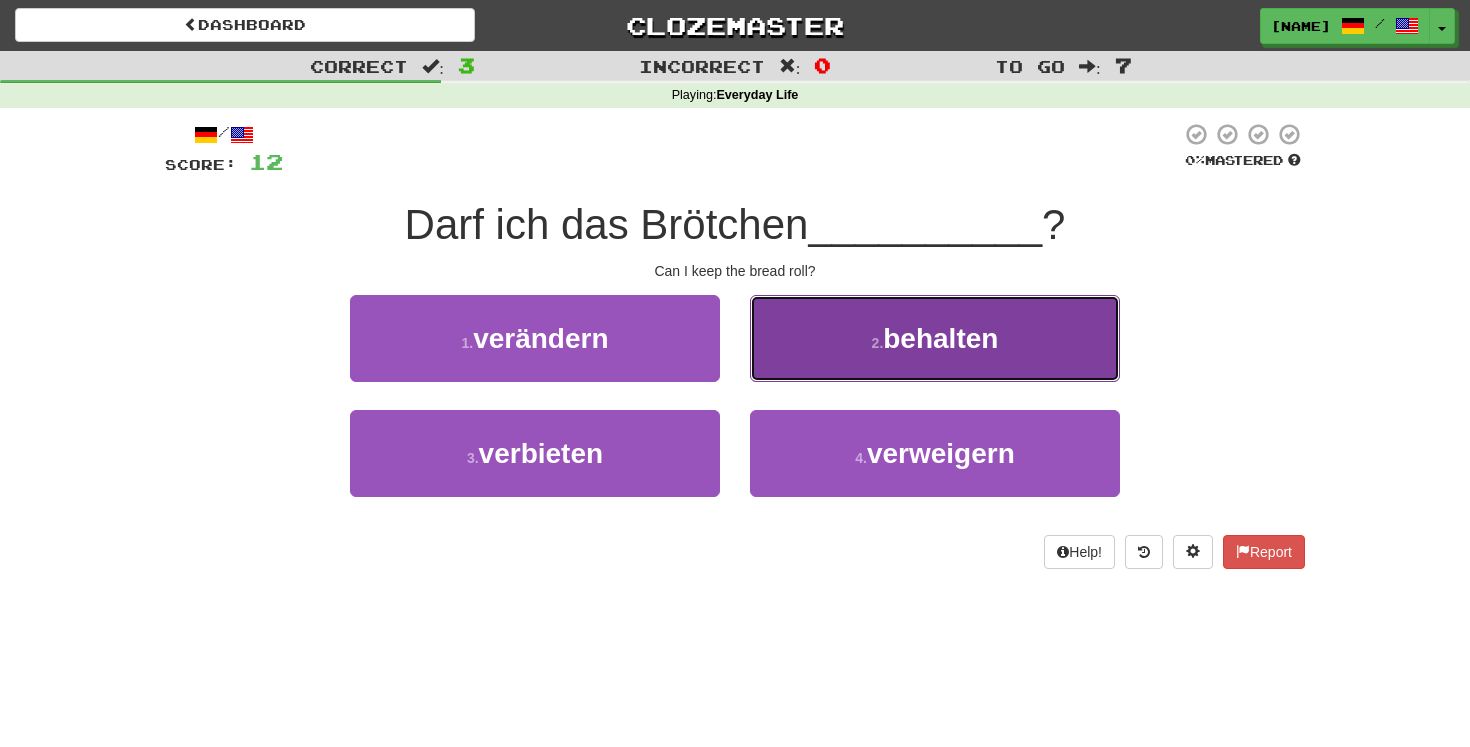 click on "2 .  behalten" at bounding box center [935, 338] 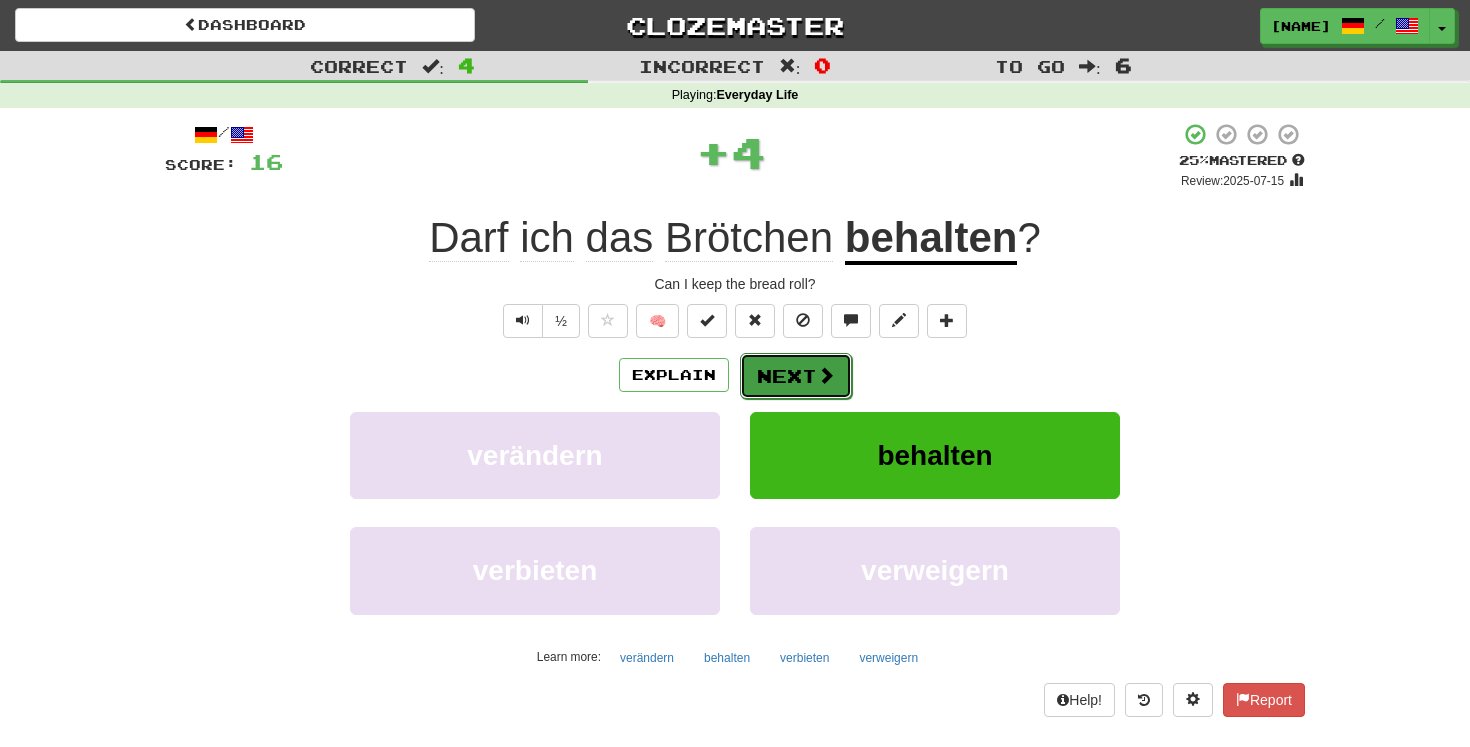 click on "Next" at bounding box center [796, 376] 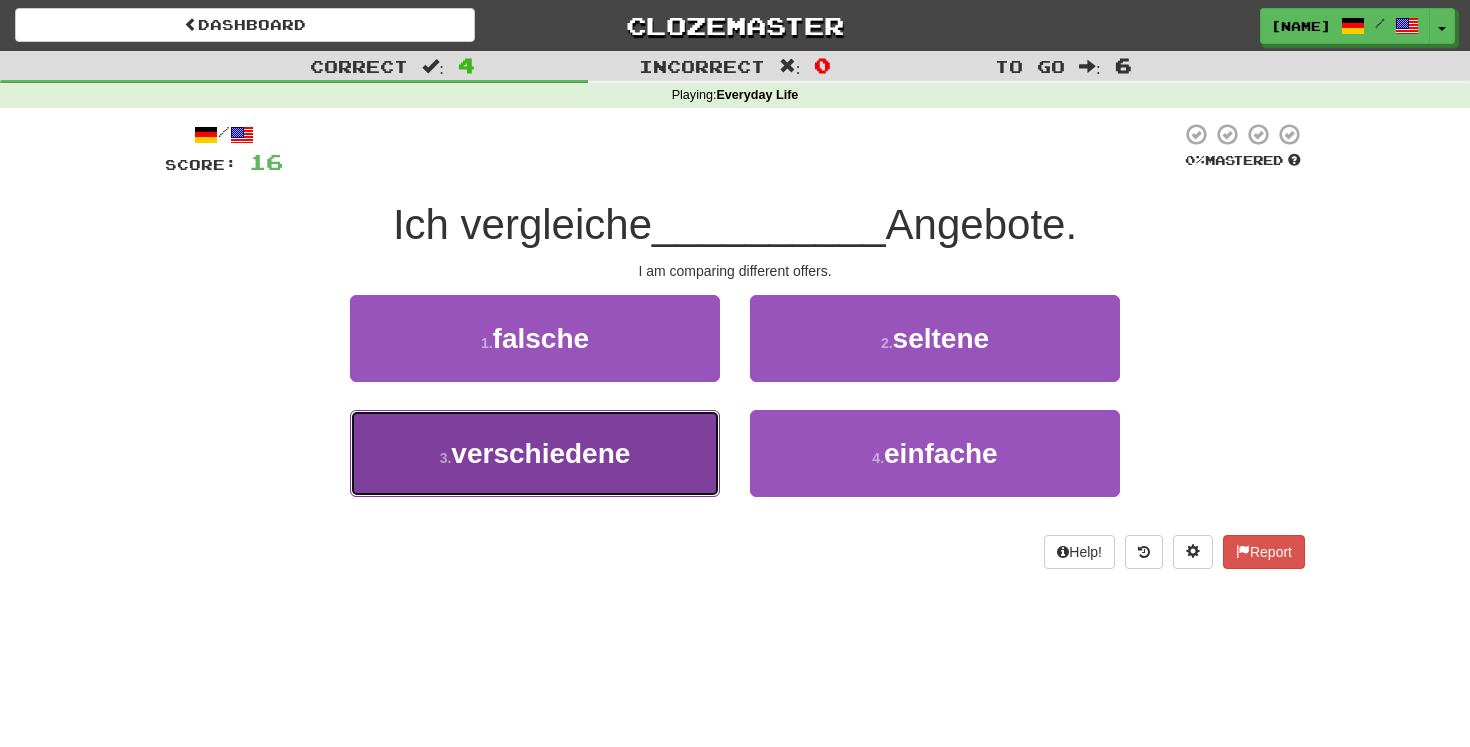 click on "verschiedene" at bounding box center (540, 453) 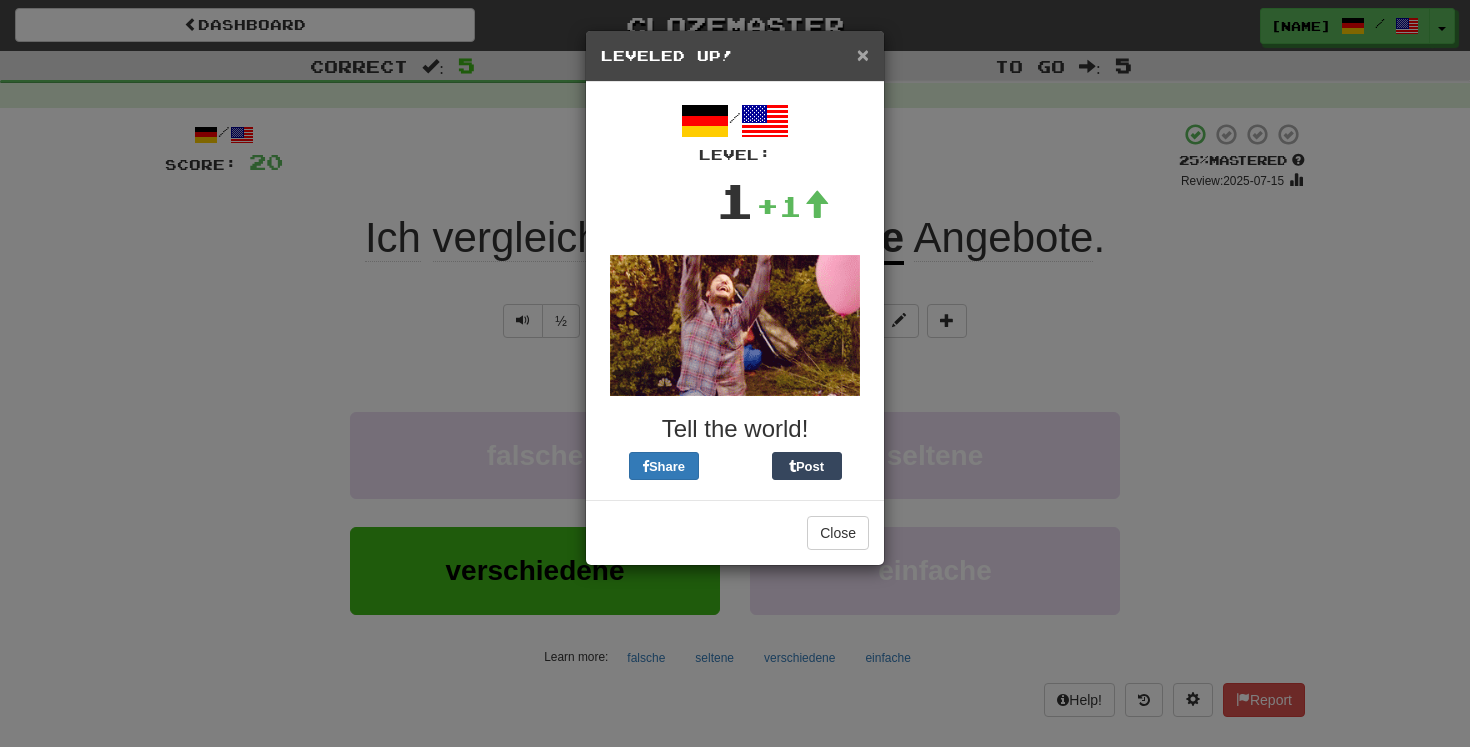 click on "×" at bounding box center [863, 54] 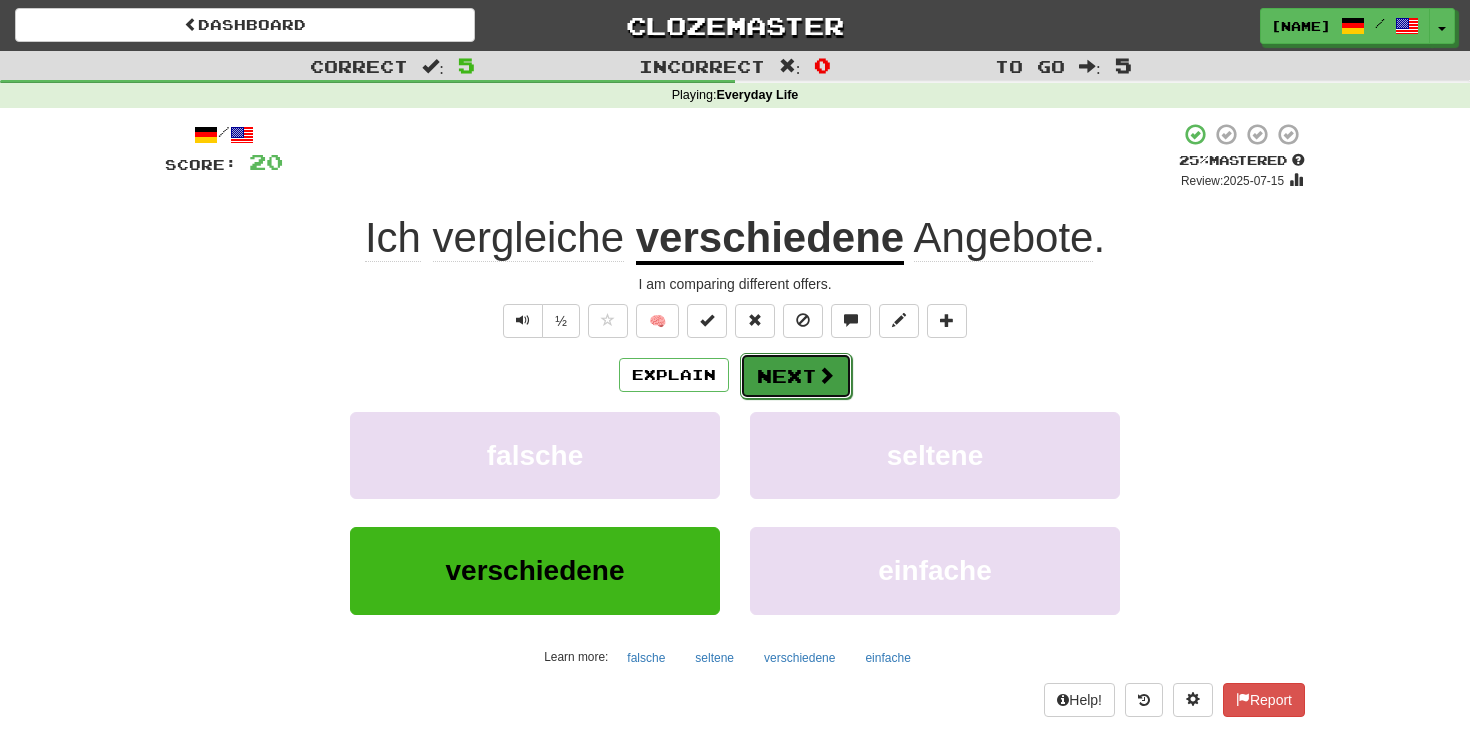 click on "Next" at bounding box center [796, 376] 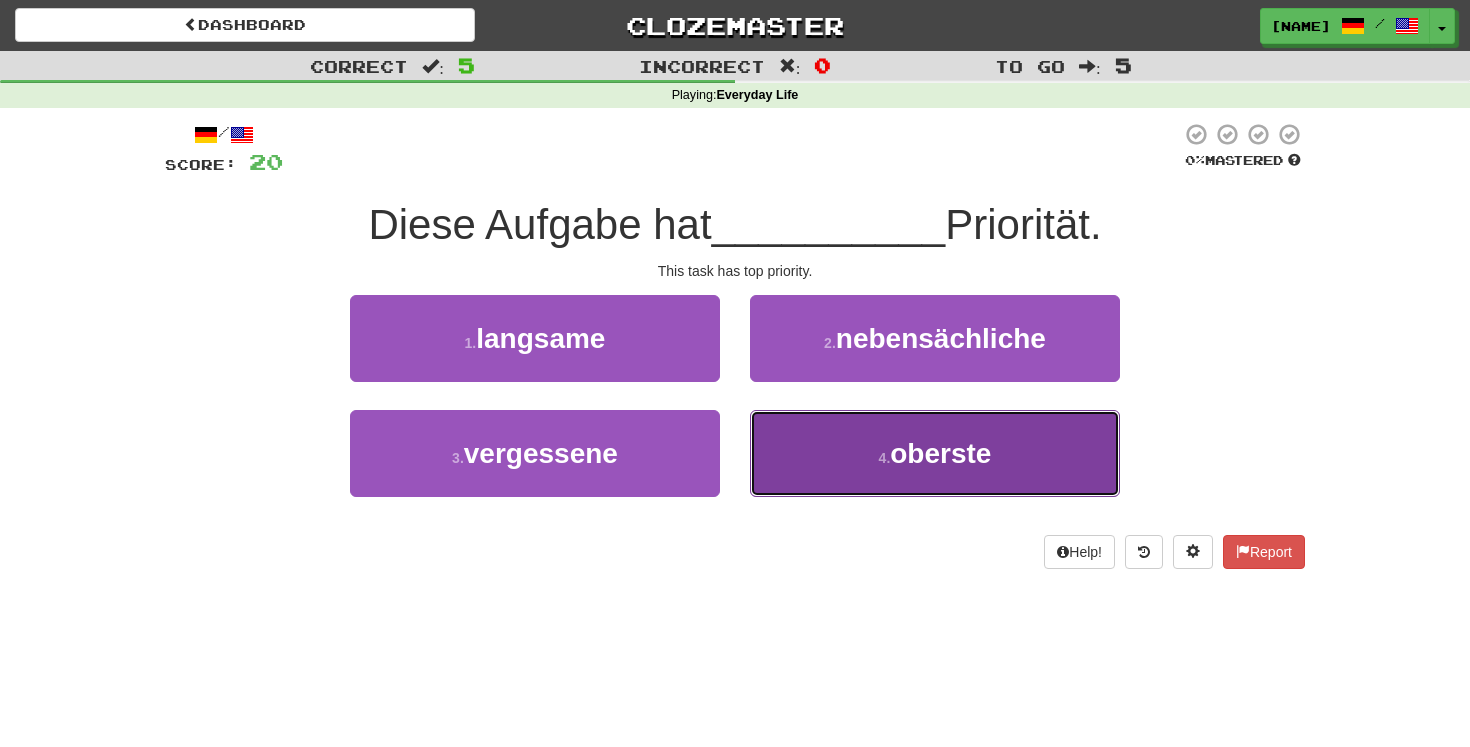 click on "4 .  oberste" at bounding box center [935, 453] 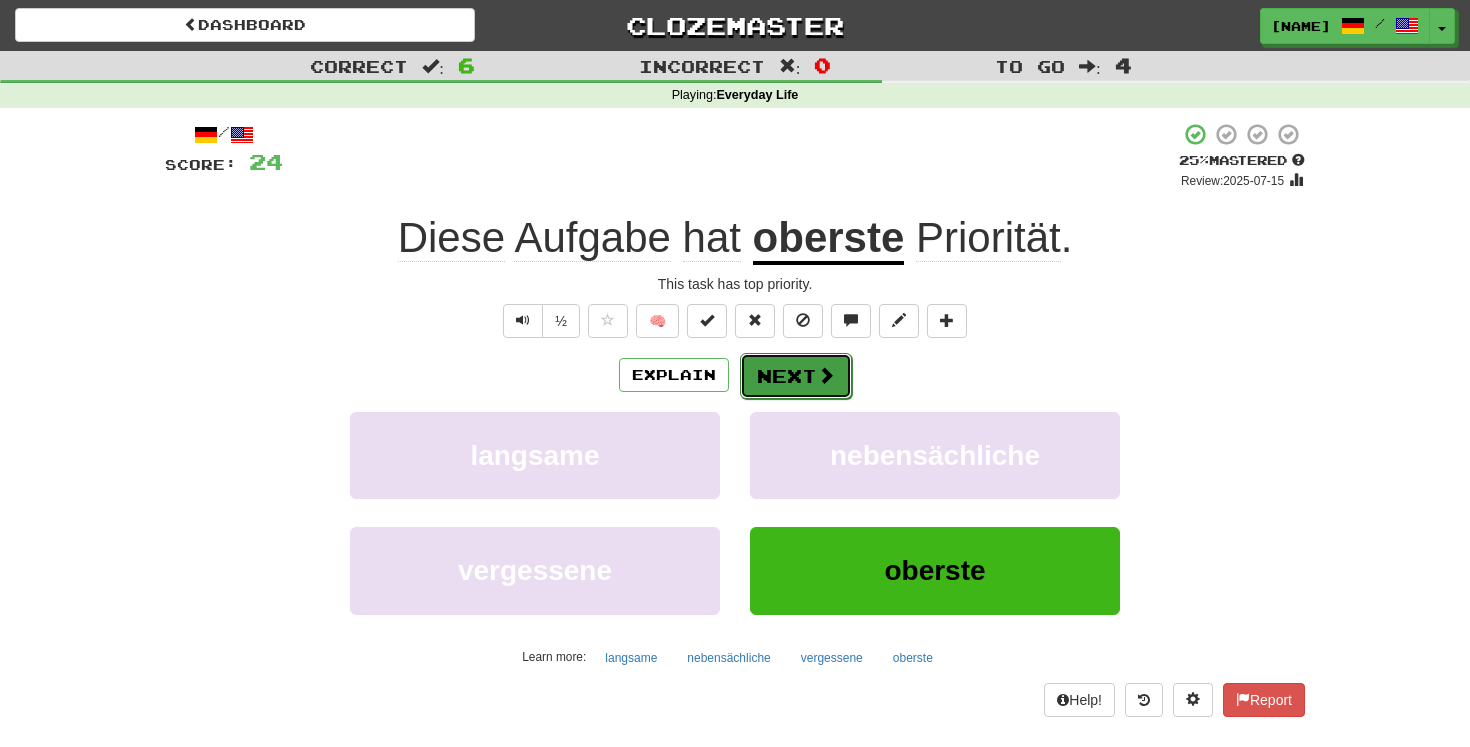 click at bounding box center (826, 375) 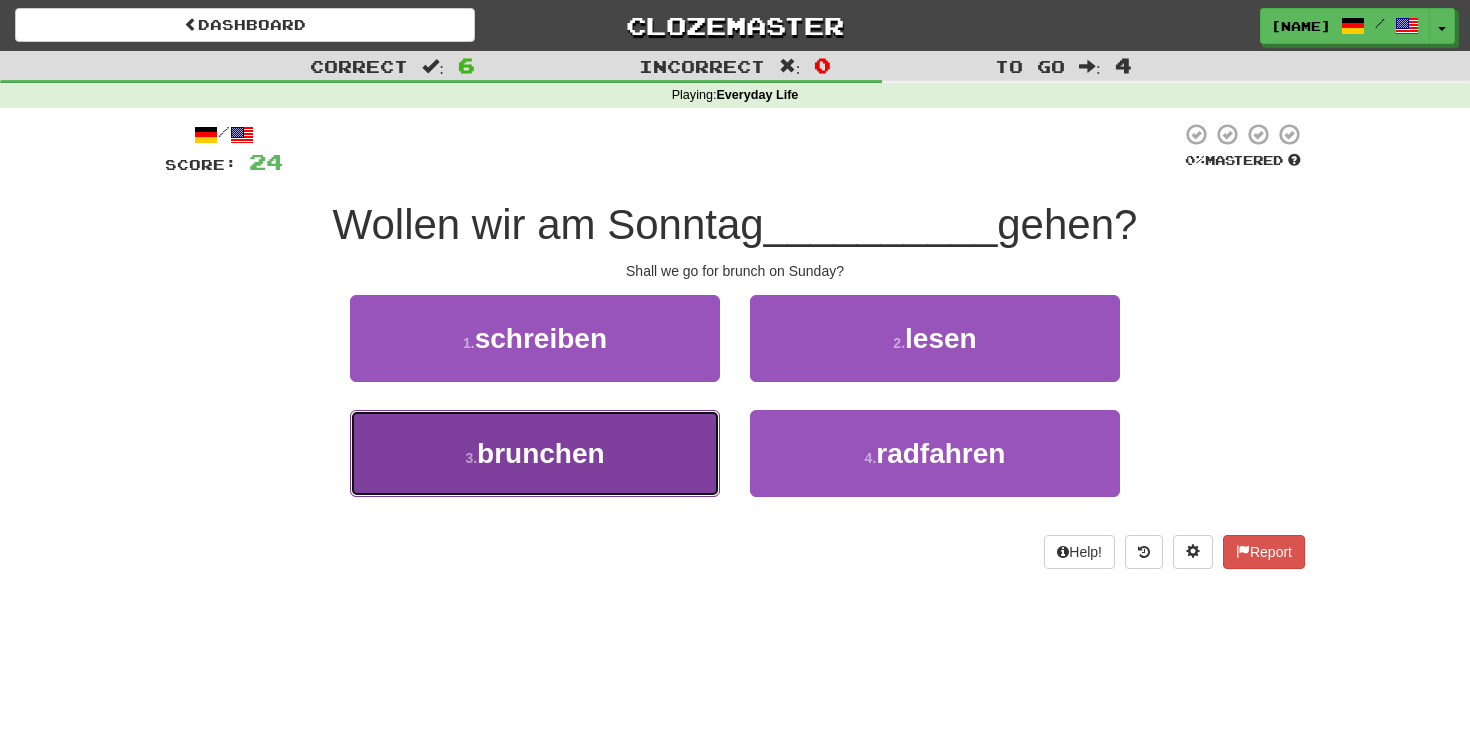 click on "3 .  brunchen" at bounding box center (535, 453) 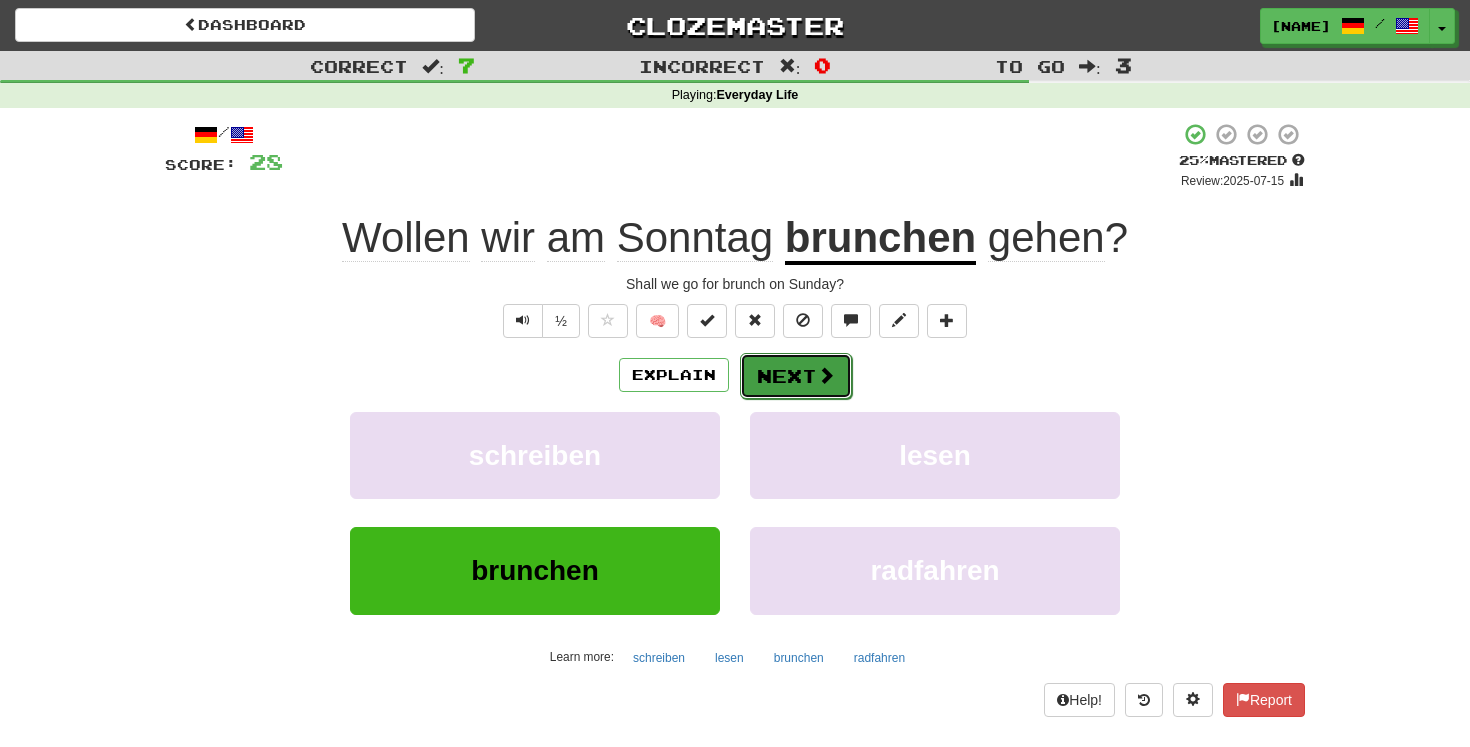 click on "Next" at bounding box center (796, 376) 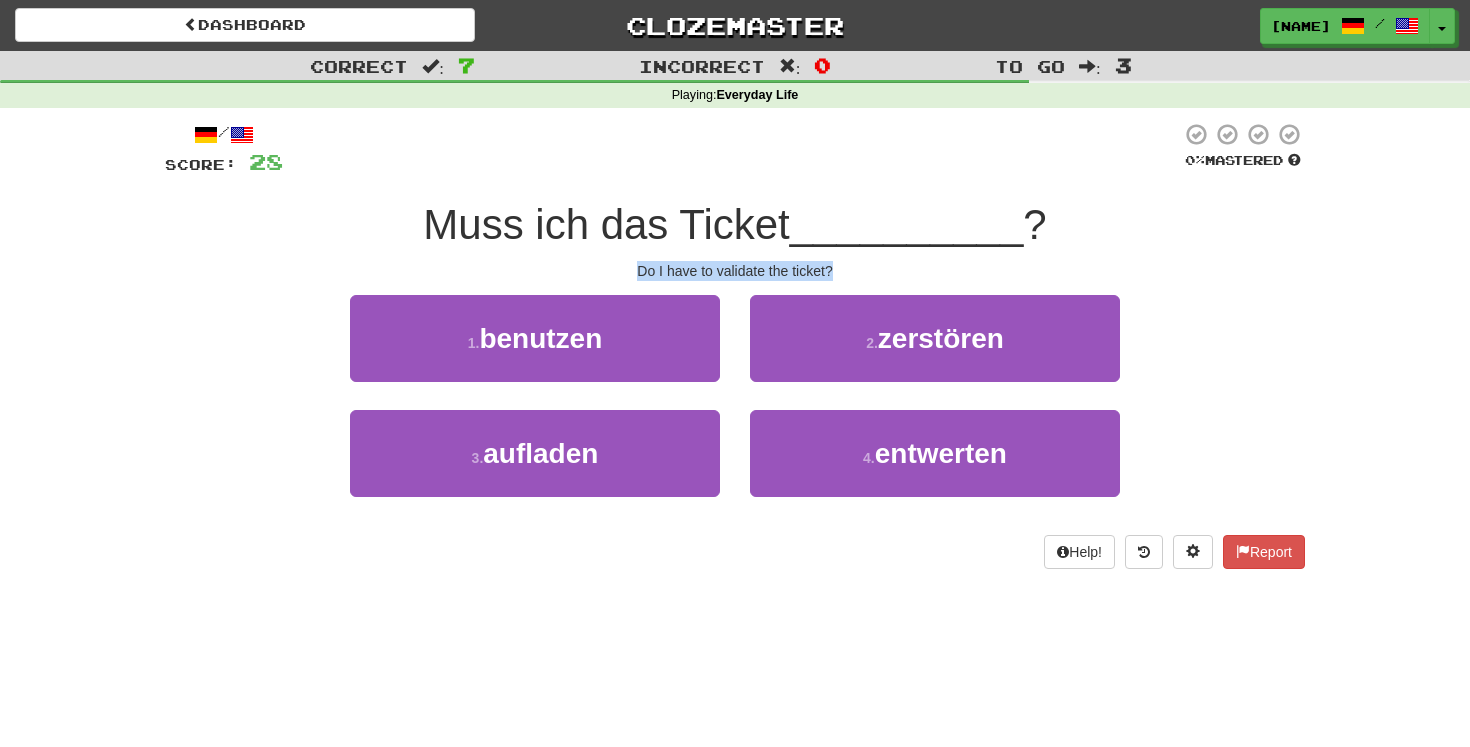drag, startPoint x: 634, startPoint y: 266, endPoint x: 847, endPoint y: 273, distance: 213.11499 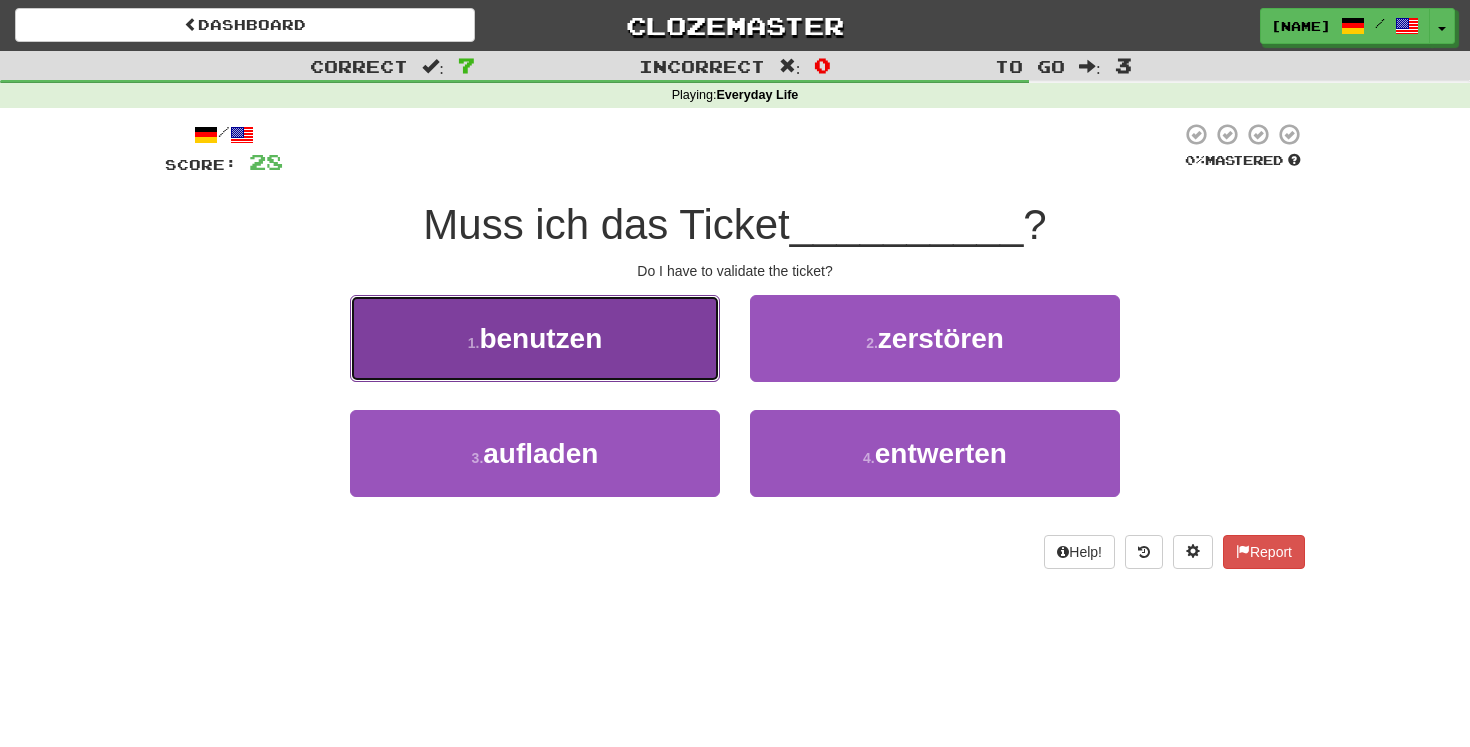 click on "1 .  benutzen" at bounding box center [535, 338] 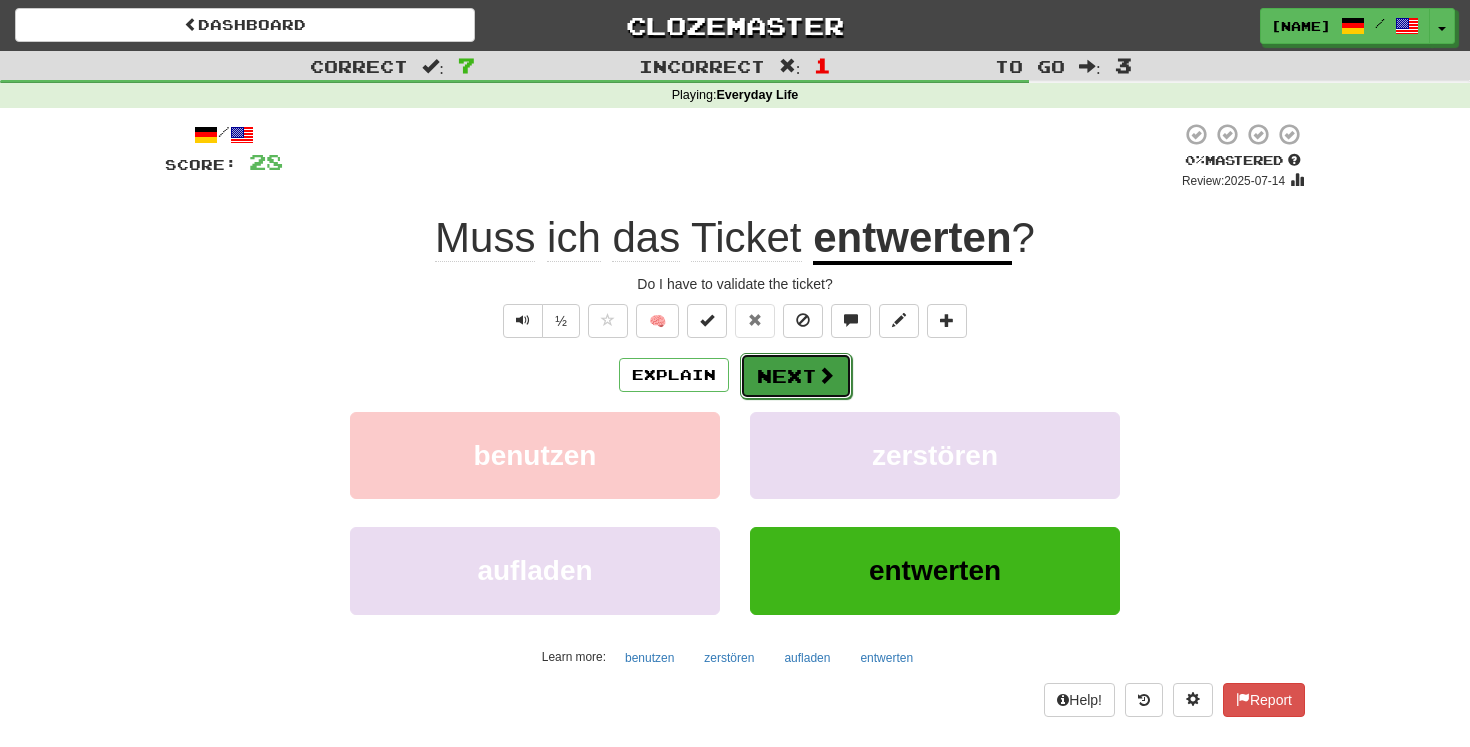 click on "Next" at bounding box center (796, 376) 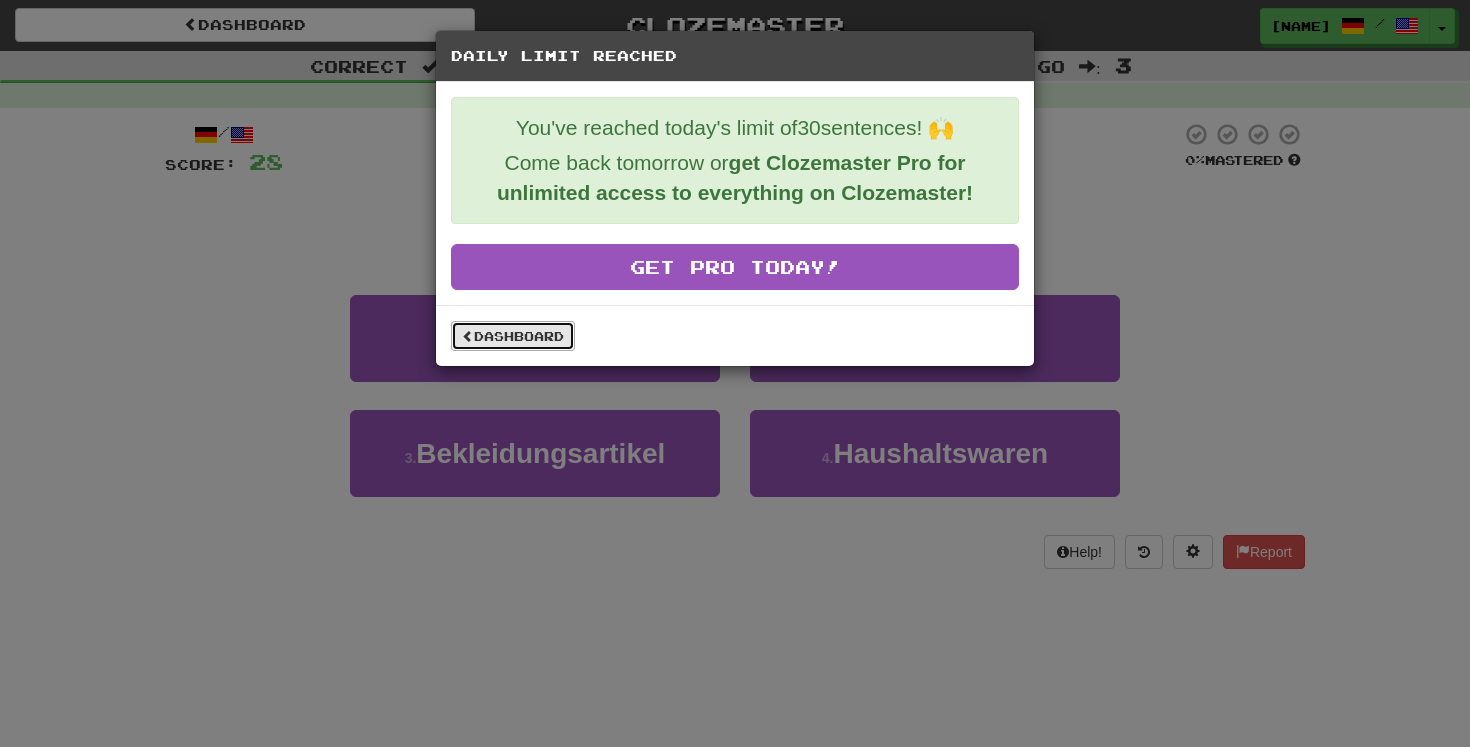 click at bounding box center (468, 336) 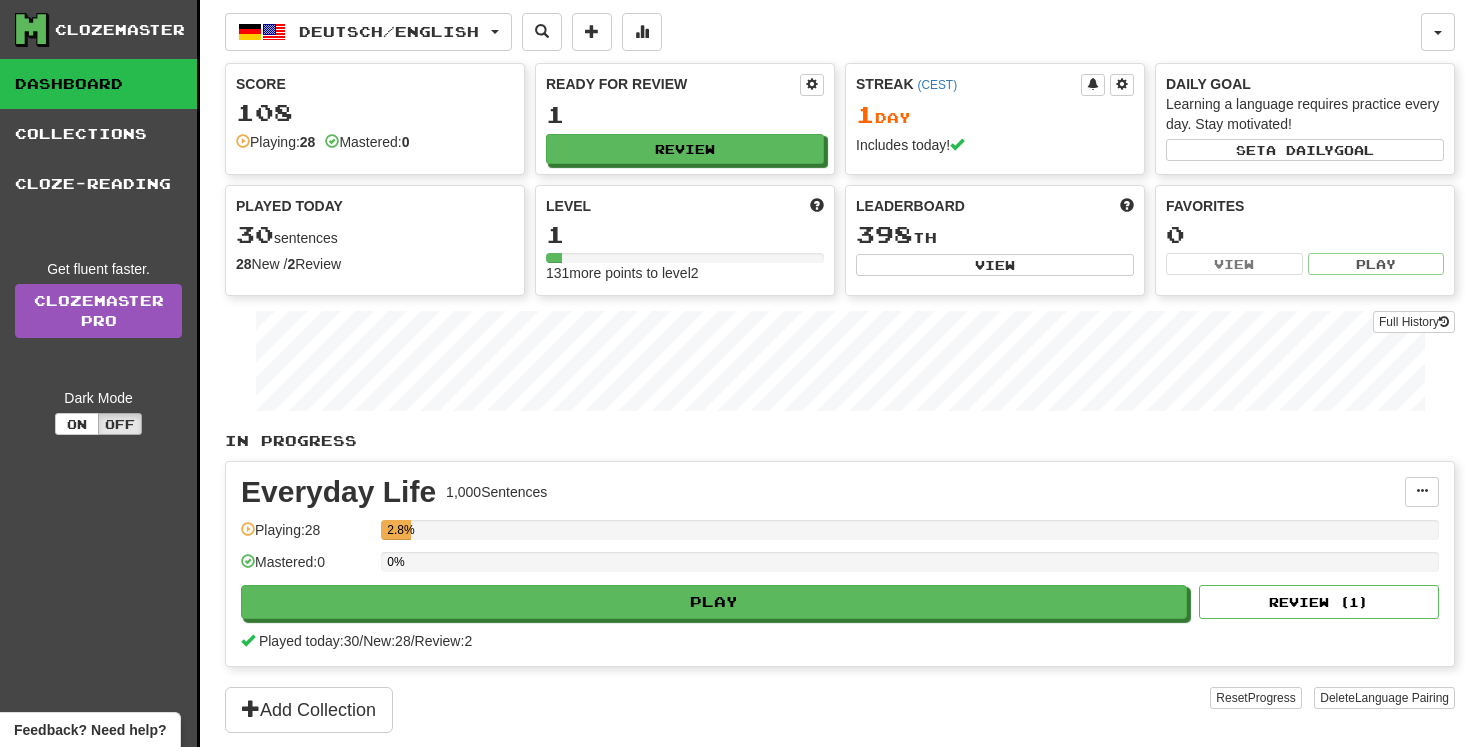 scroll, scrollTop: 0, scrollLeft: 0, axis: both 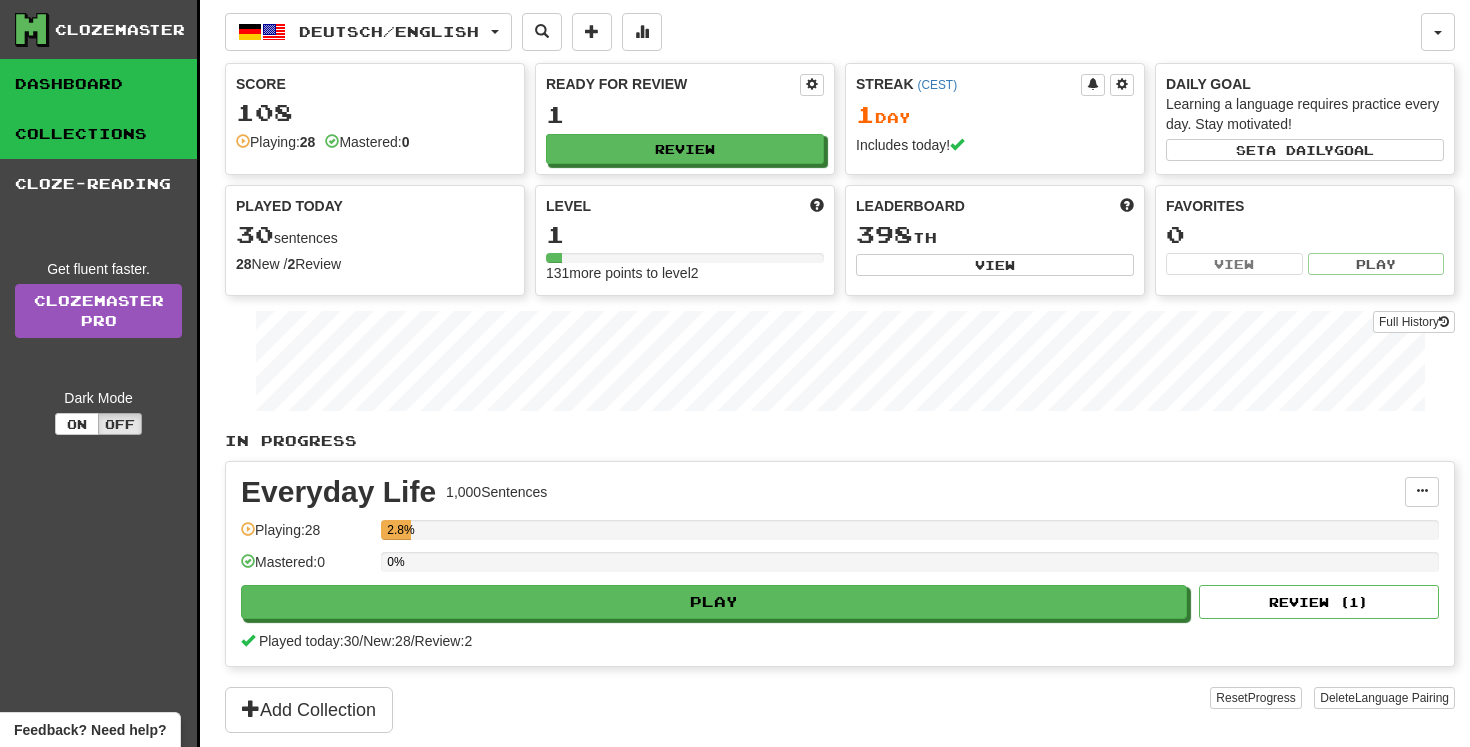 click on "Collections" at bounding box center [98, 134] 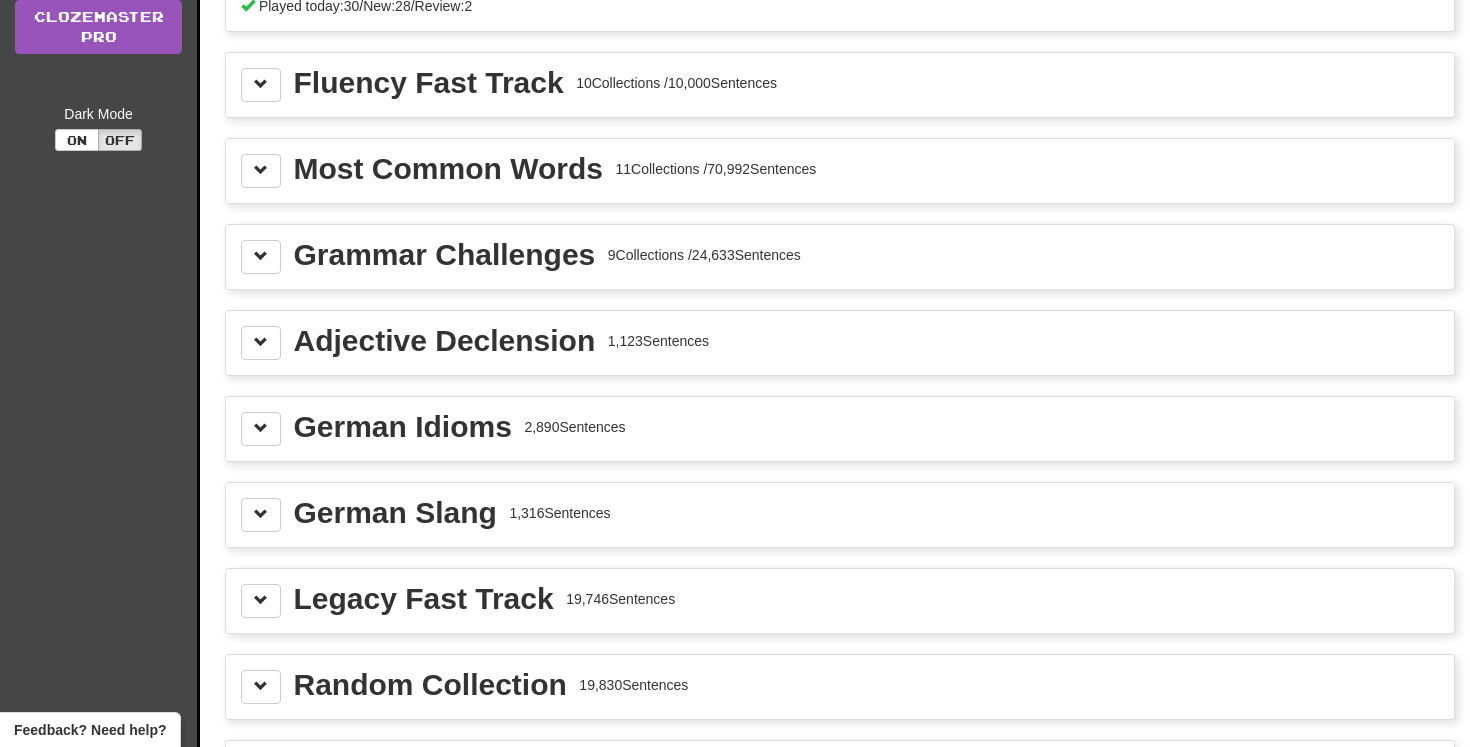 scroll, scrollTop: 286, scrollLeft: 0, axis: vertical 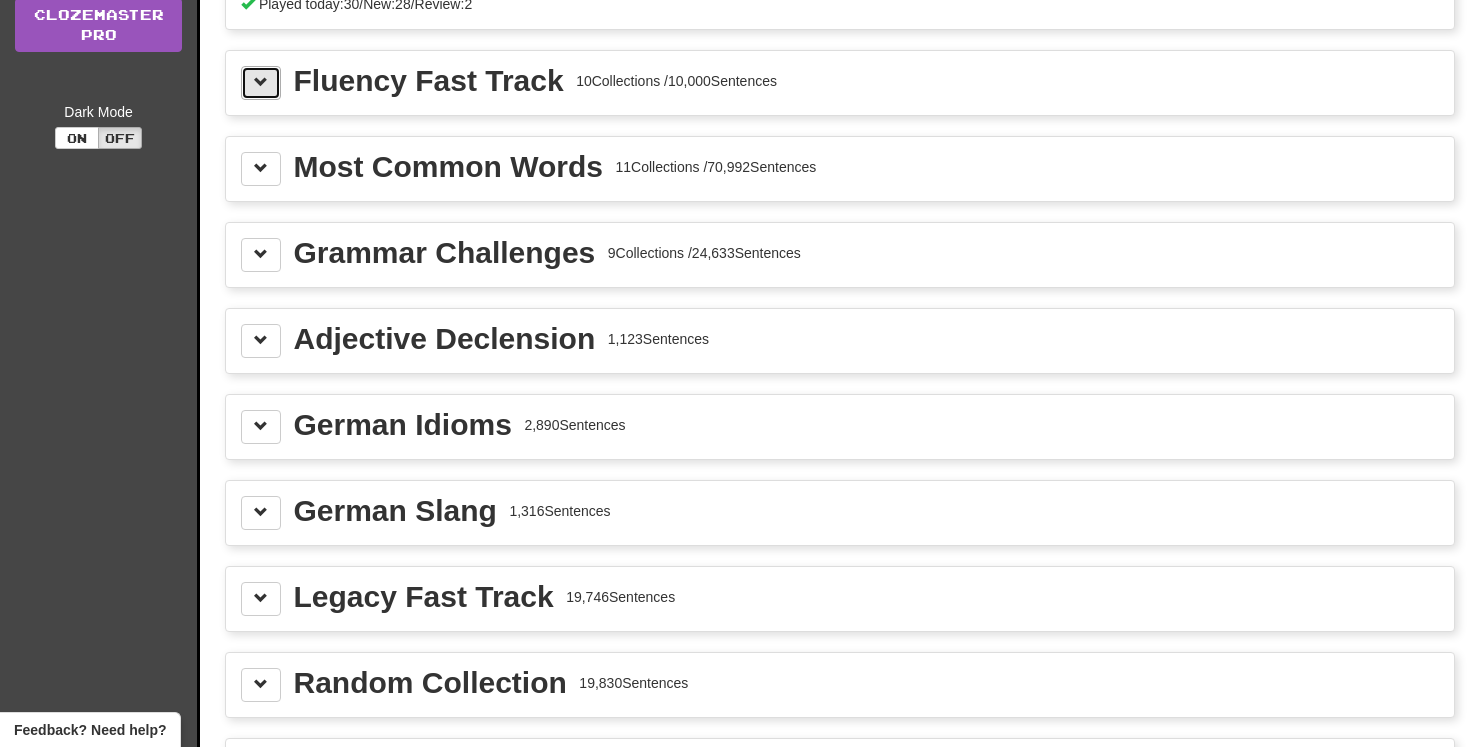 click at bounding box center (261, 82) 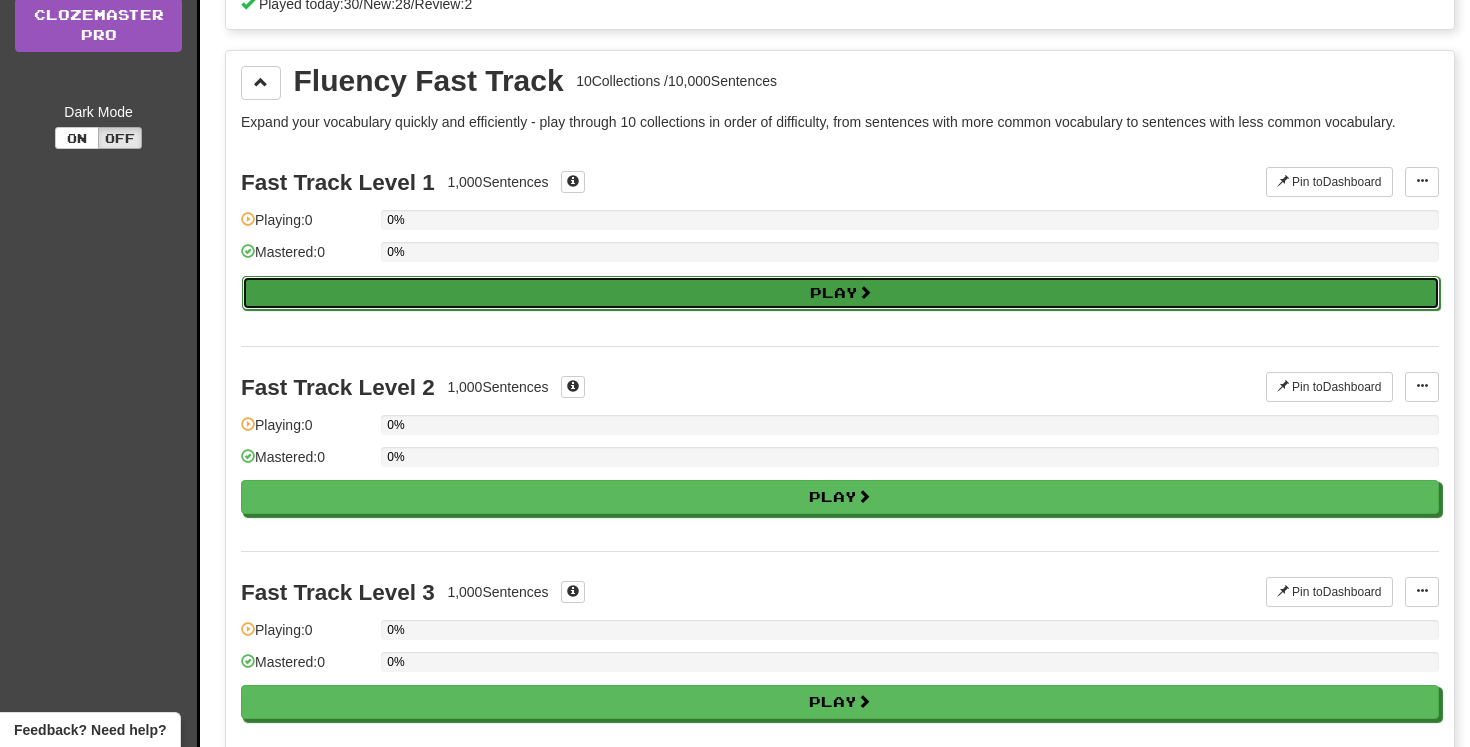 click on "Play" at bounding box center (841, 293) 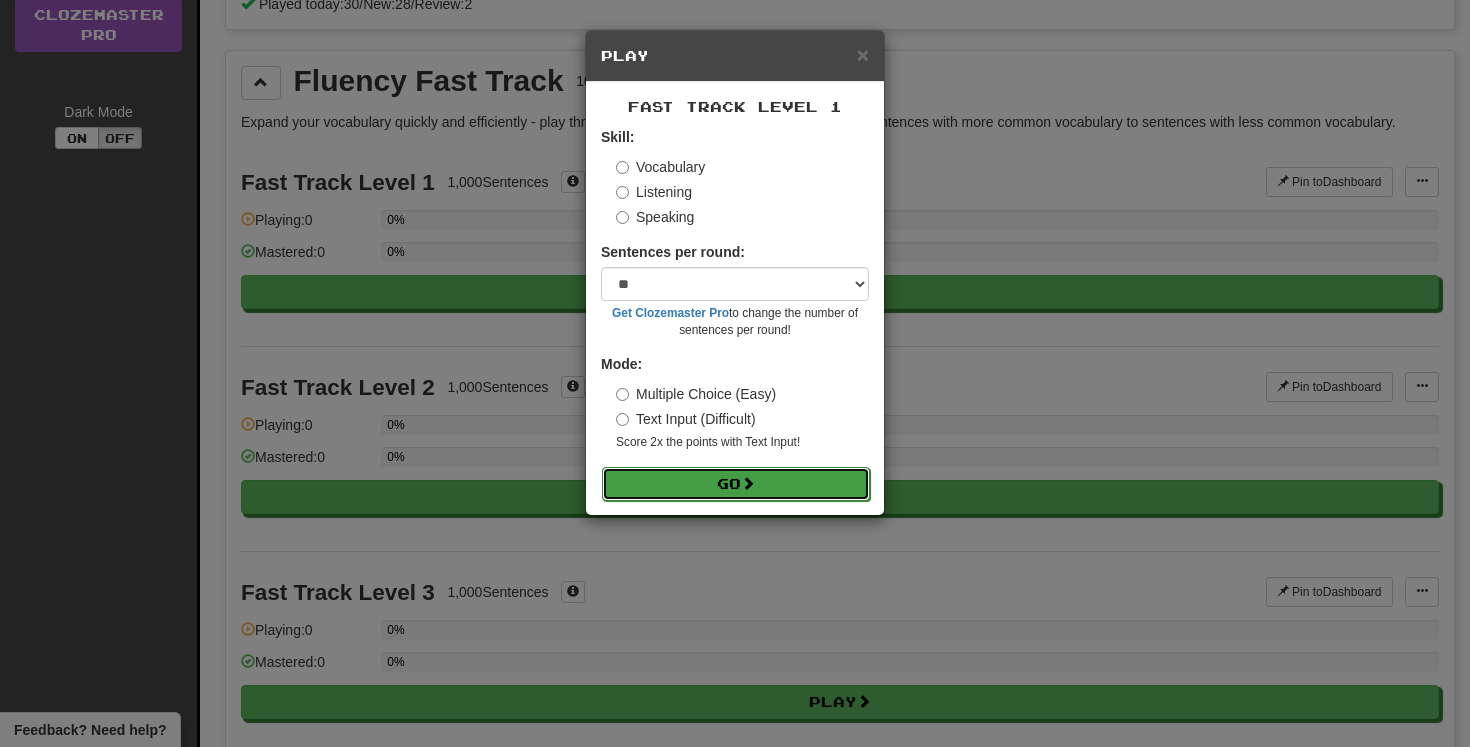 click at bounding box center [748, 483] 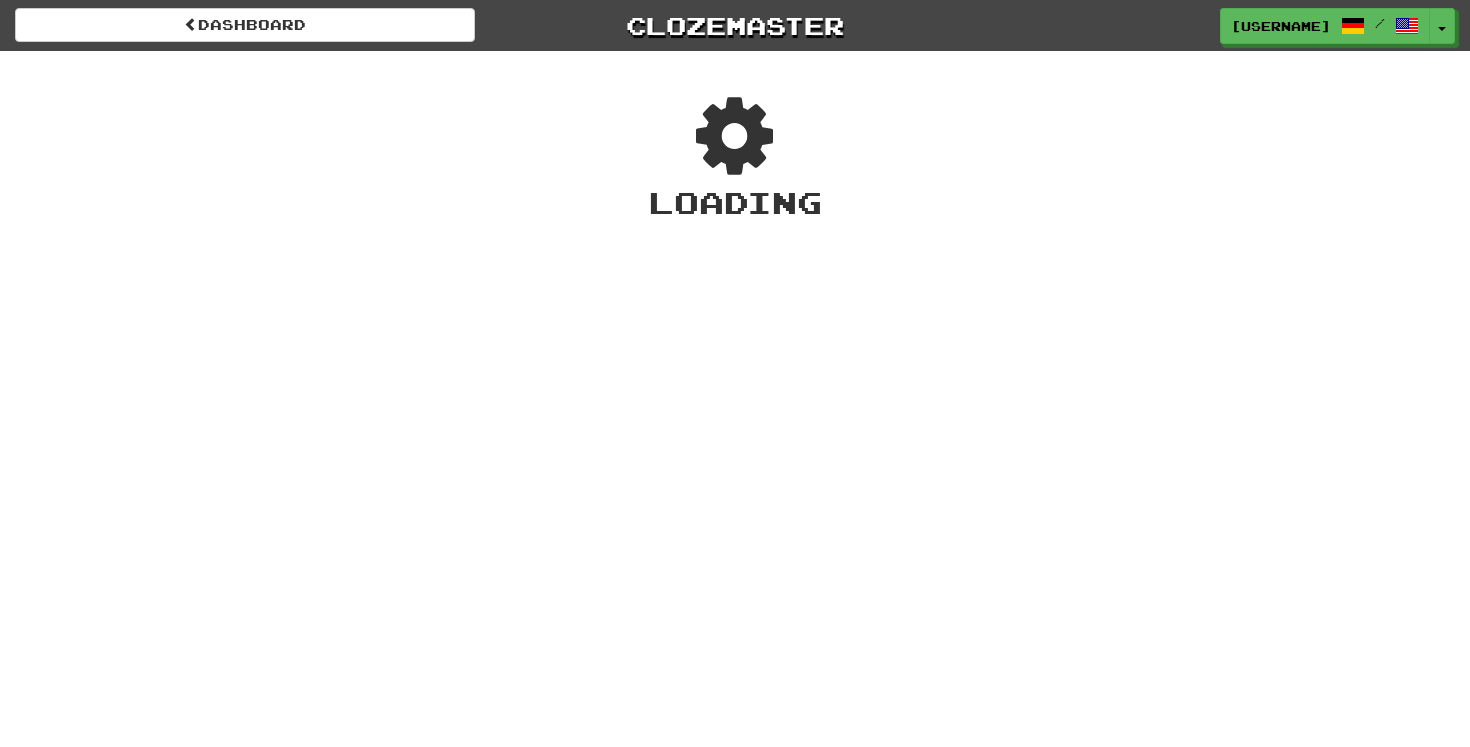 scroll, scrollTop: 0, scrollLeft: 0, axis: both 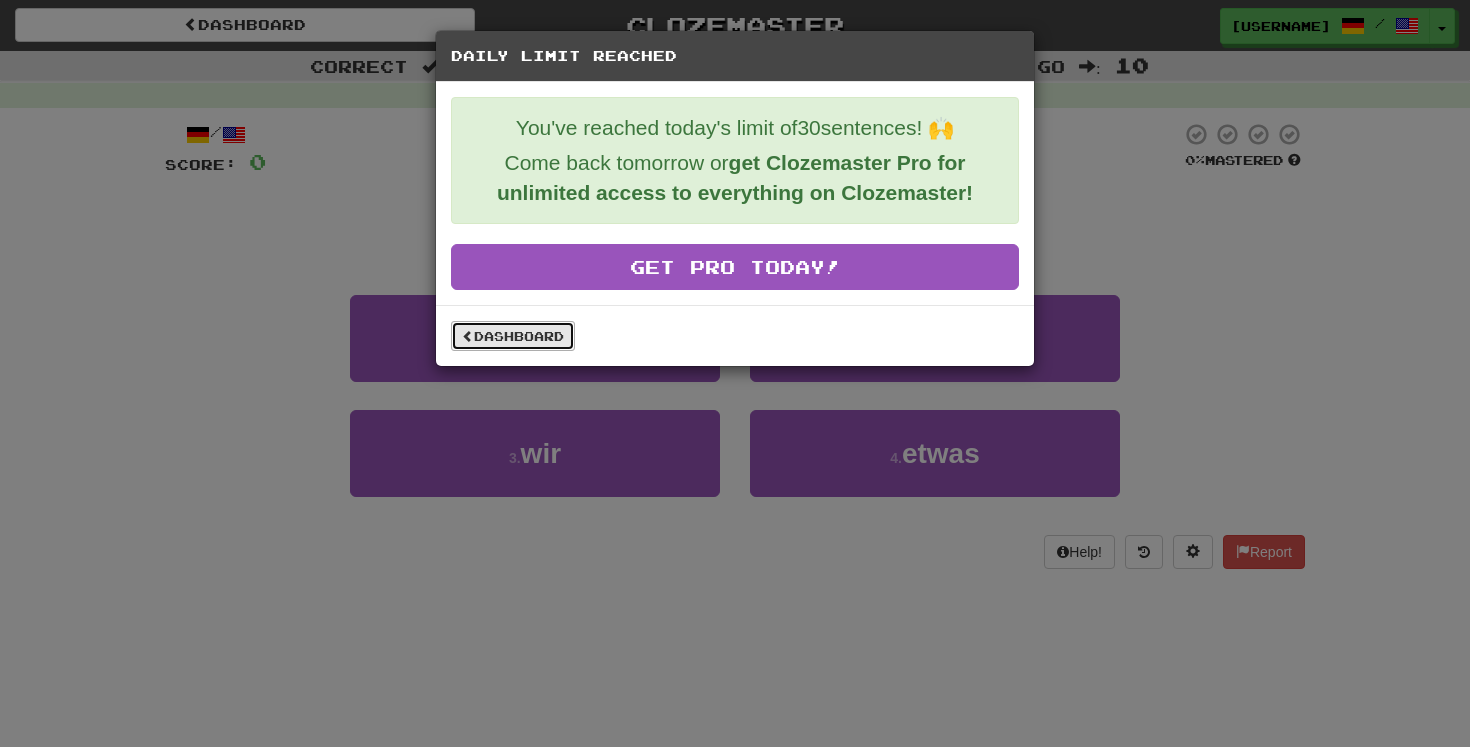 click on "Dashboard" at bounding box center [513, 336] 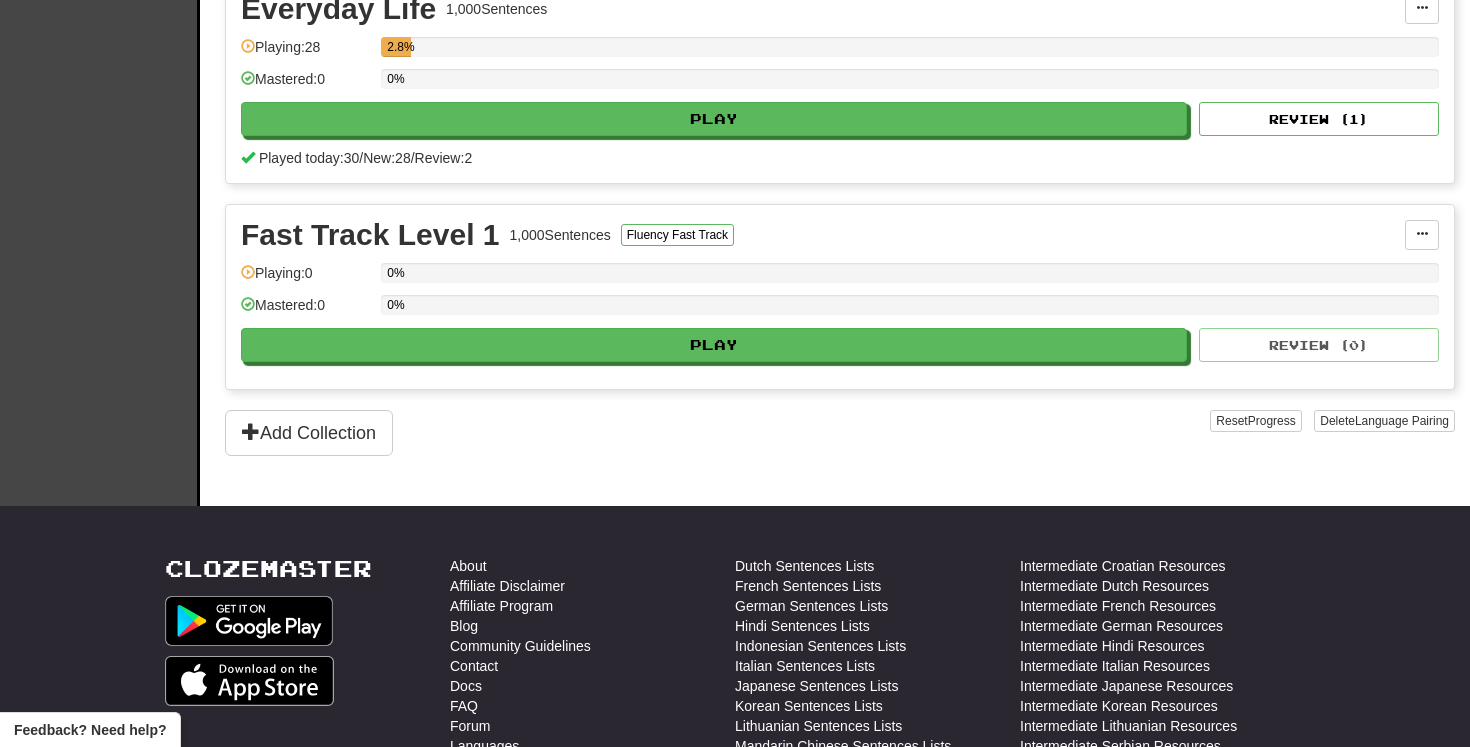 scroll, scrollTop: 0, scrollLeft: 0, axis: both 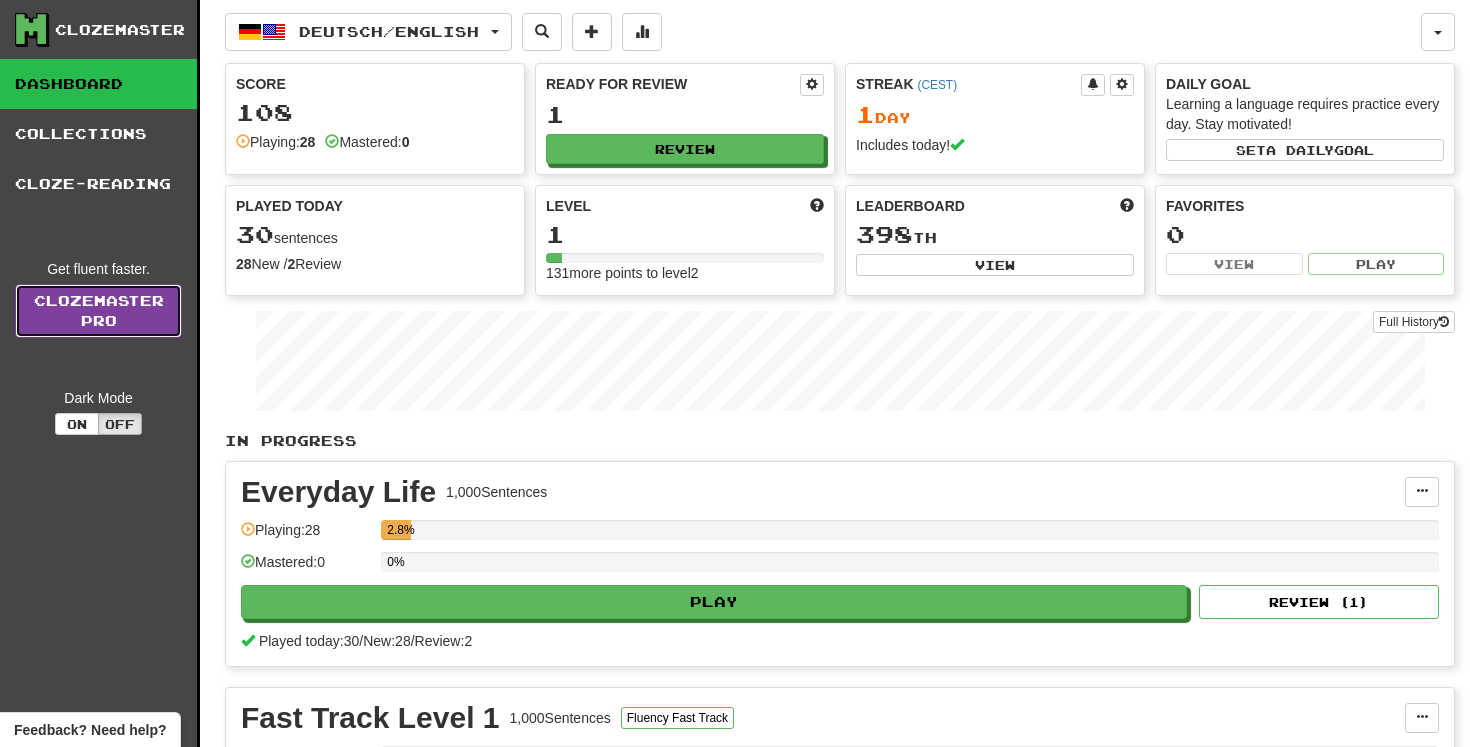 click on "Clozemaster Pro" at bounding box center [98, 311] 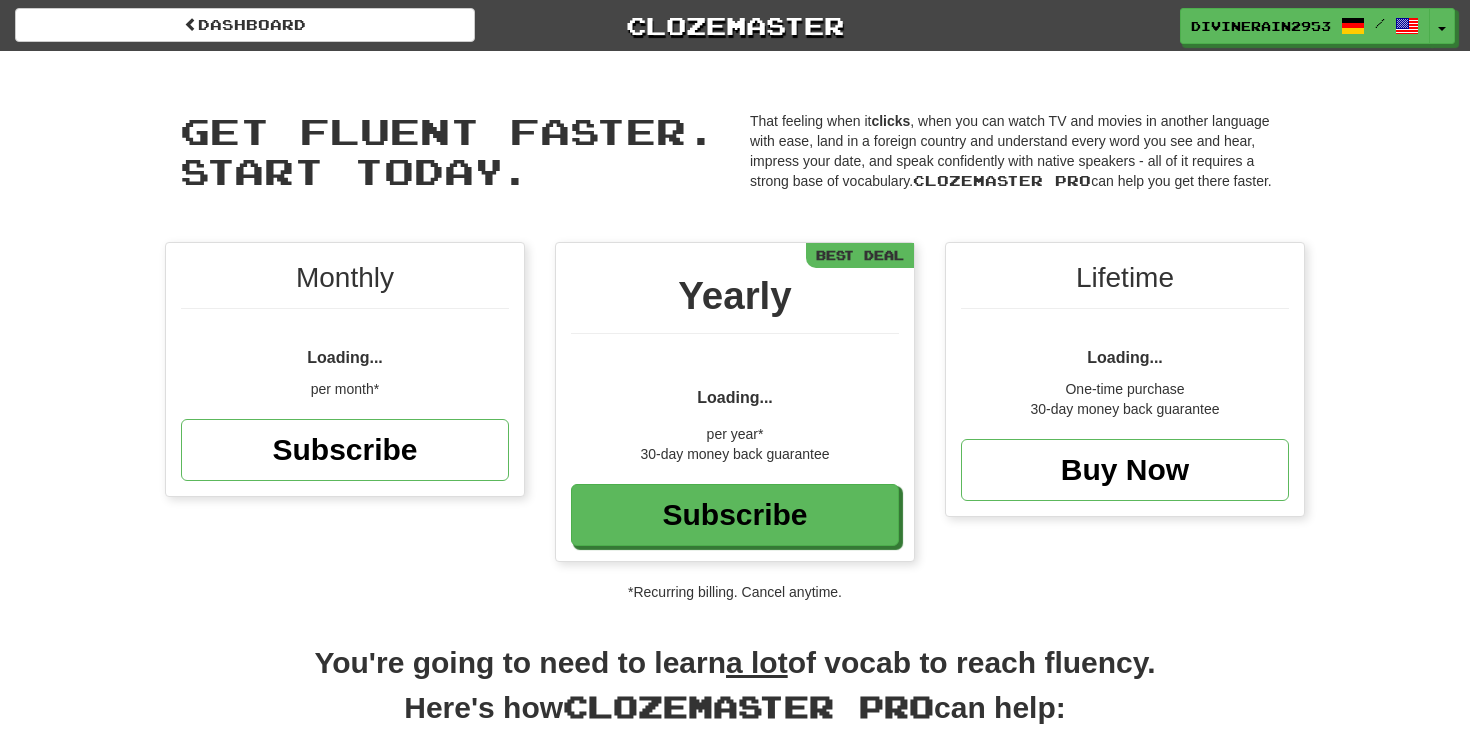 scroll, scrollTop: 0, scrollLeft: 0, axis: both 